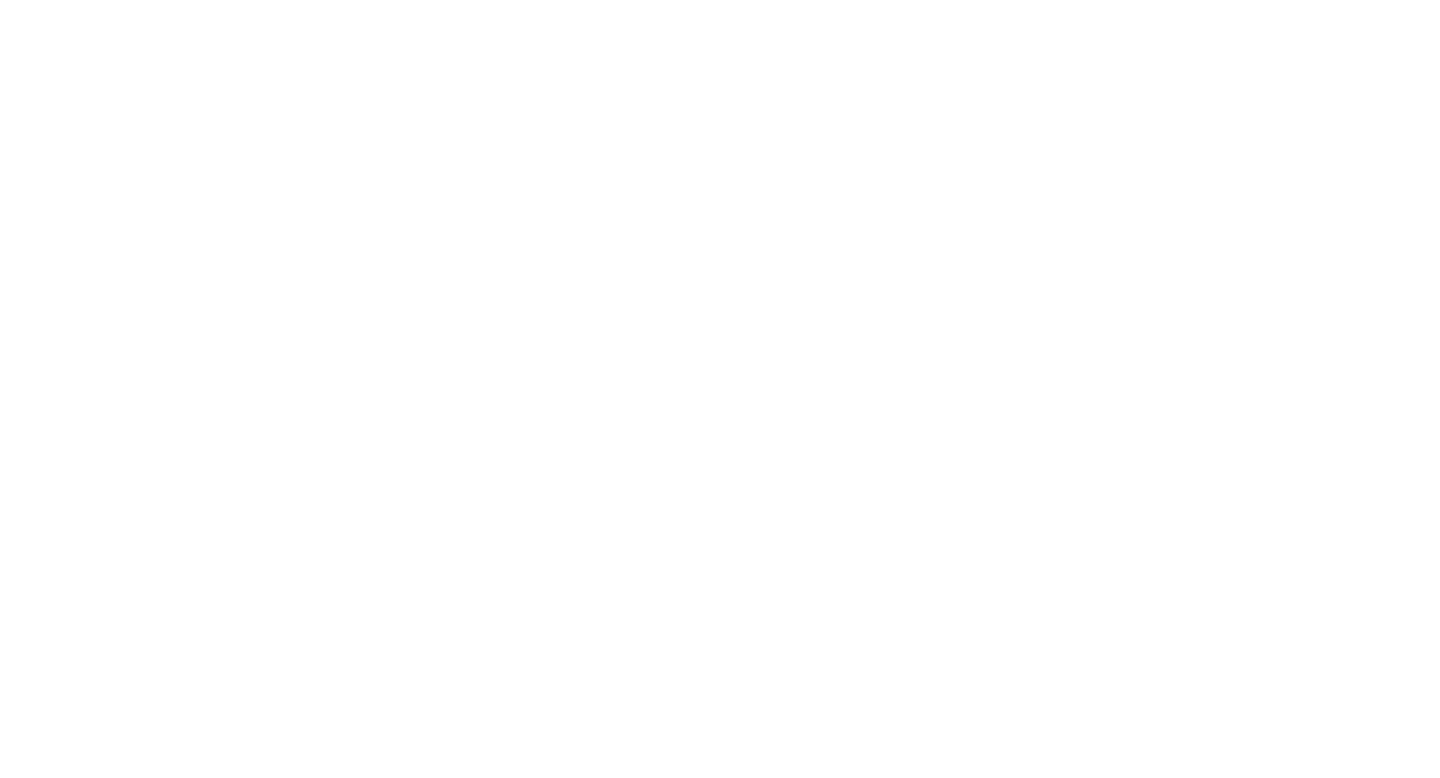 scroll, scrollTop: 0, scrollLeft: 0, axis: both 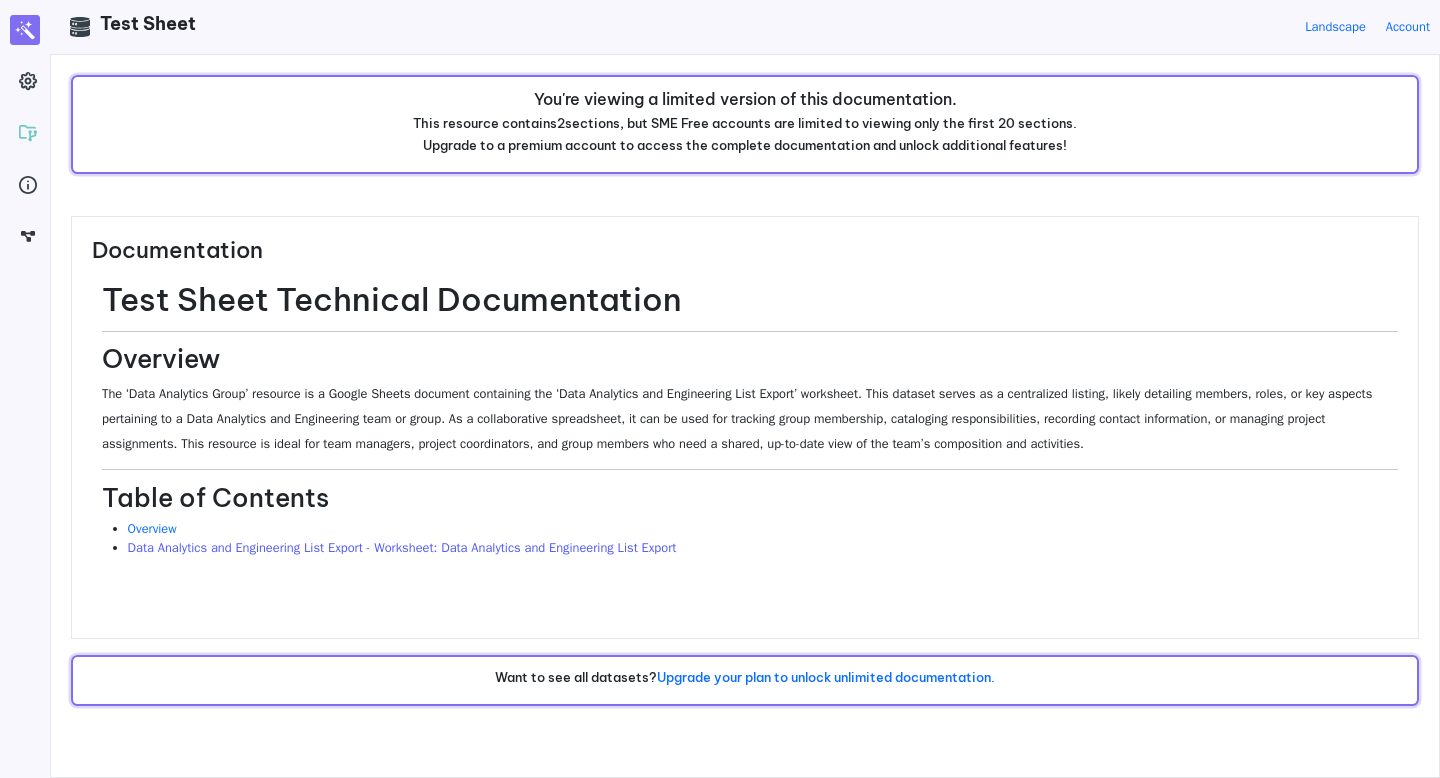 click on "Data Analytics and Engineering List Export - Worksheet: Data Analytics and Engineering List Export" at bounding box center (402, 548) 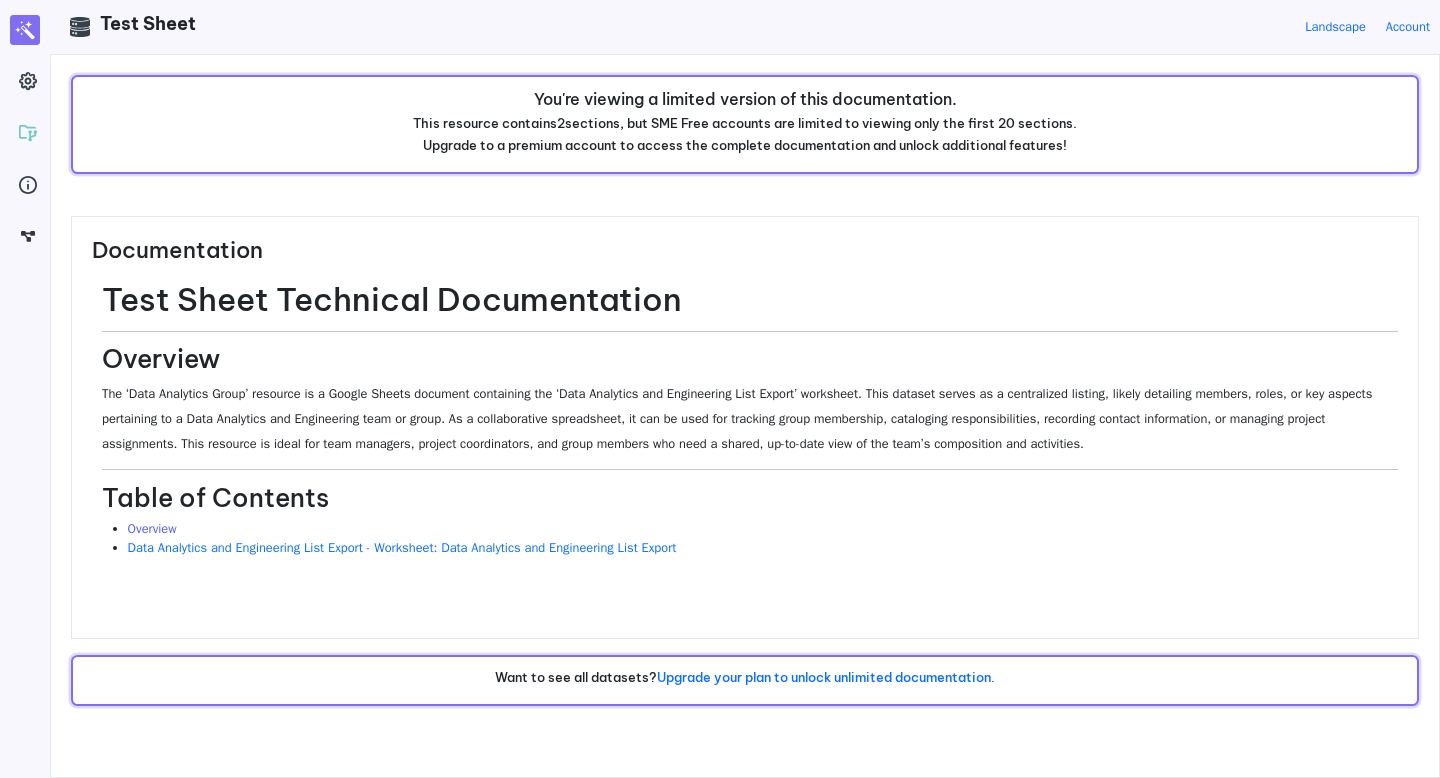 click on "Overview" at bounding box center [152, 529] 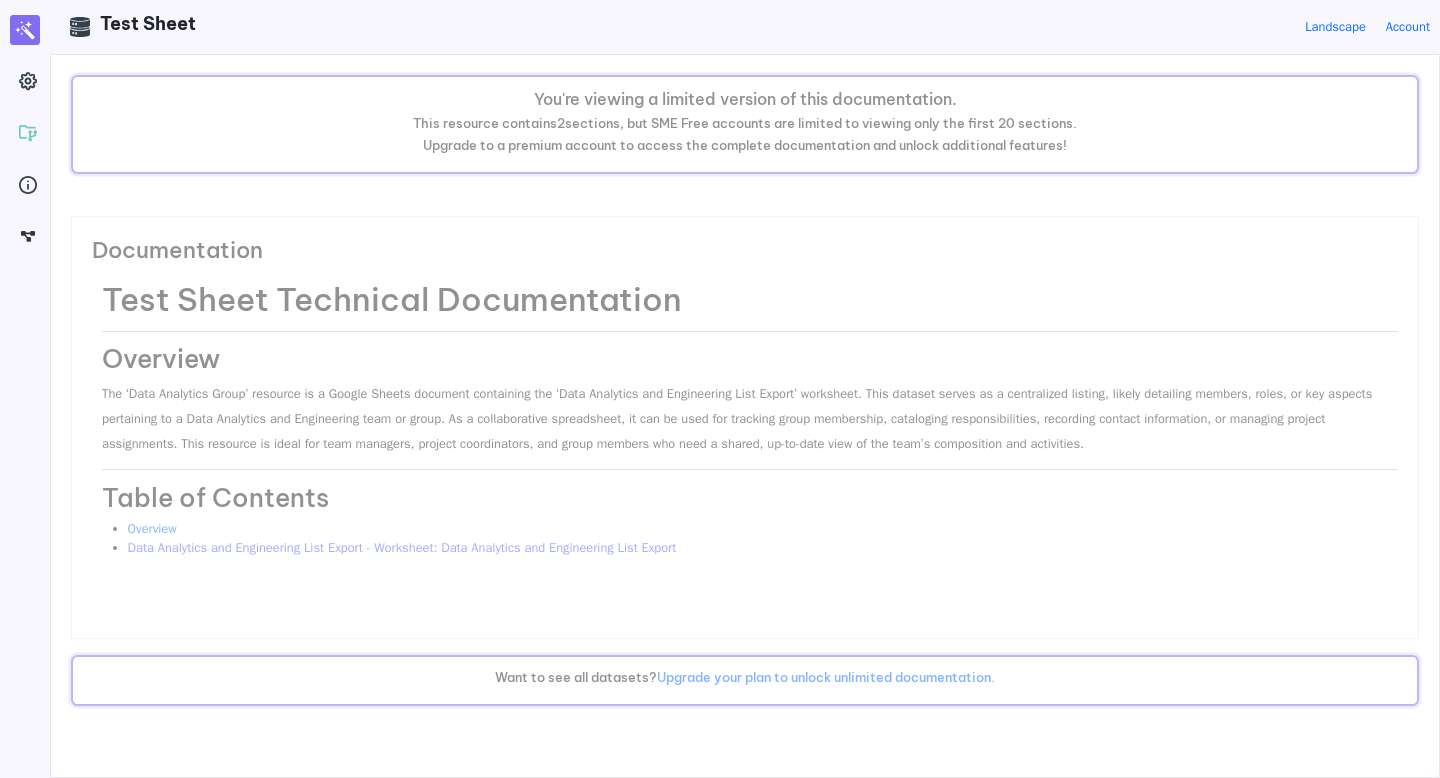 click on "Data Analytics and Engineering List Export - Worksheet: Data Analytics and Engineering List Export" at bounding box center [402, 548] 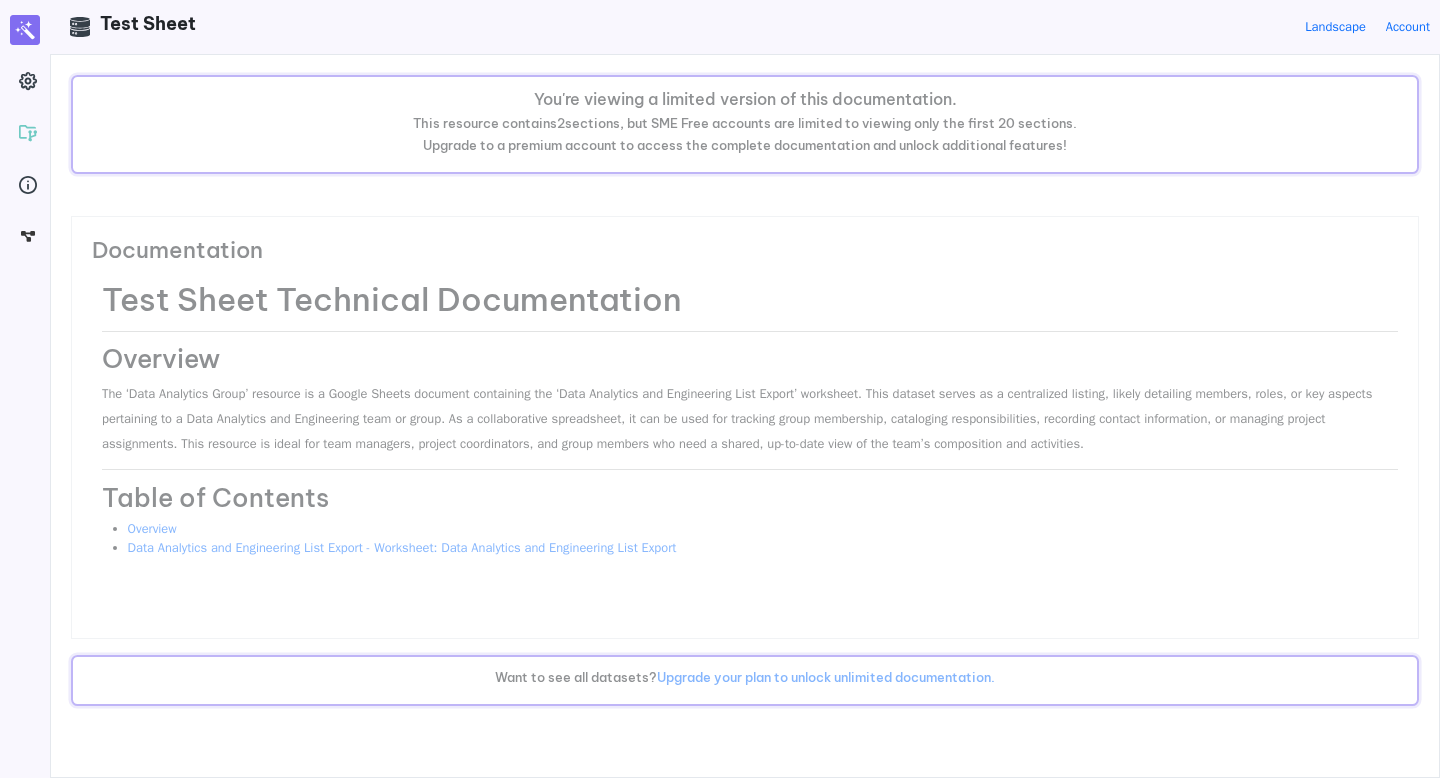click on "Test Sheet Technical Documentation
Overview
The ‘Data Analytics Group’ resource is a Google Sheets document containing the ‘Data Analytics and Engineering List Export’ worksheet. This dataset serves as a centralized listing, likely detailing members, roles, or key aspects pertaining to a Data Analytics and Engineering team or group. As a collaborative spreadsheet, it can be used for tracking group membership, cataloging responsibilities, recording contact information, or managing project assignments. This resource is ideal for team managers, project coordinators, and group members who need a shared, up-to-date view of the team’s composition and activities.
Table of Contents
Overview
Data Analytics and Engineering List Export - Worksheet: Data Analytics and Engineering List Export" at bounding box center [750, 426] 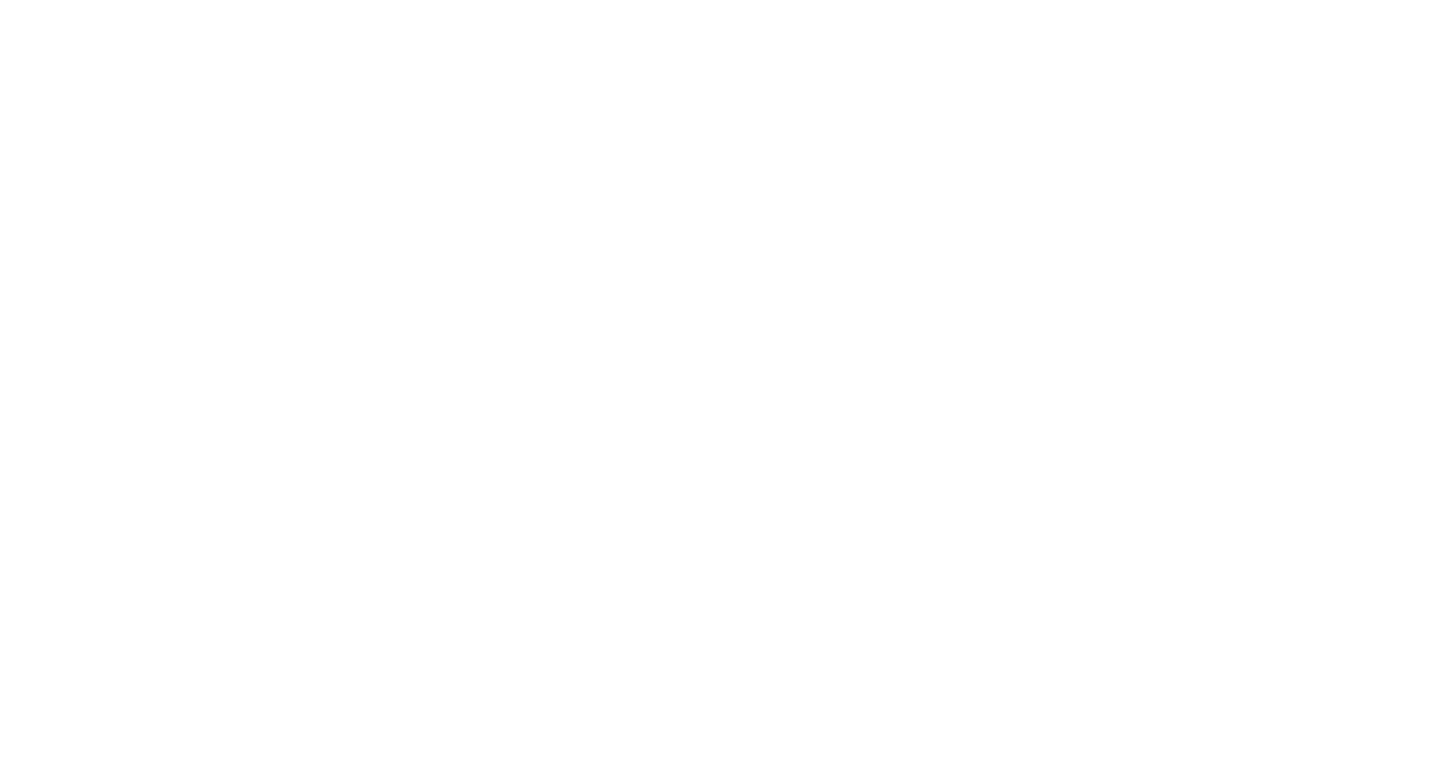 scroll, scrollTop: 0, scrollLeft: 0, axis: both 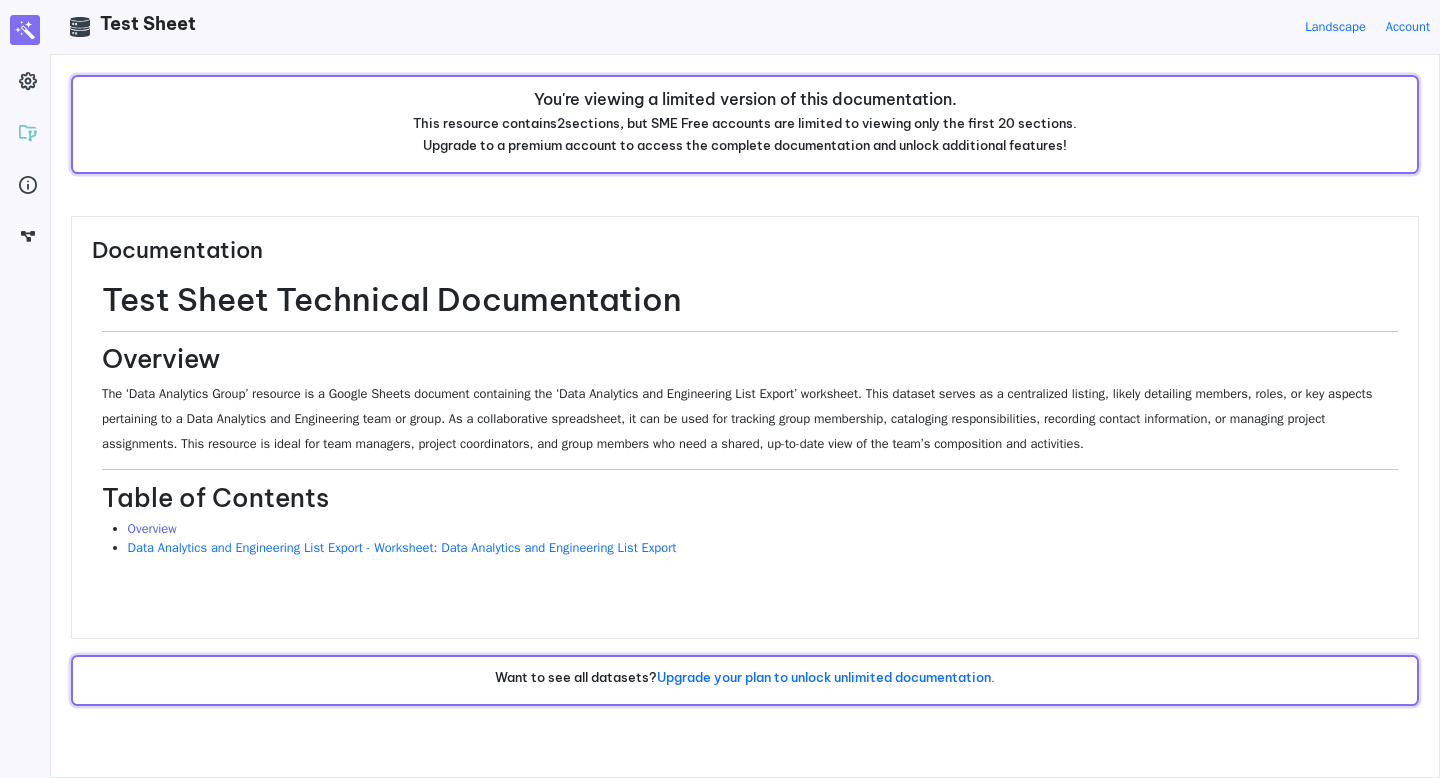 click on "Overview" at bounding box center [152, 529] 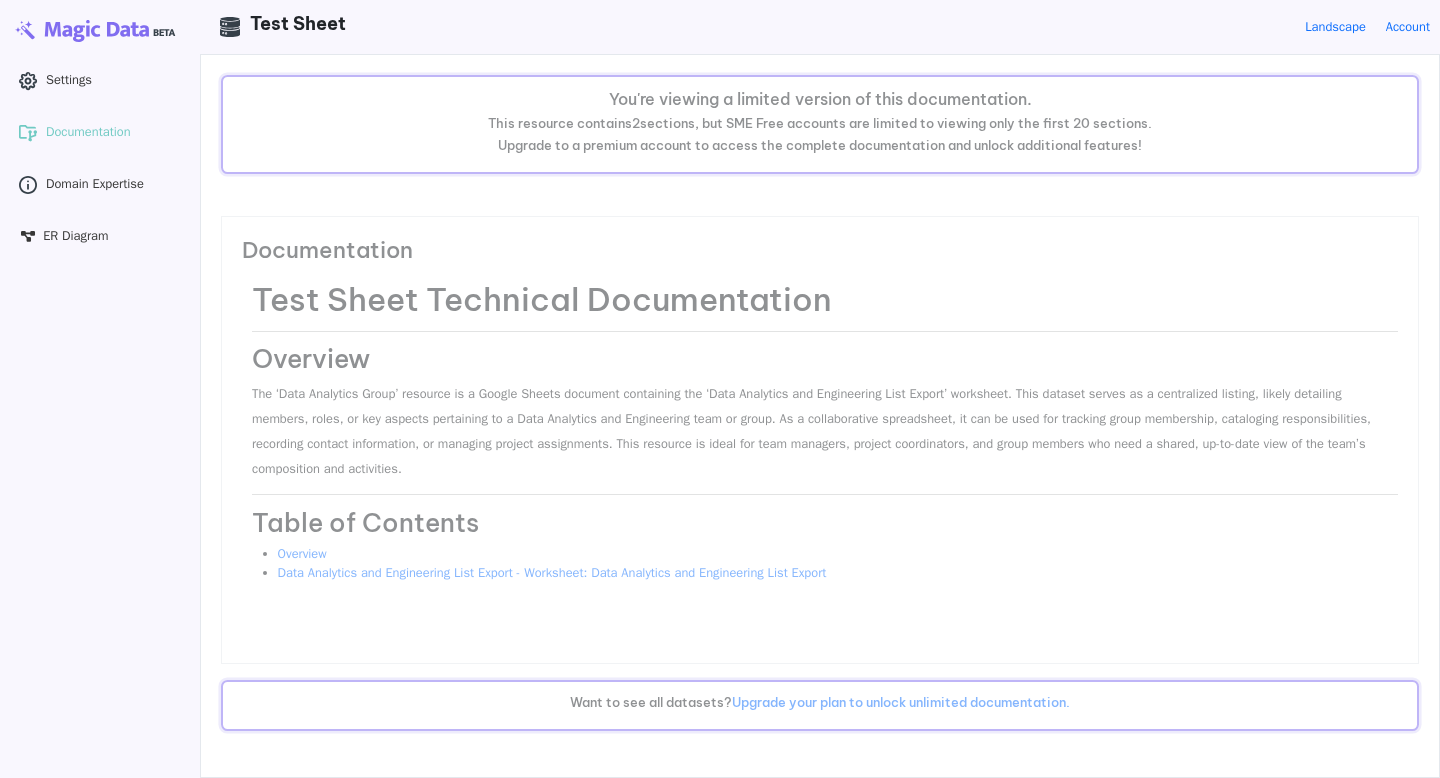 click on ".cls-1 {
stroke-width: 0px;
}
Documentation" at bounding box center [100, 133] 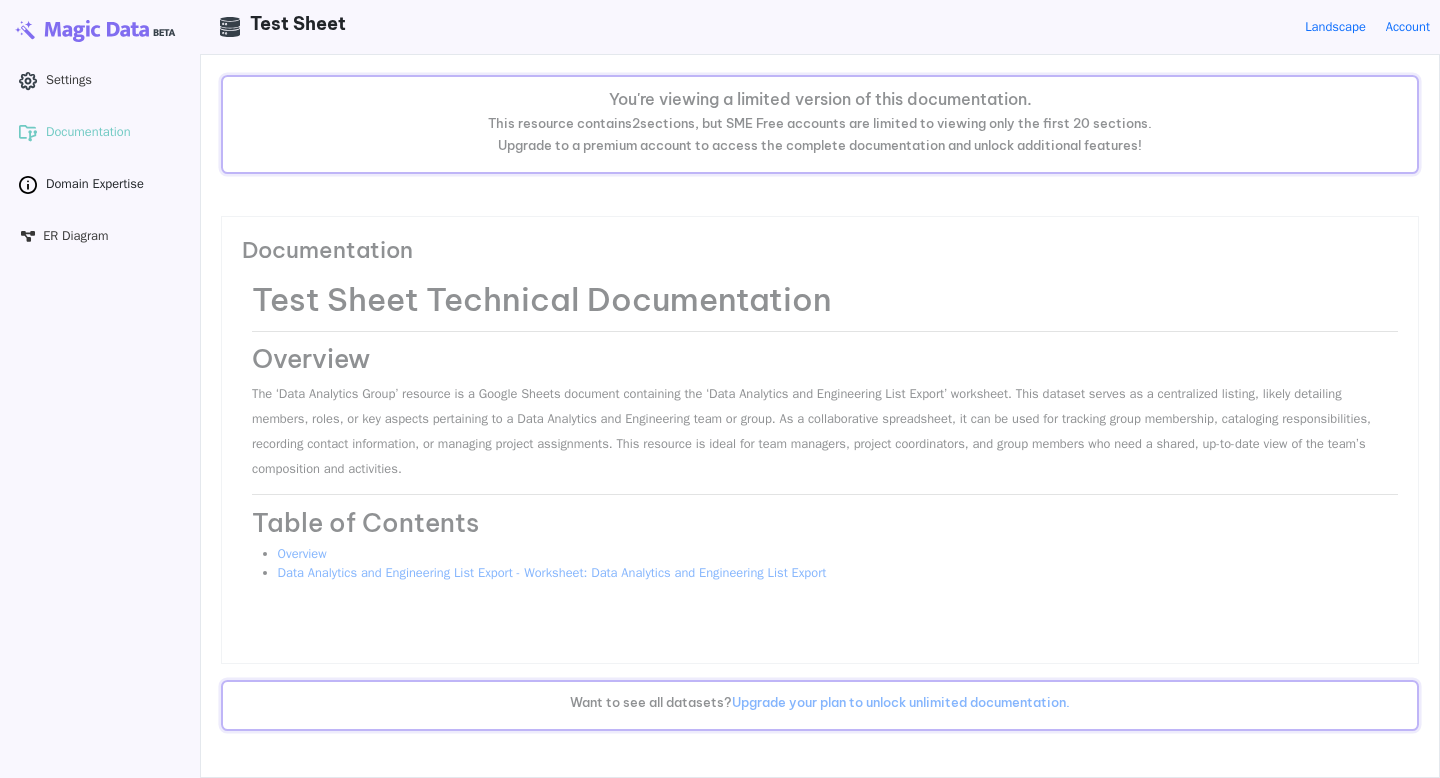 click on "Domain Expertise" at bounding box center (95, 184) 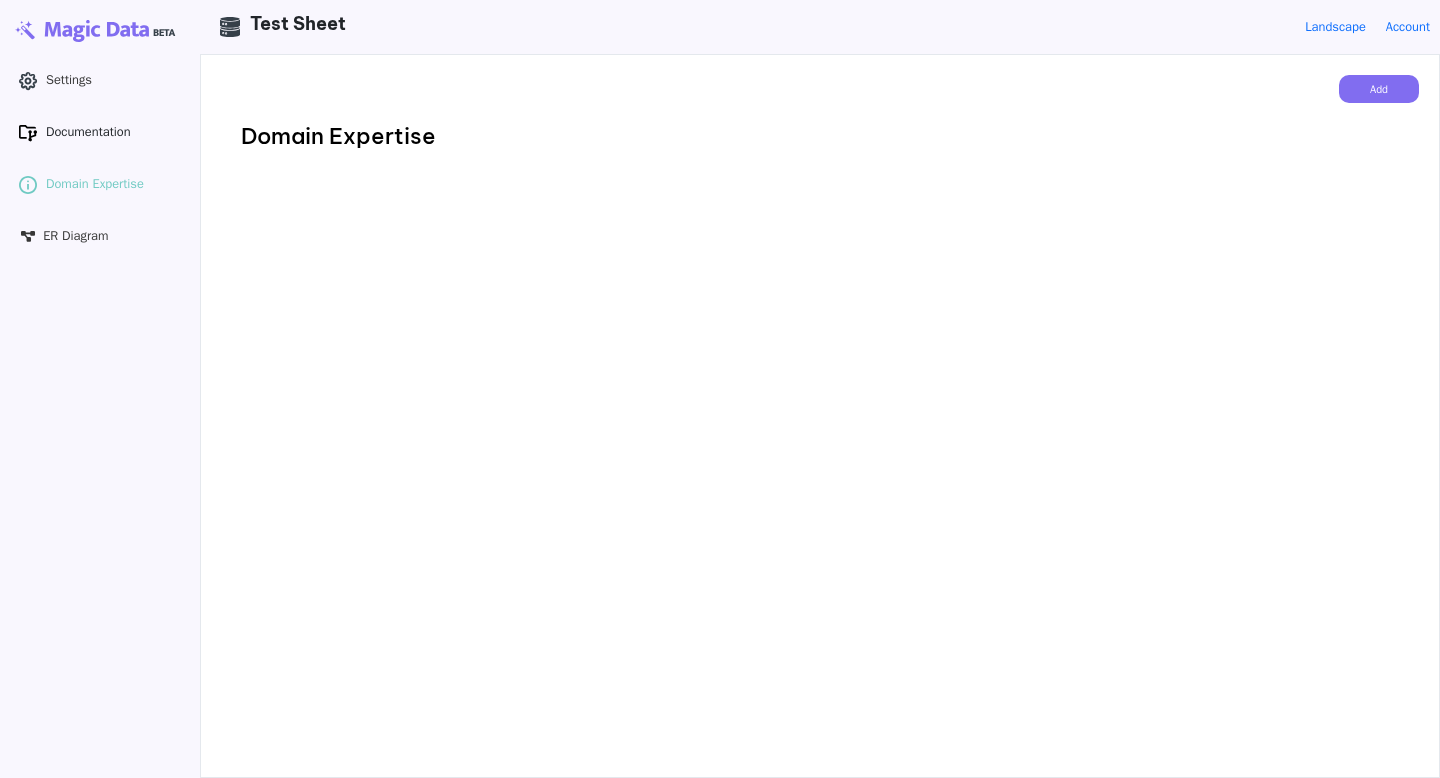 click on "Documentation" at bounding box center (88, 132) 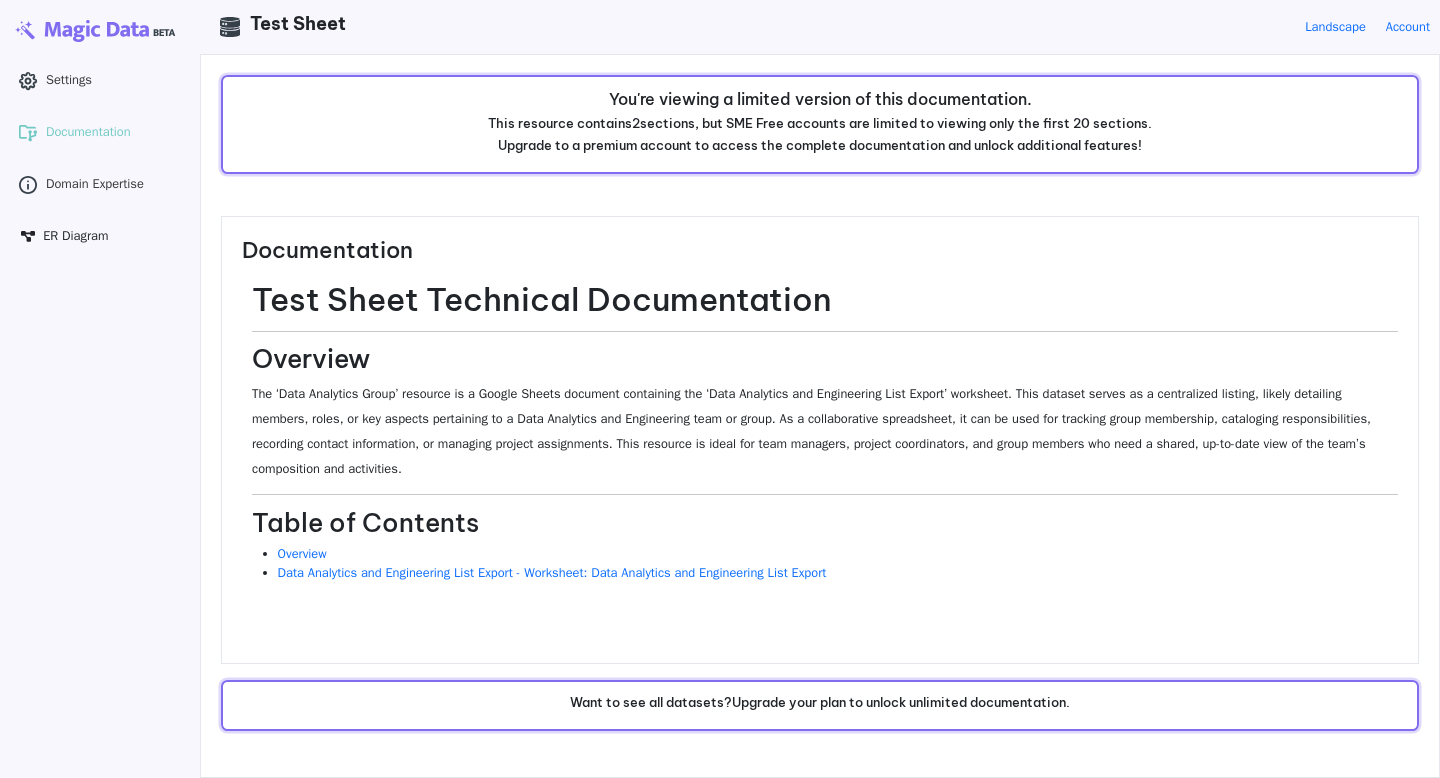 click on "ER Diagram" at bounding box center (75, 236) 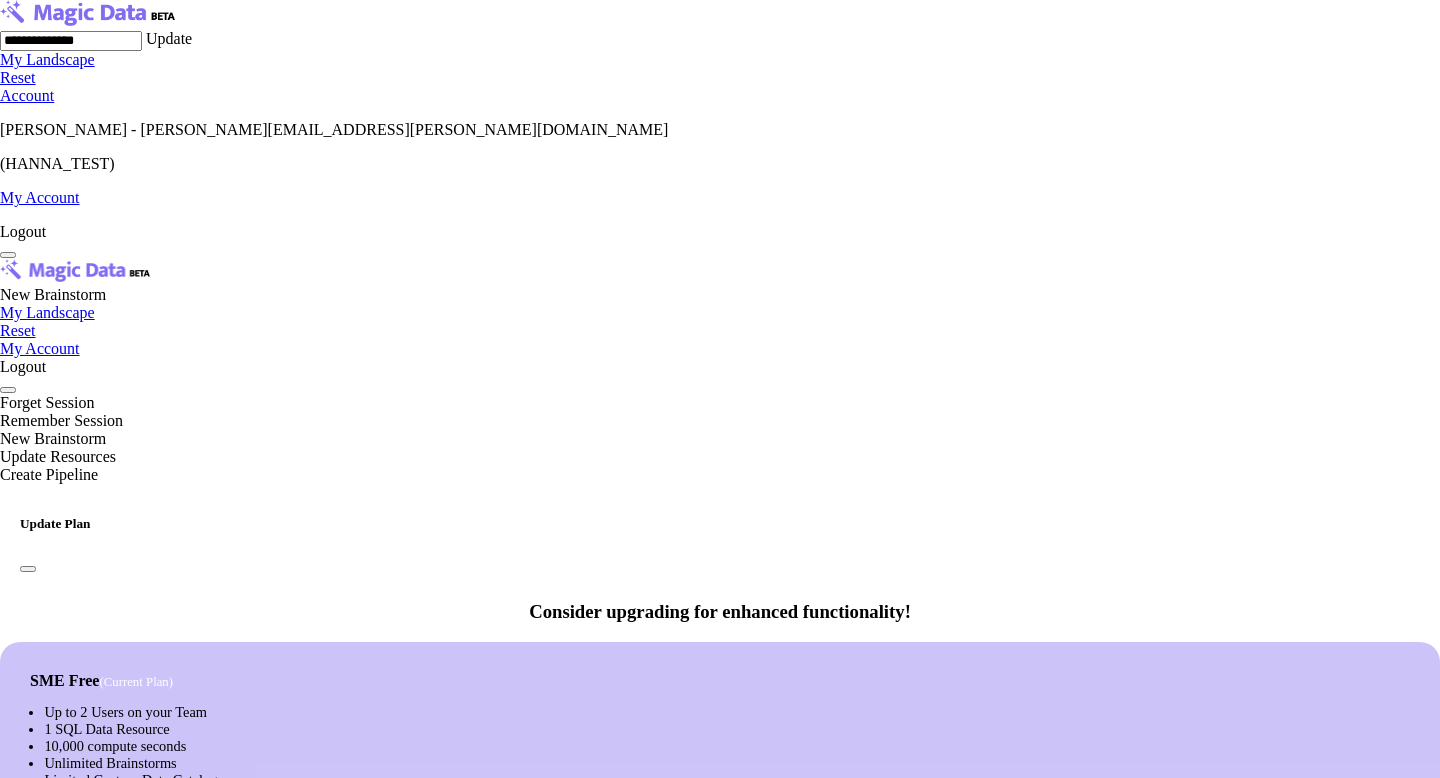 scroll, scrollTop: 0, scrollLeft: 0, axis: both 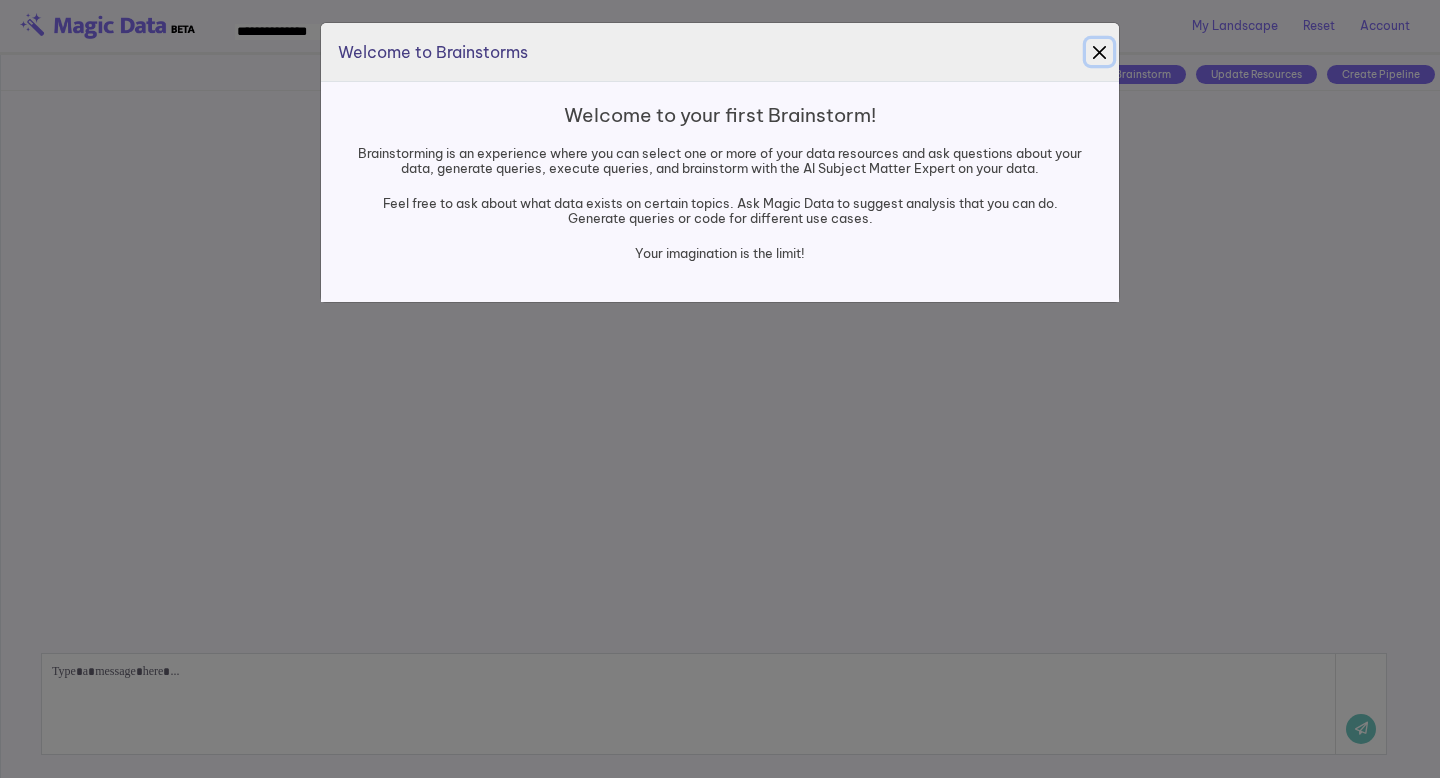 click at bounding box center [1099, 52] 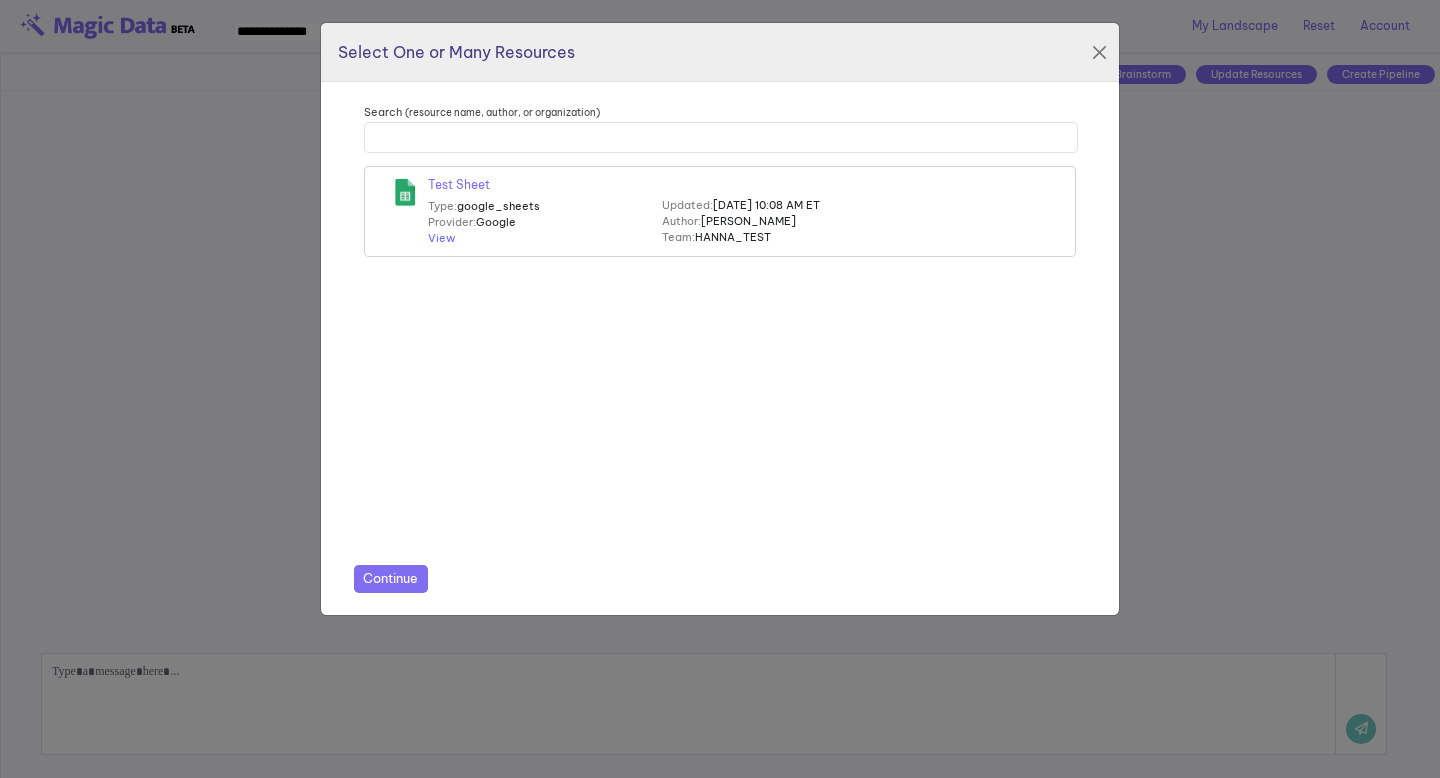 click on "Provider:  Google" at bounding box center (545, 222) 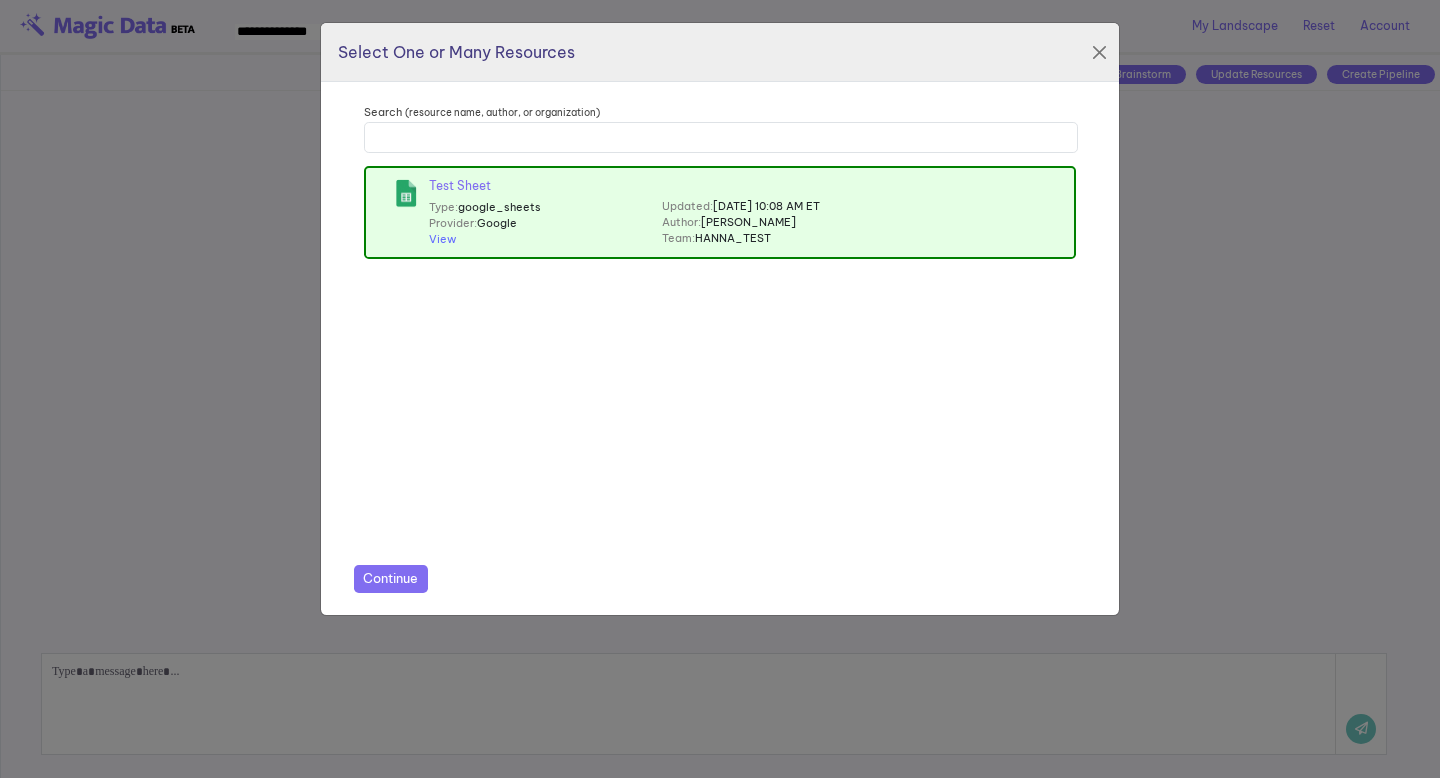click on "Continue" at bounding box center (391, 579) 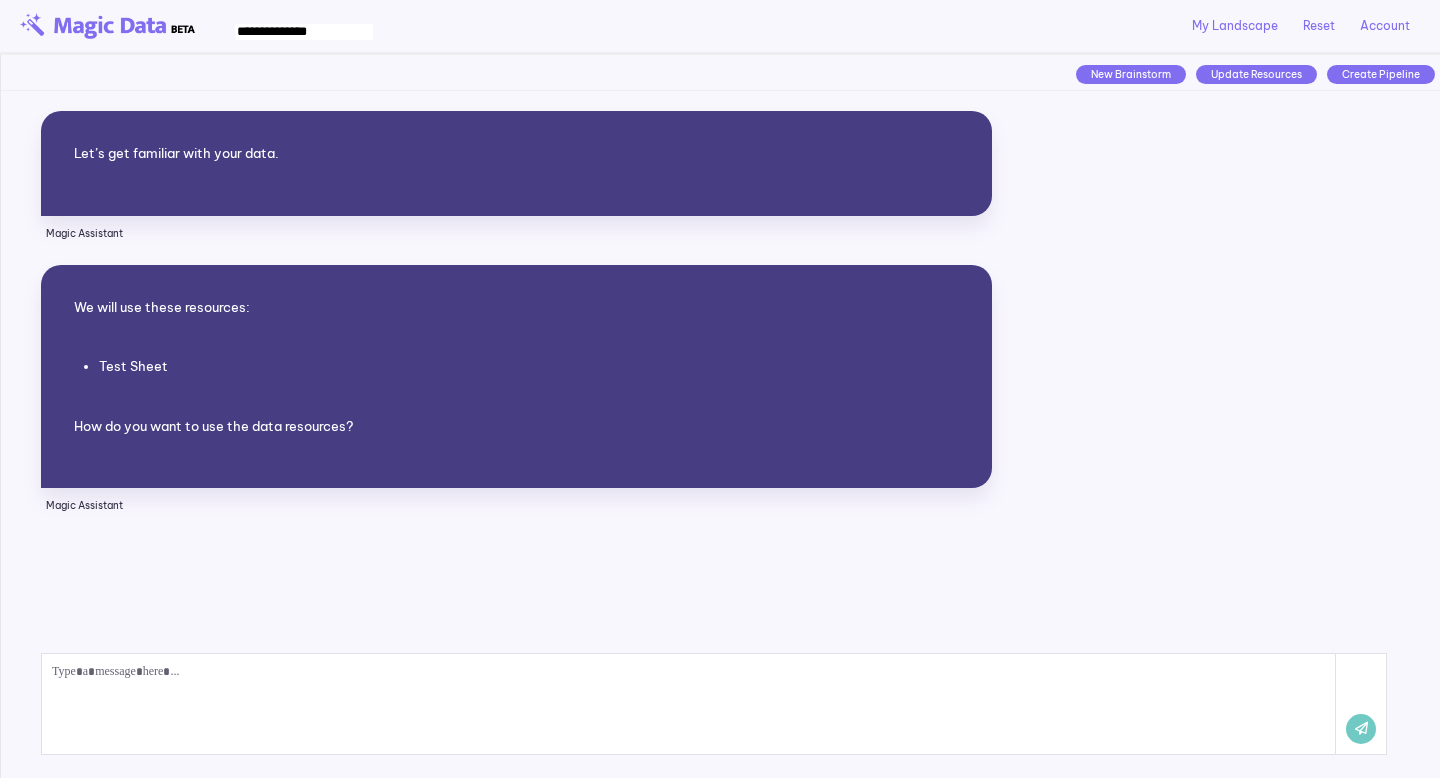 click at bounding box center [689, 704] 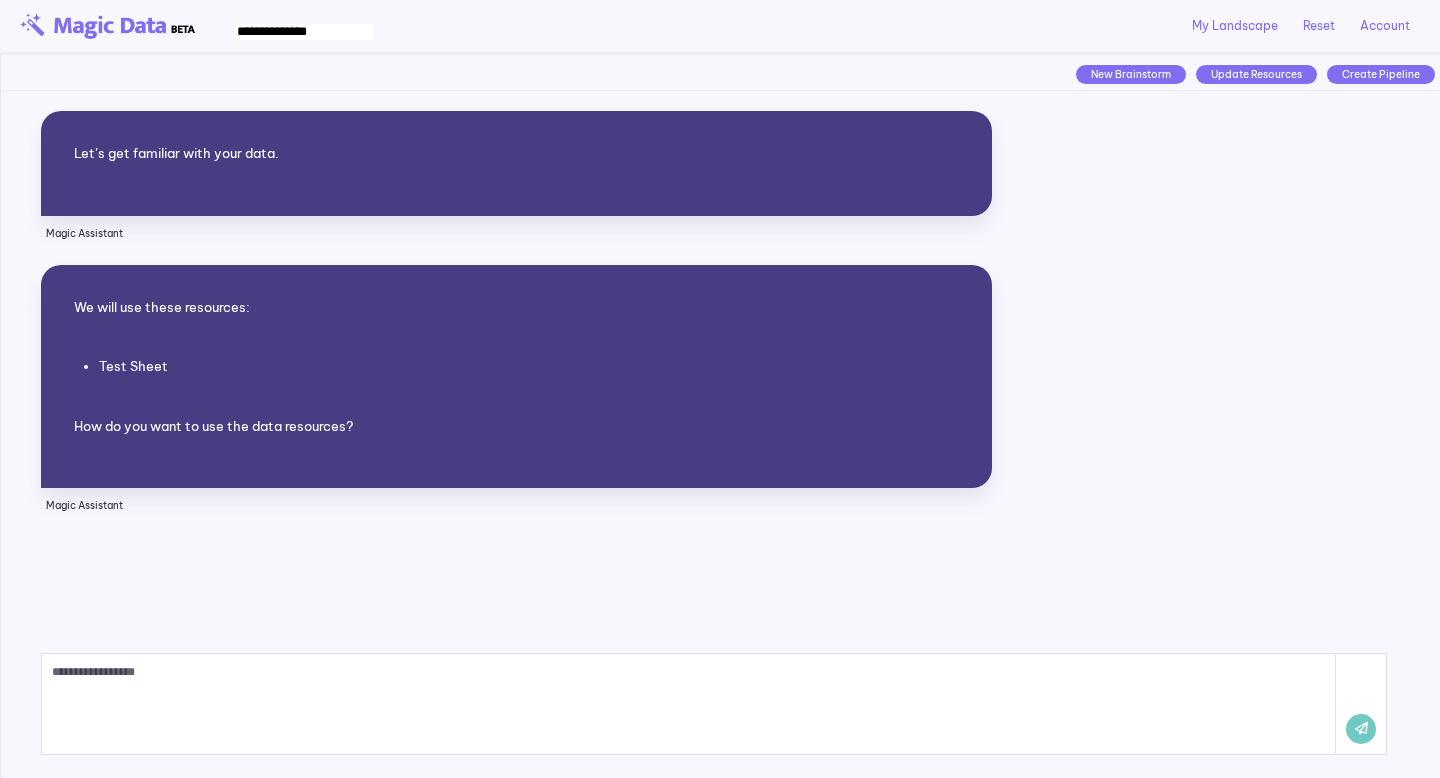 click at bounding box center [1361, 729] 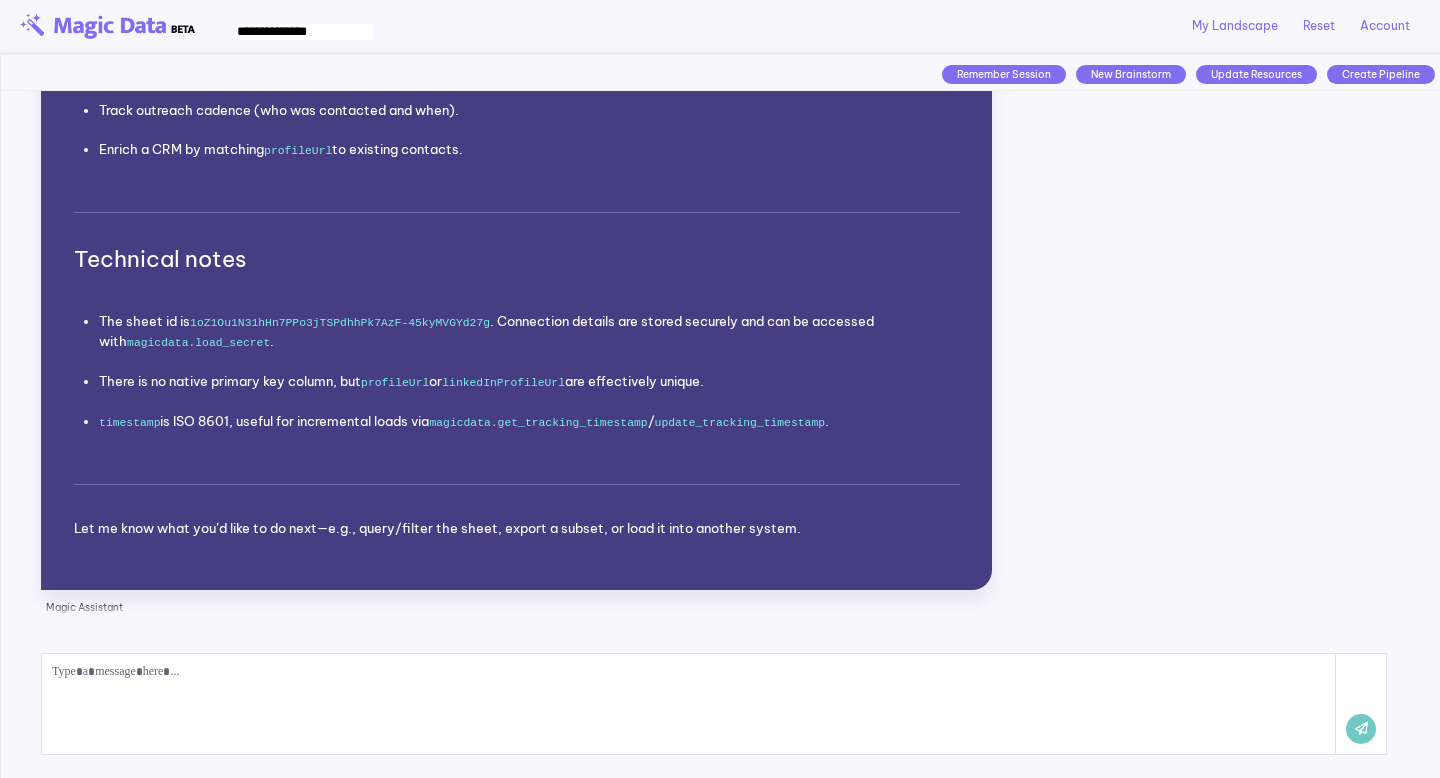 scroll, scrollTop: 1668, scrollLeft: 0, axis: vertical 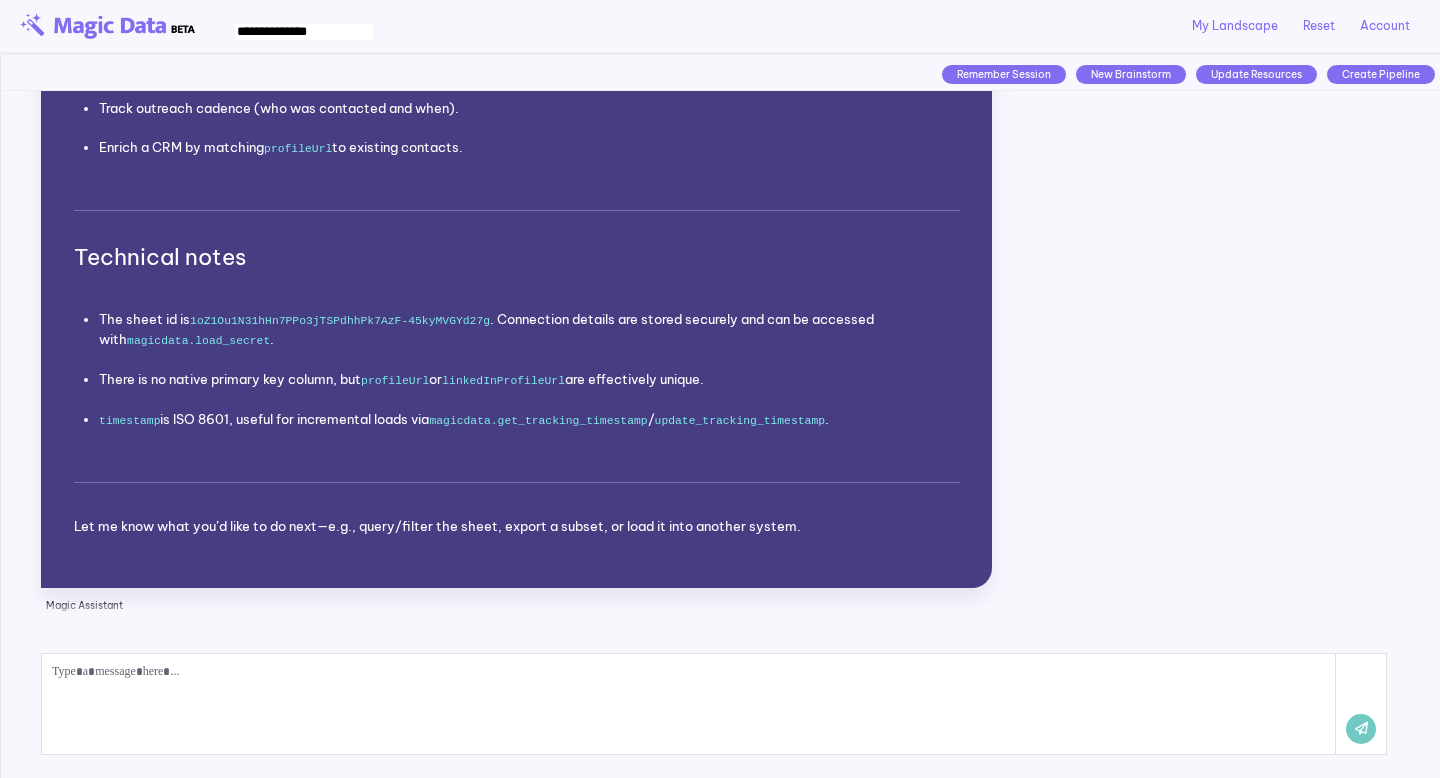 click at bounding box center (689, 704) 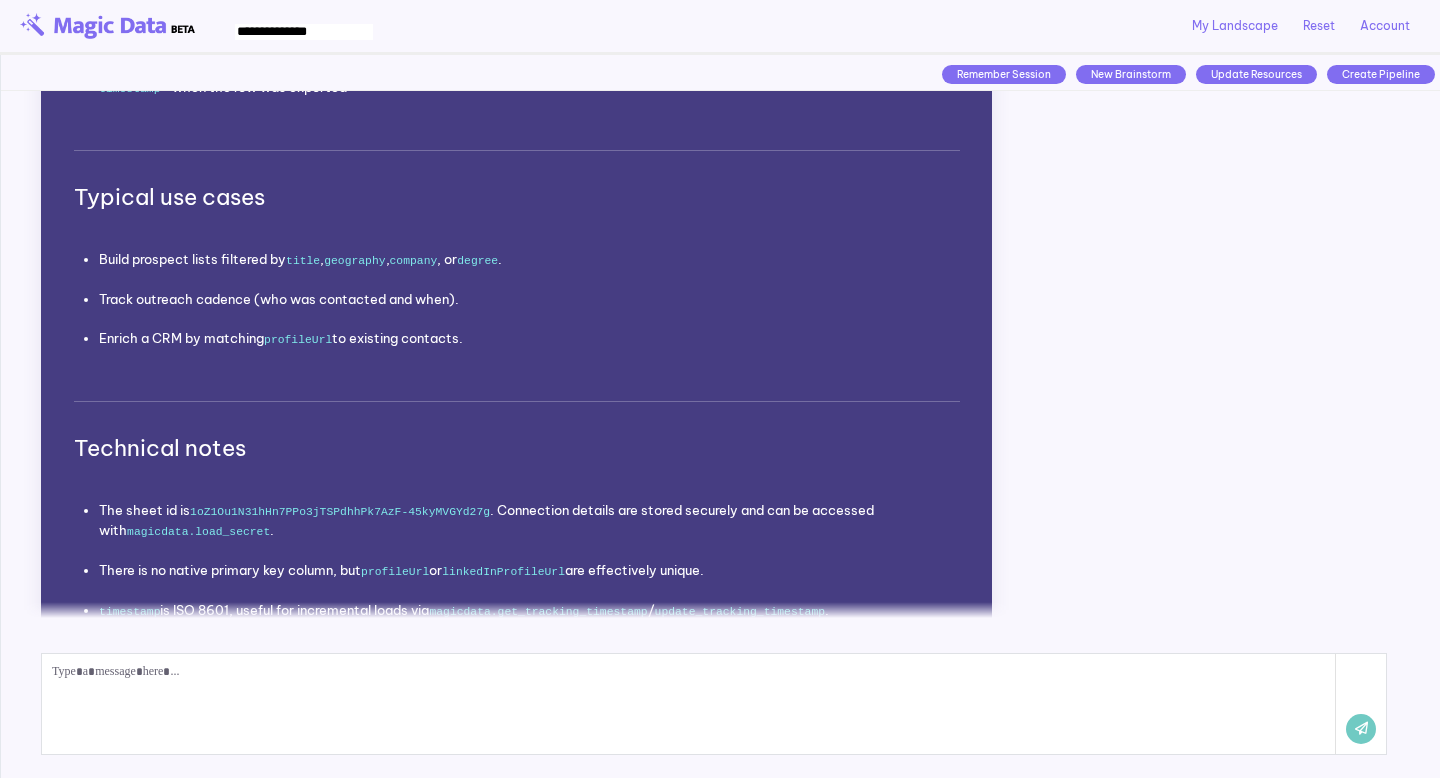 scroll, scrollTop: 1479, scrollLeft: 0, axis: vertical 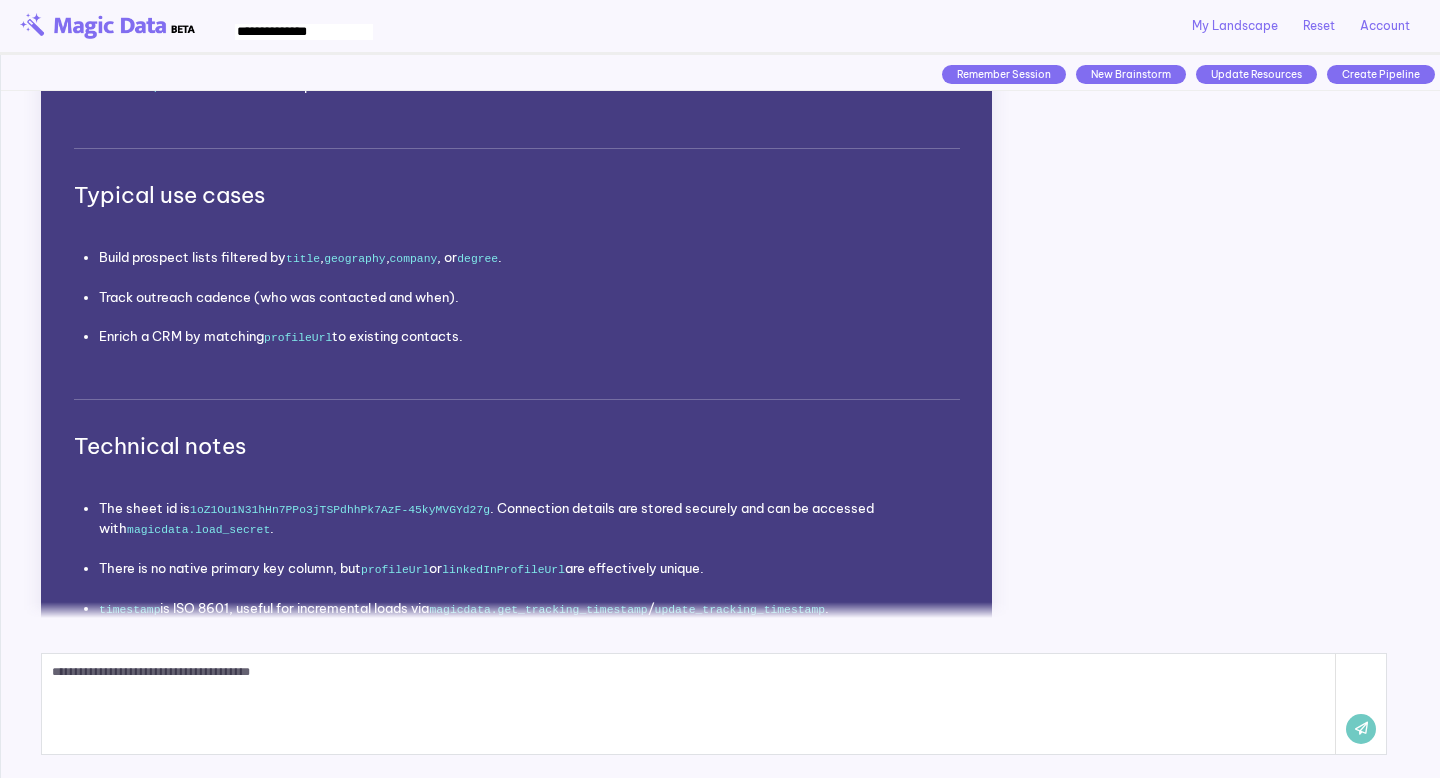 click at bounding box center (1361, 729) 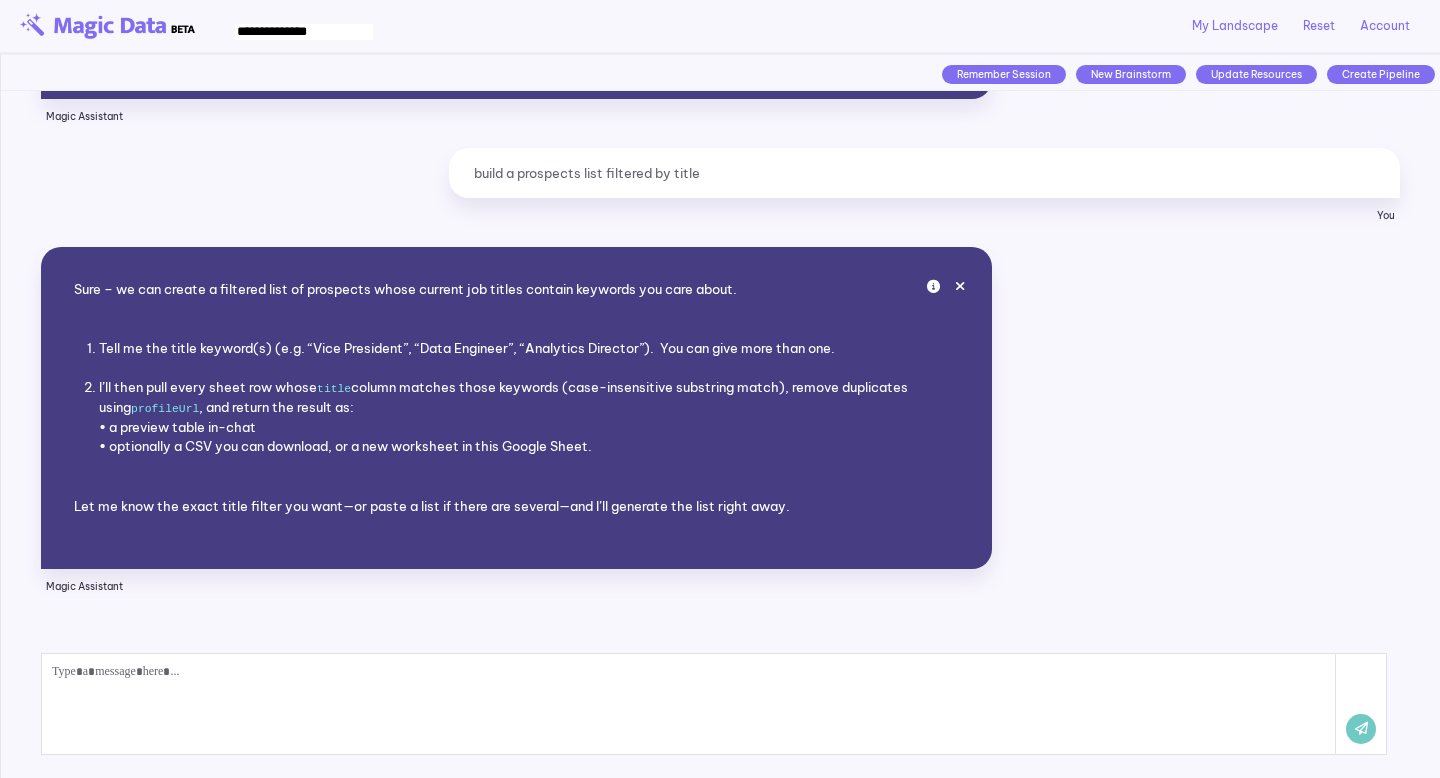 scroll, scrollTop: 2183, scrollLeft: 0, axis: vertical 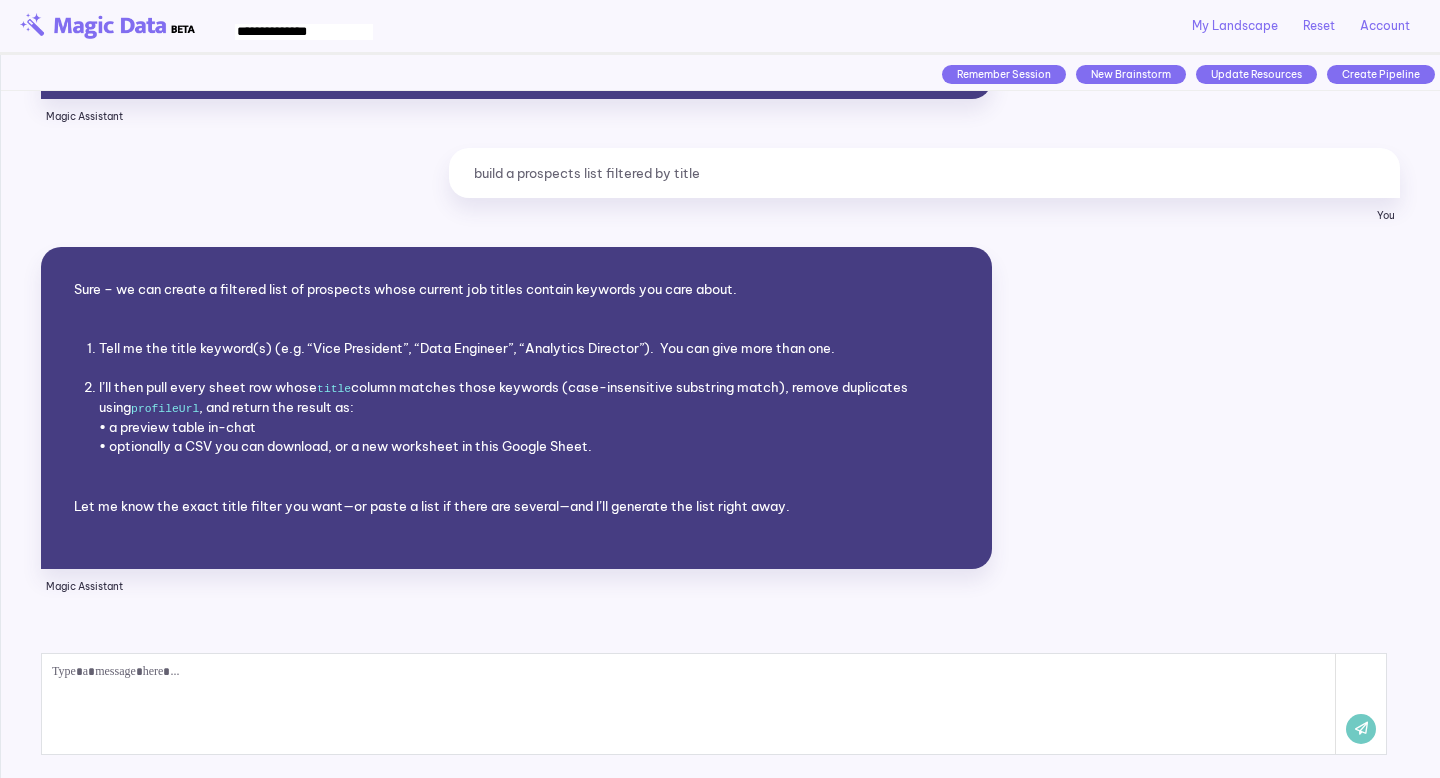 drag, startPoint x: 799, startPoint y: 672, endPoint x: 834, endPoint y: 722, distance: 61.03278 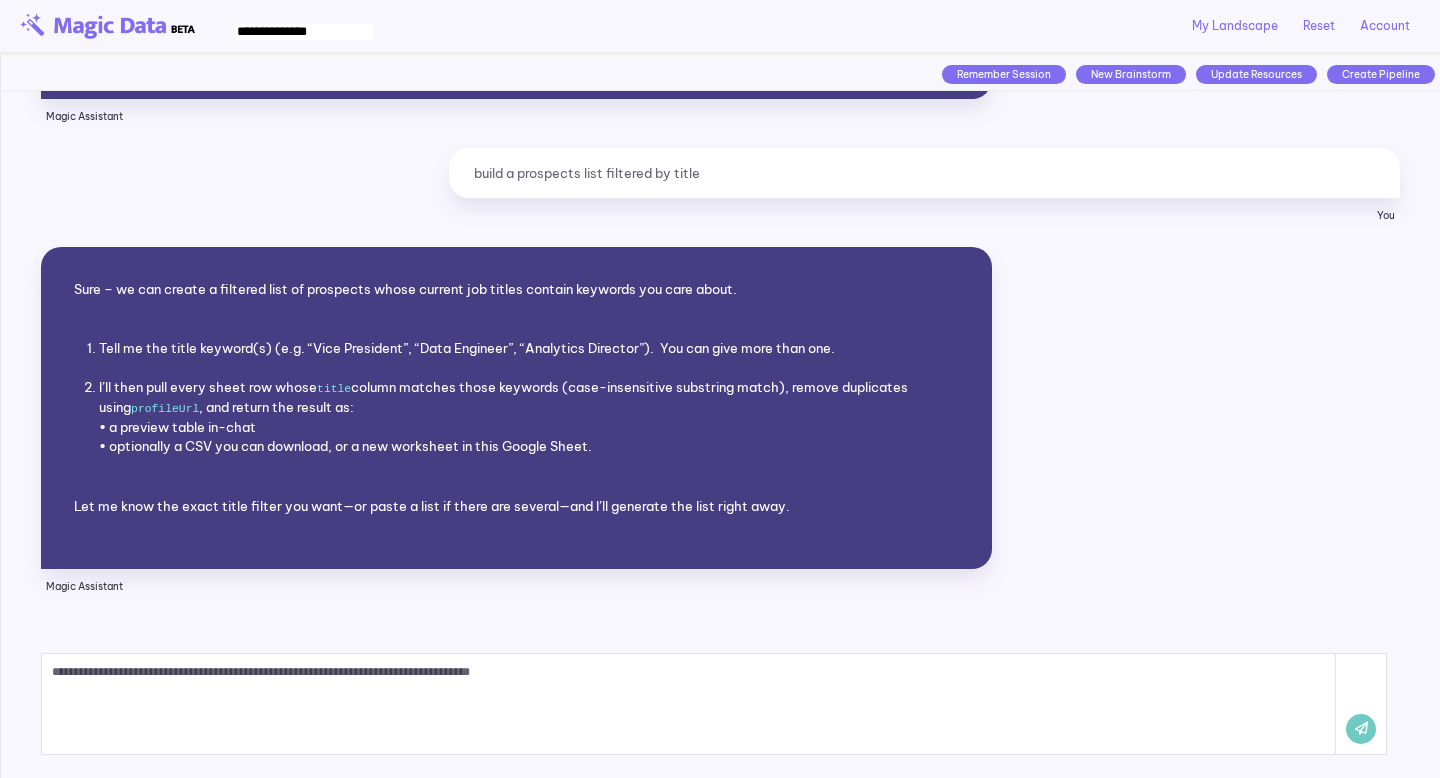 click at bounding box center (1361, 729) 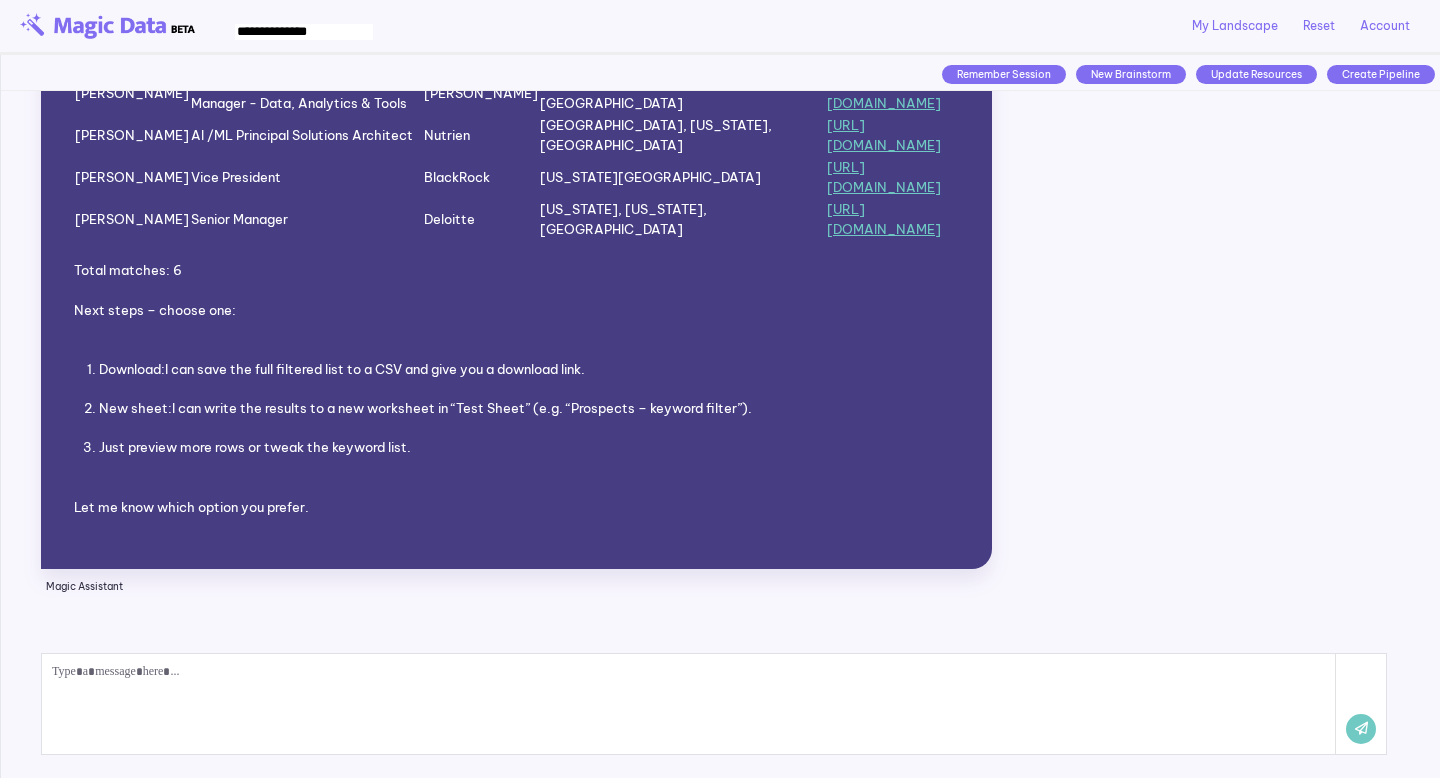 scroll, scrollTop: 3398, scrollLeft: 0, axis: vertical 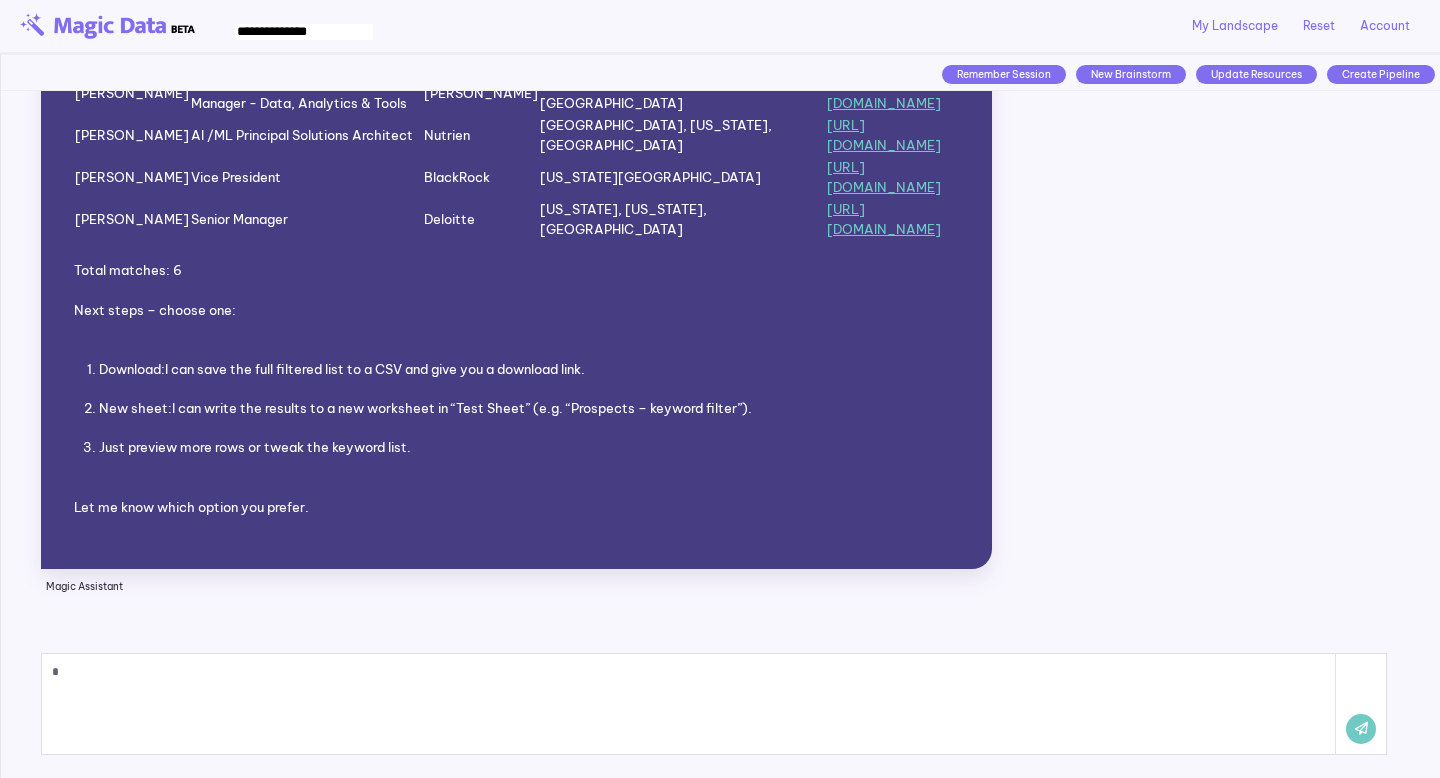 click at bounding box center [1361, 729] 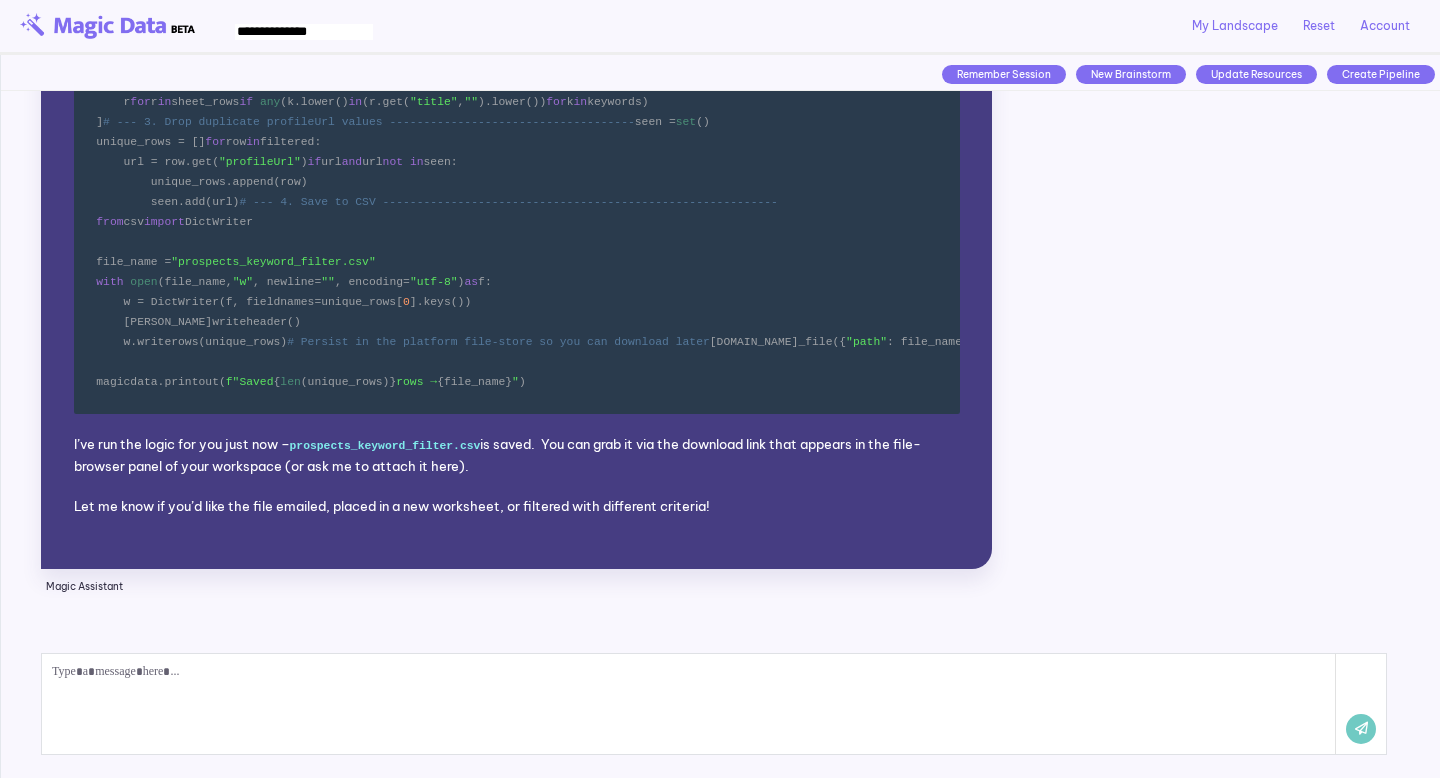 scroll, scrollTop: 4902, scrollLeft: 0, axis: vertical 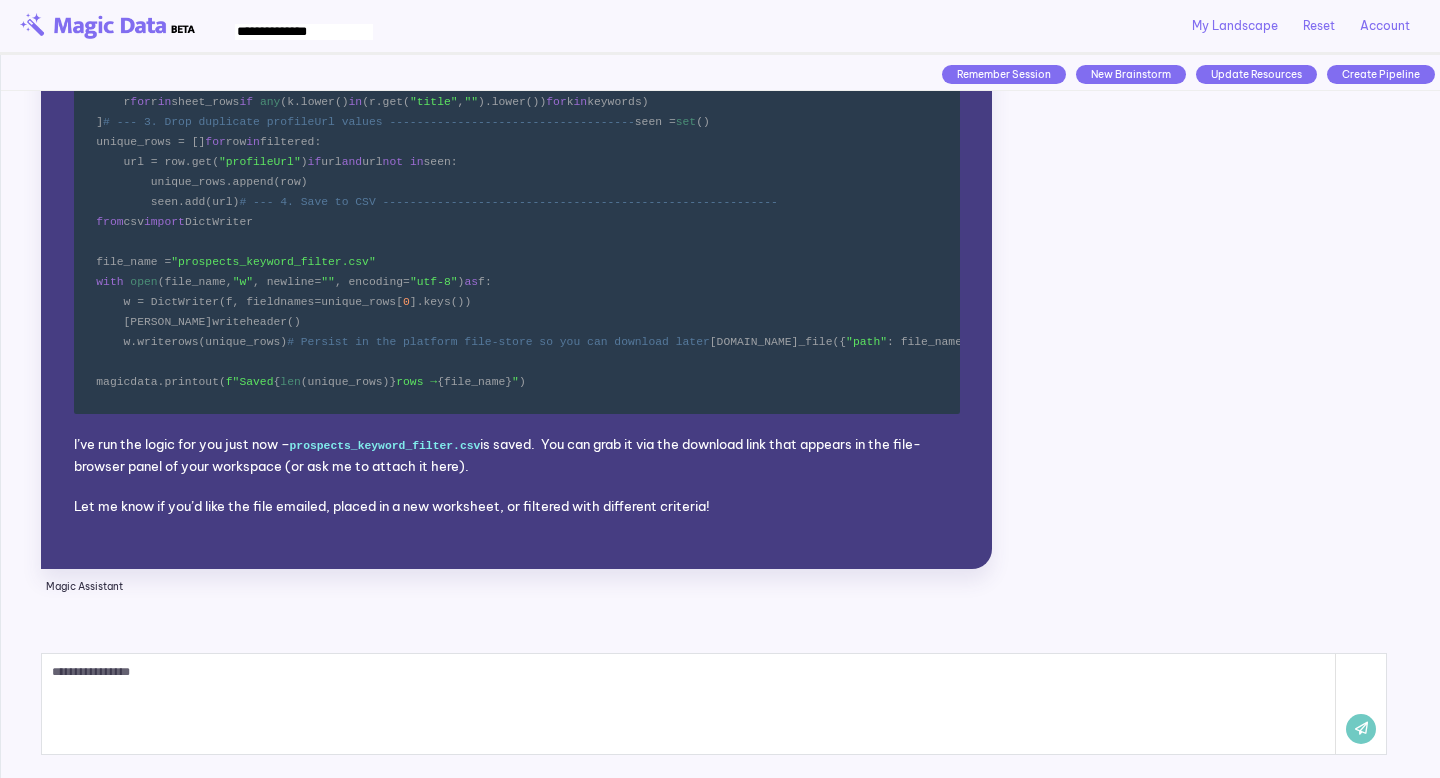 click at bounding box center [1361, 729] 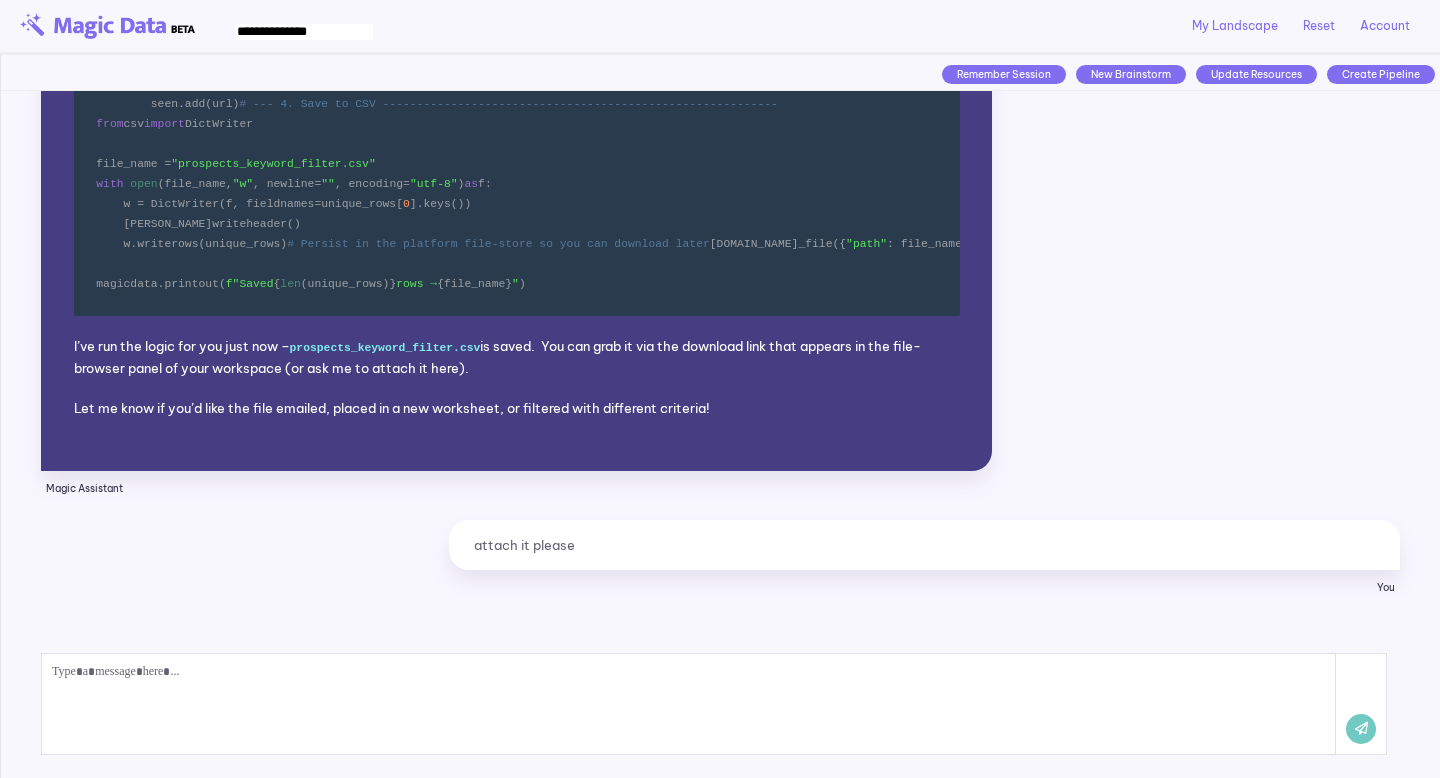 scroll, scrollTop: 5421, scrollLeft: 0, axis: vertical 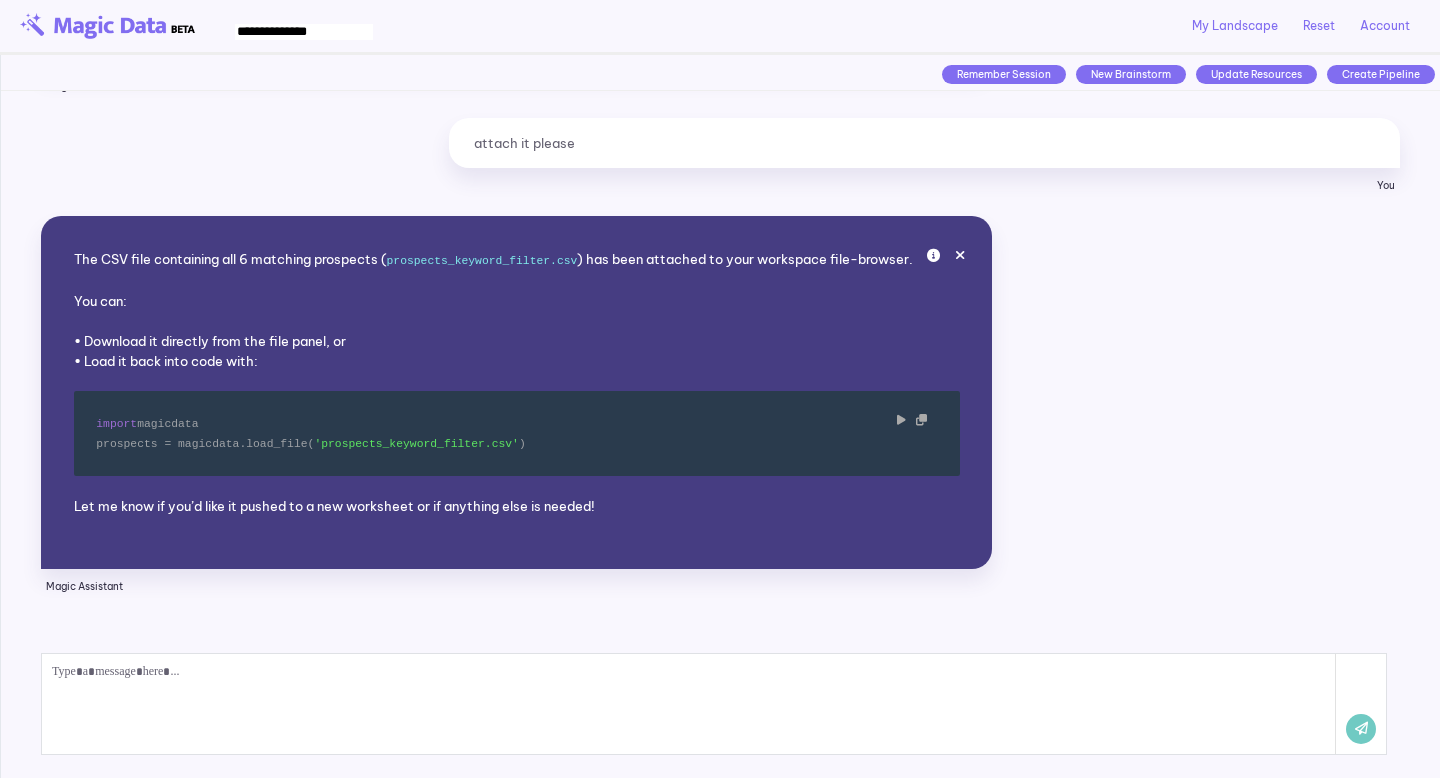click on "'prospects_keyword_filter.csv'" at bounding box center (416, 444) 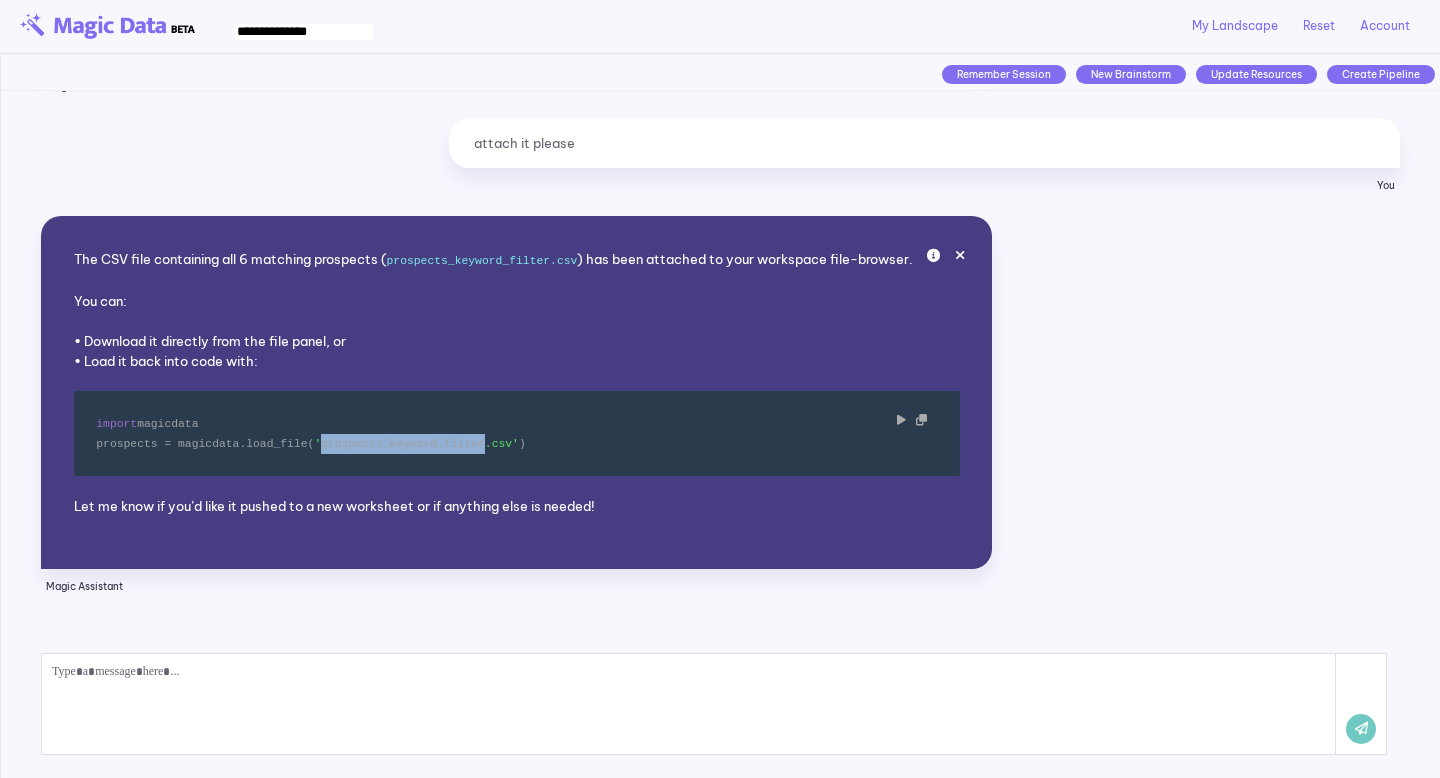 click on "'prospects_keyword_filter.csv'" at bounding box center (416, 444) 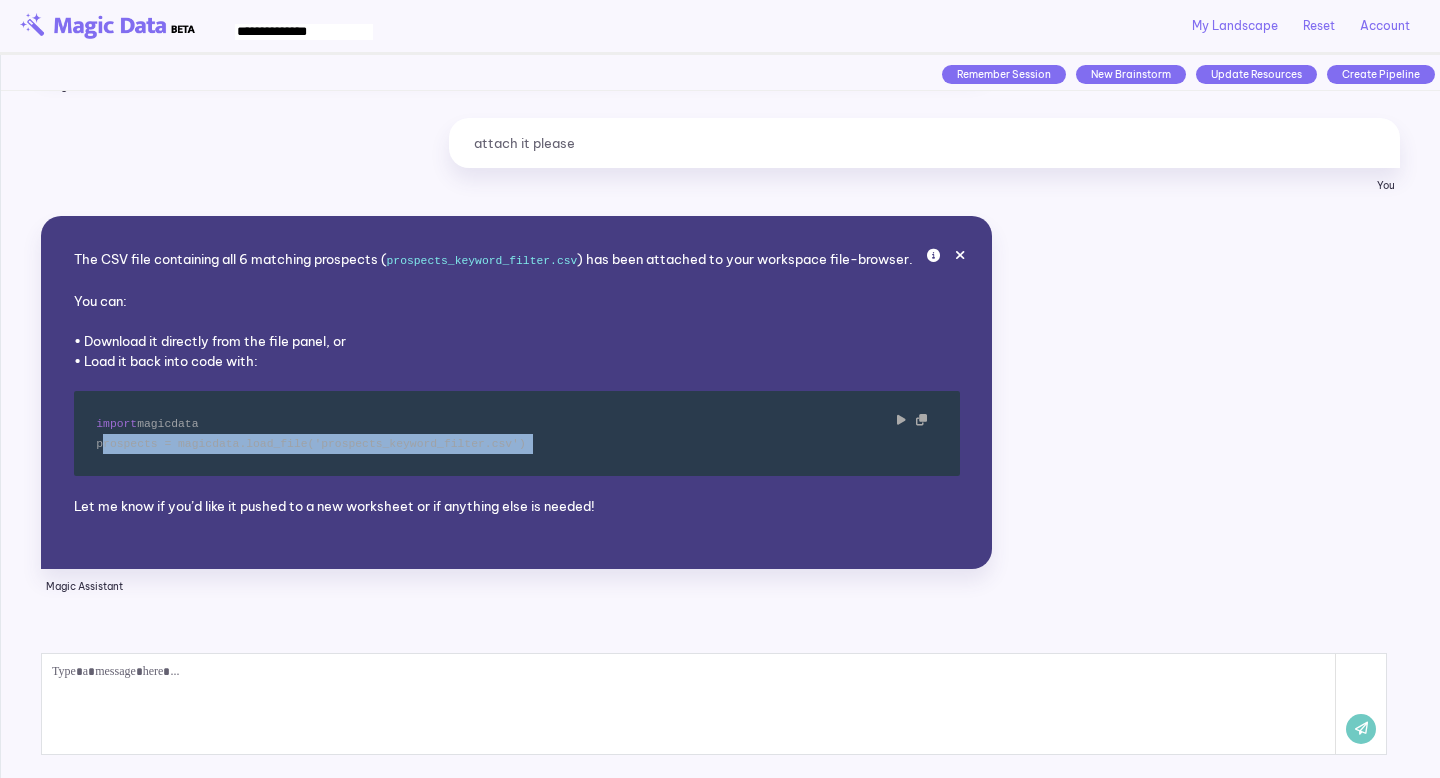 click on "'prospects_keyword_filter.csv'" at bounding box center (416, 444) 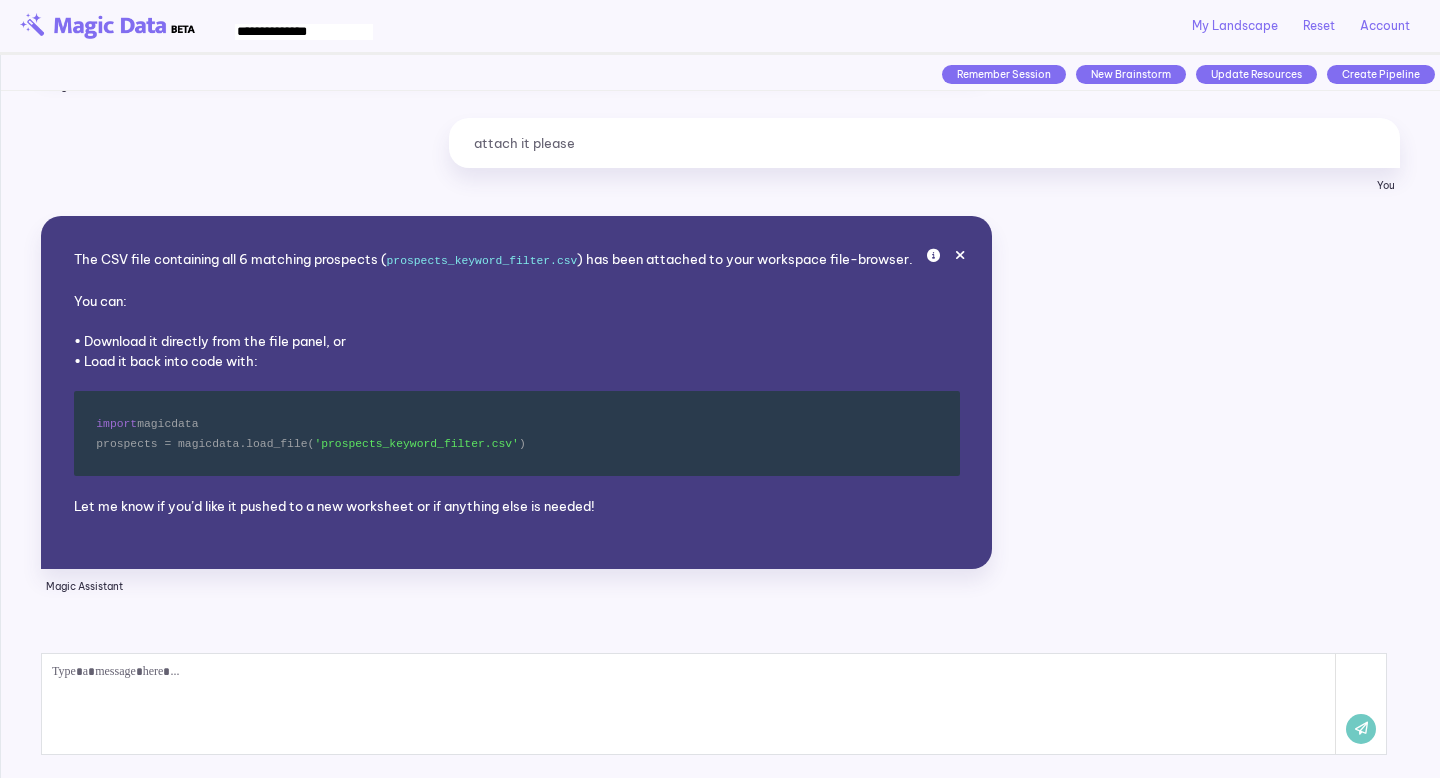 click on "• Download it directly from the file panel, or
• Load it back into code with:" at bounding box center (517, 351) 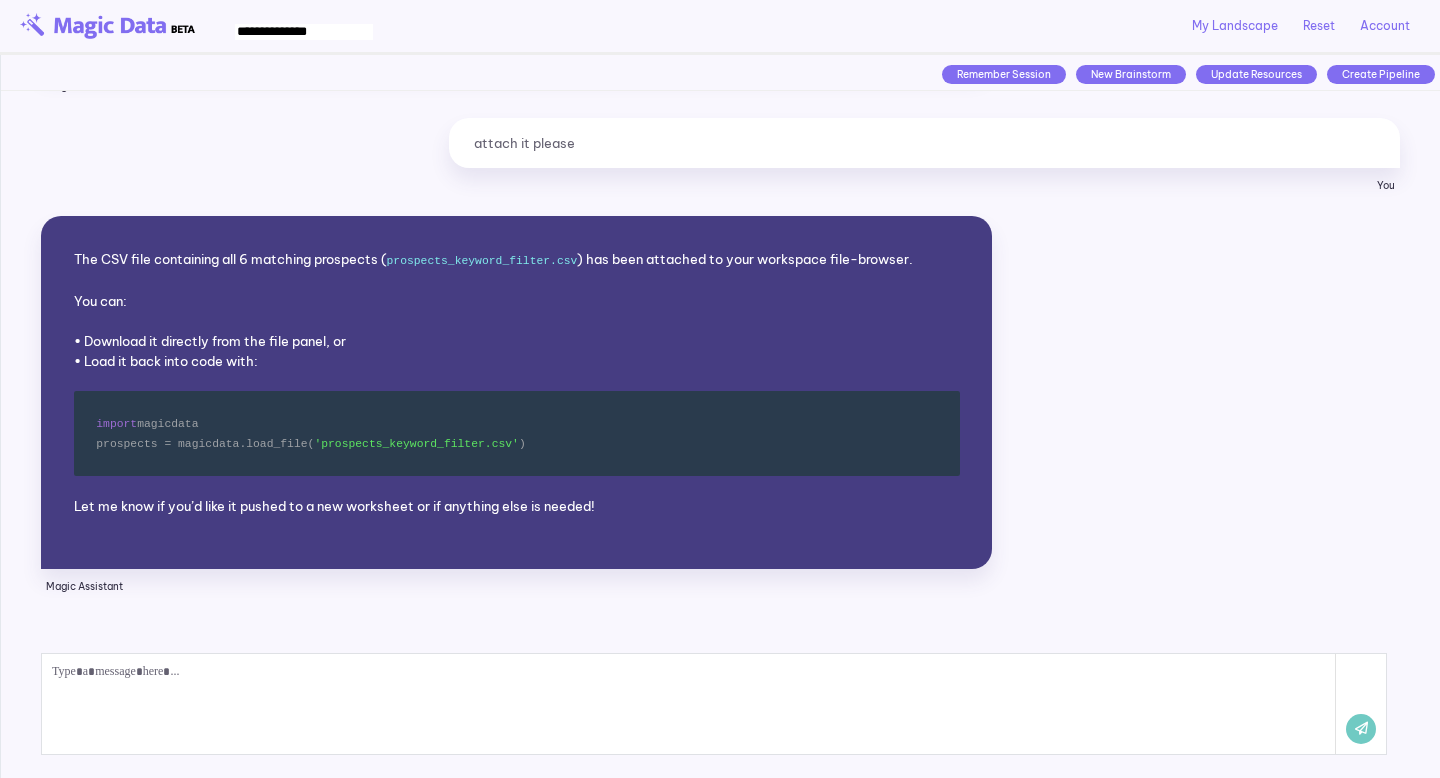scroll, scrollTop: 5421, scrollLeft: 0, axis: vertical 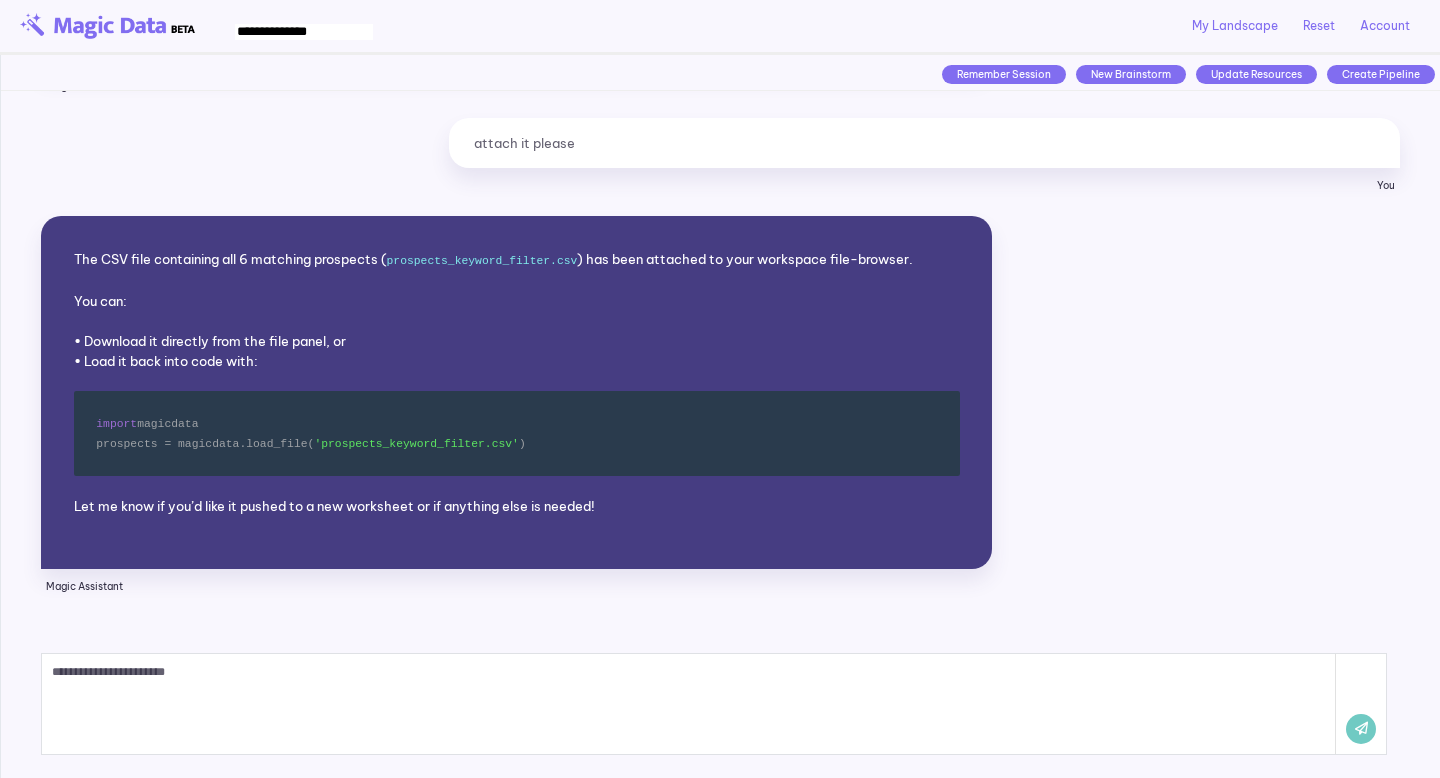 click at bounding box center (1361, 729) 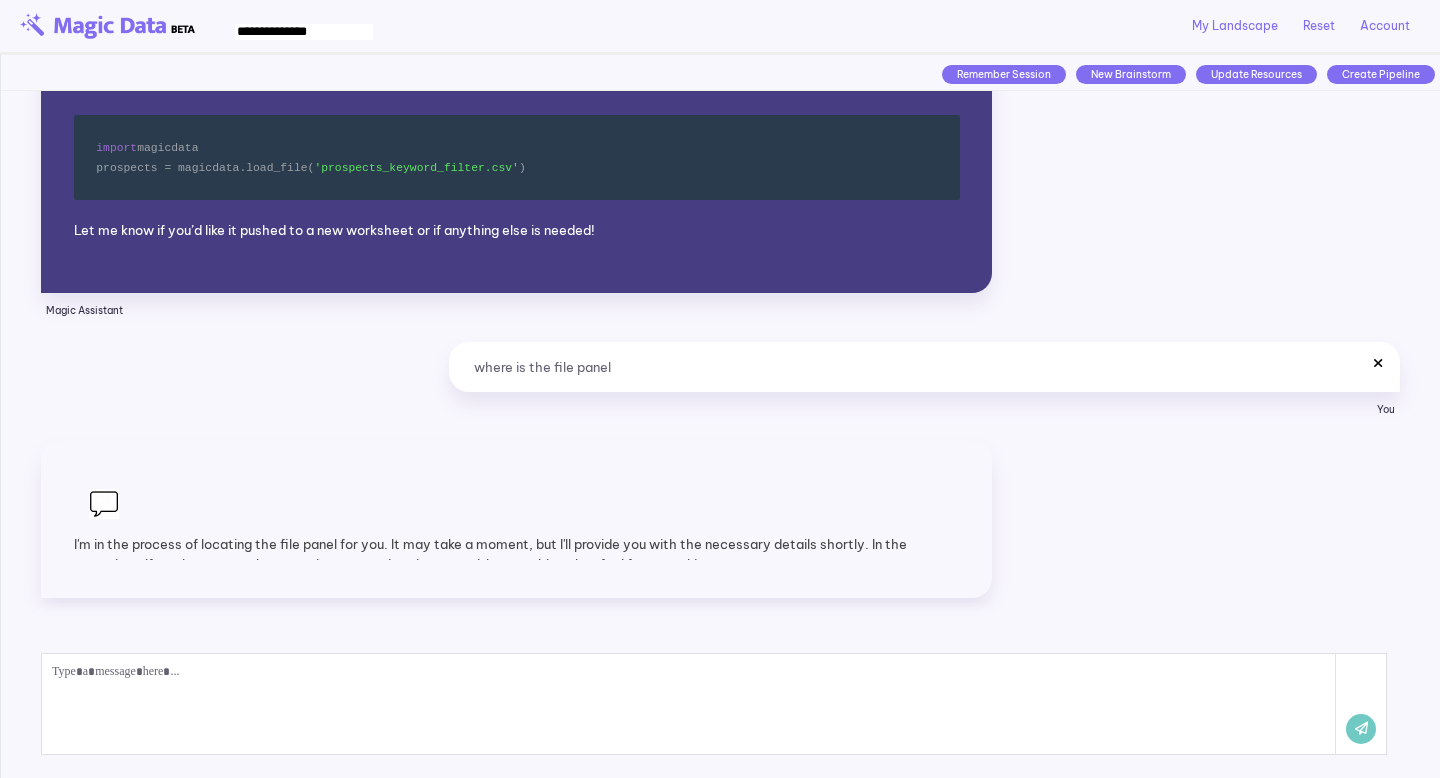 scroll, scrollTop: 5706, scrollLeft: 0, axis: vertical 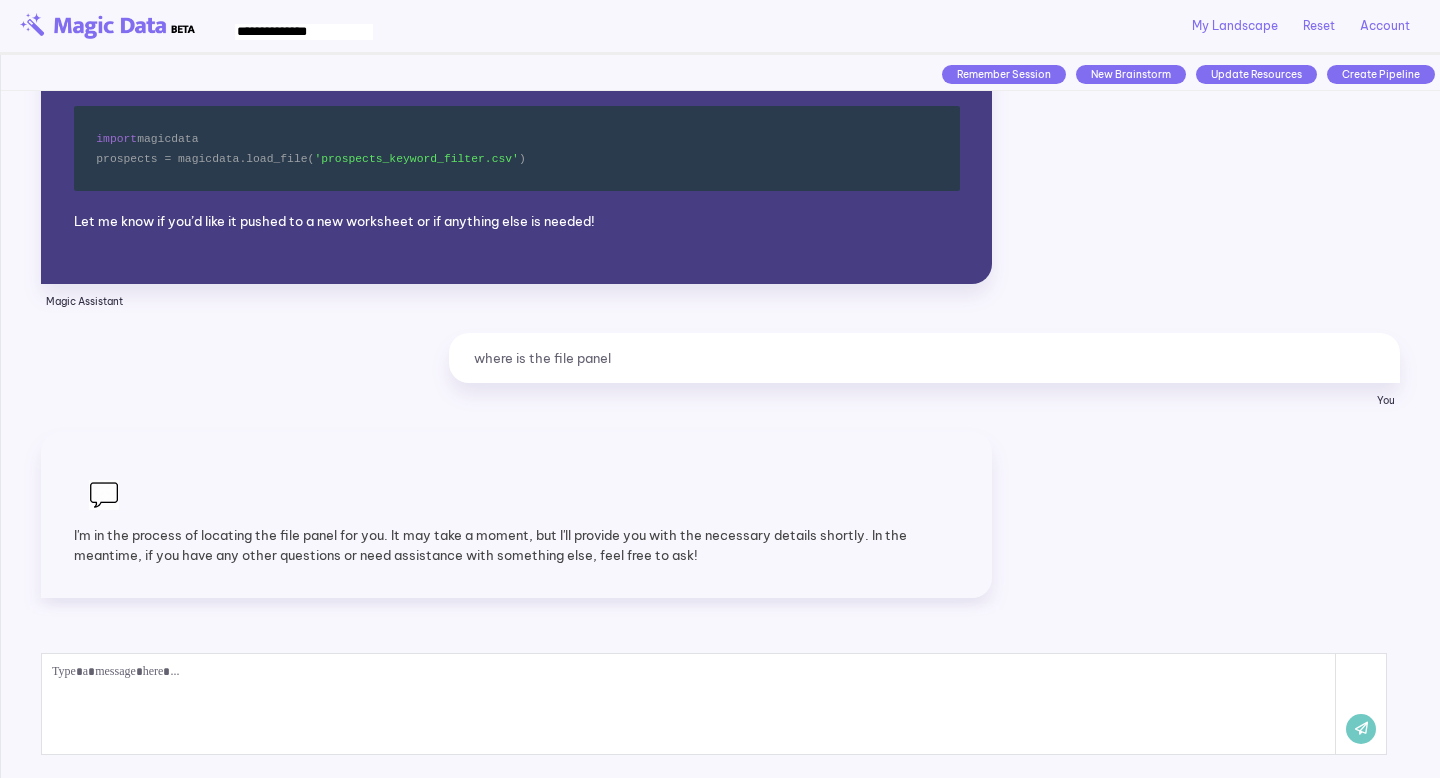 click at bounding box center (689, 704) 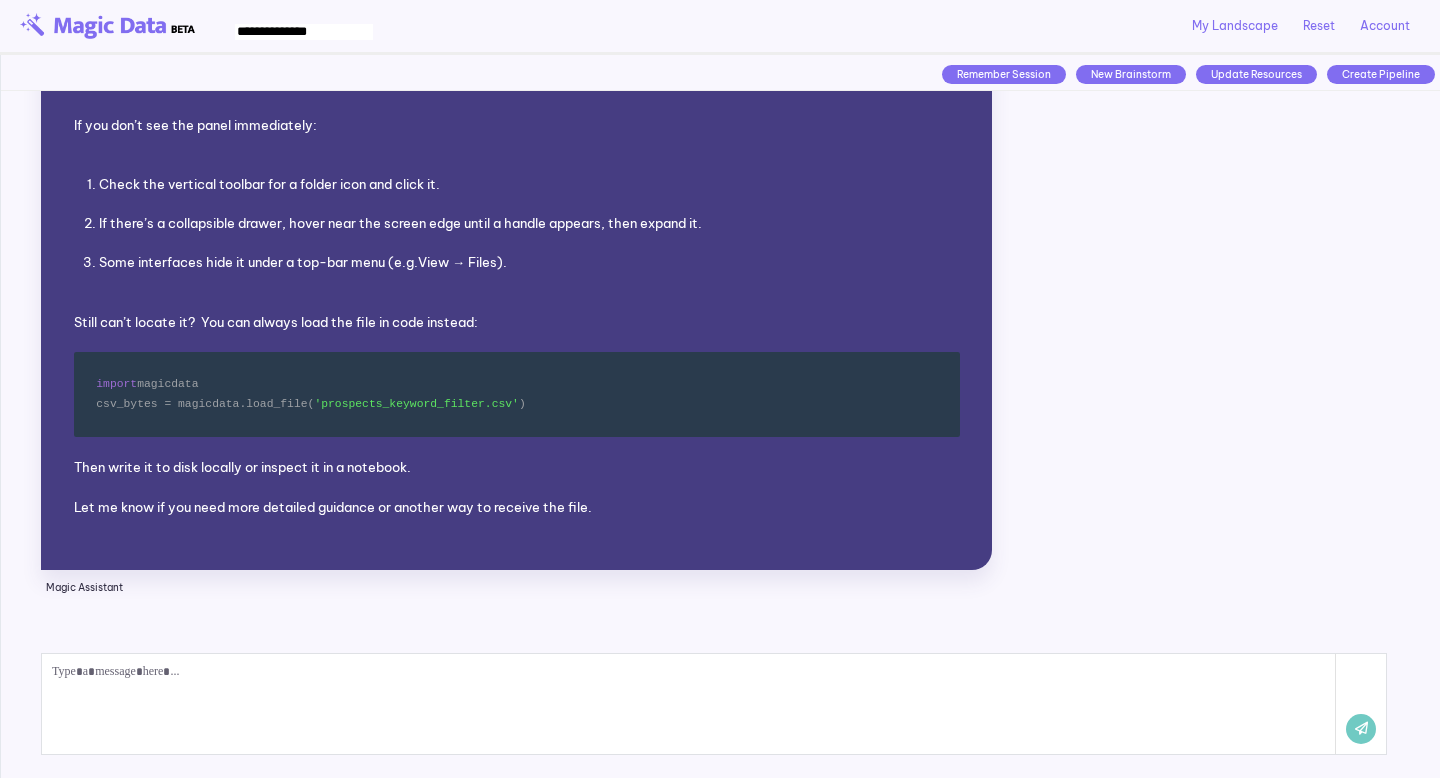 scroll, scrollTop: 6060, scrollLeft: 0, axis: vertical 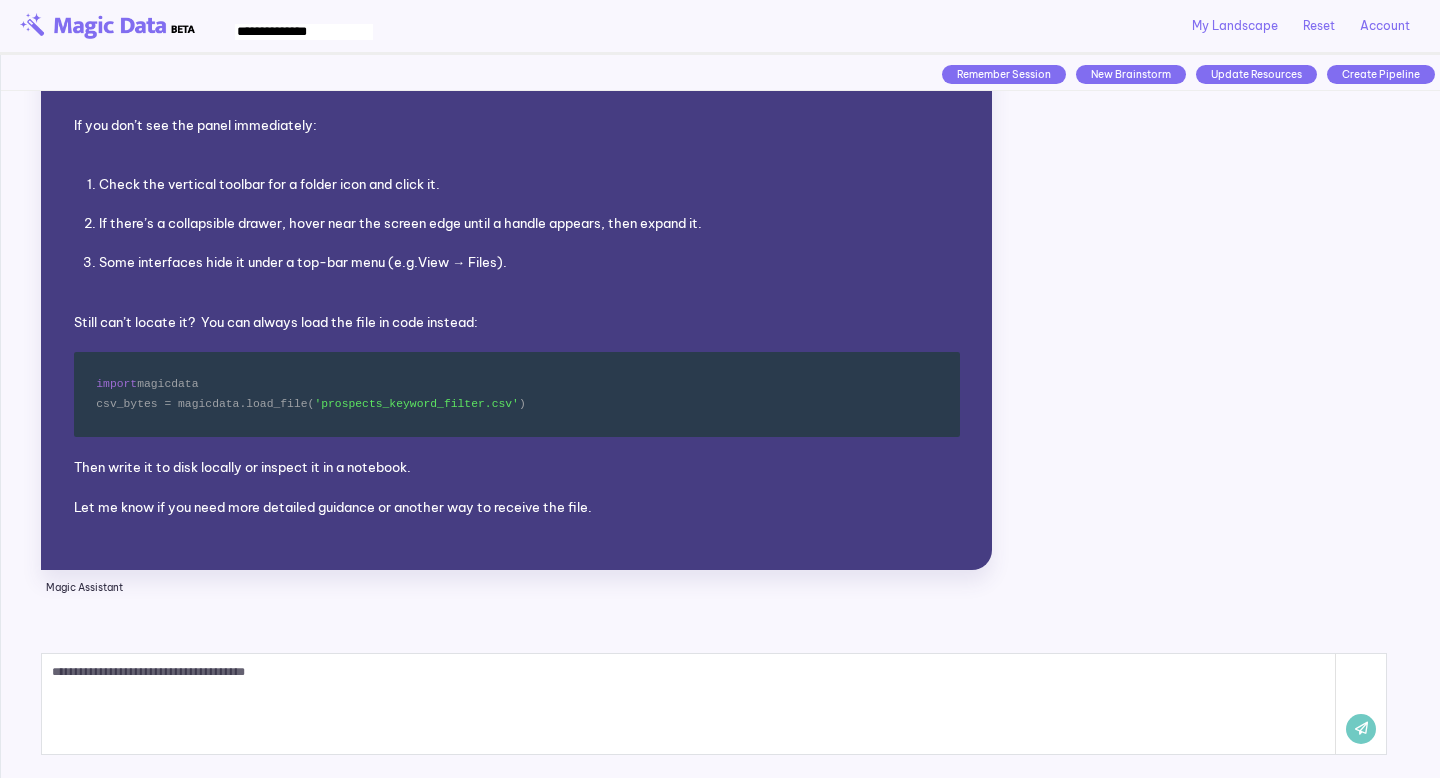 click at bounding box center [1361, 729] 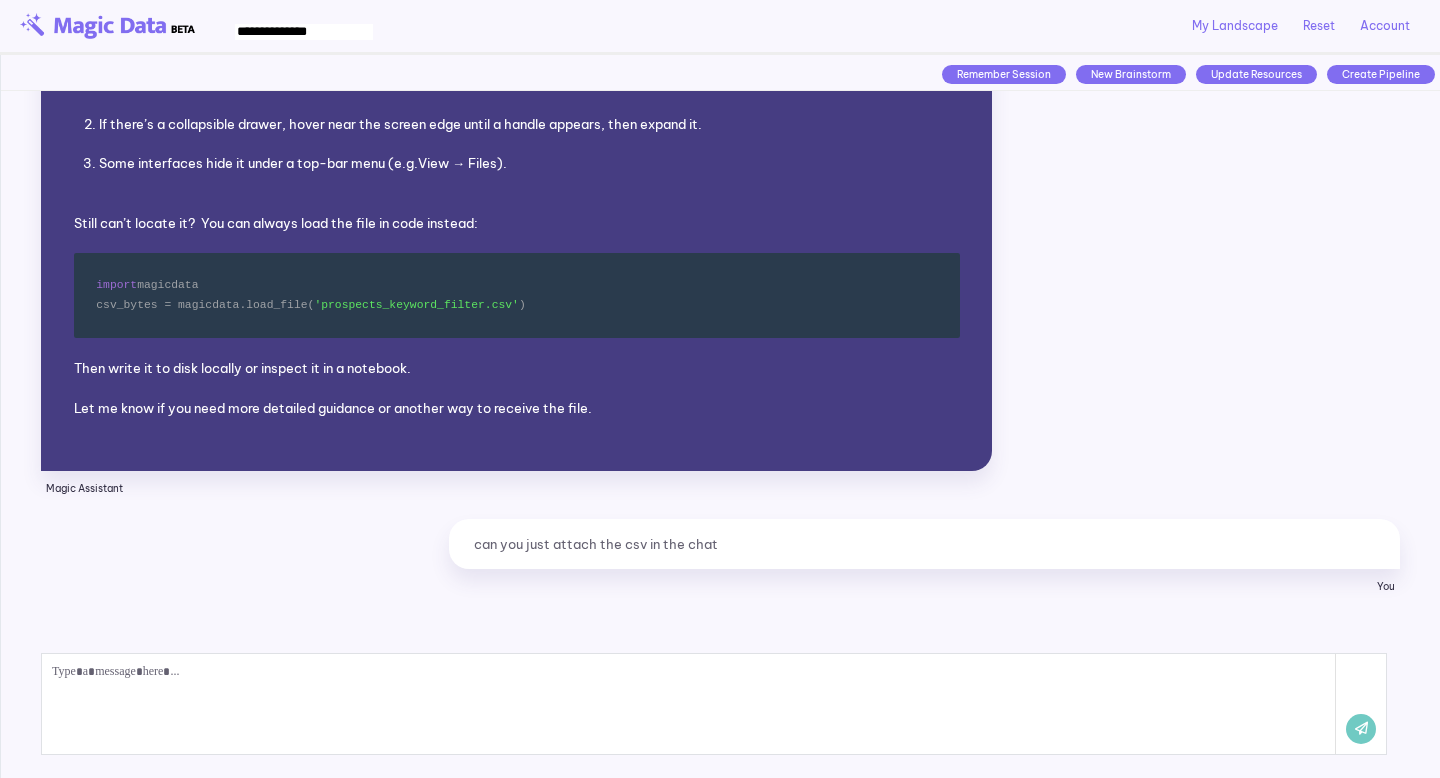 scroll, scrollTop: 6609, scrollLeft: 0, axis: vertical 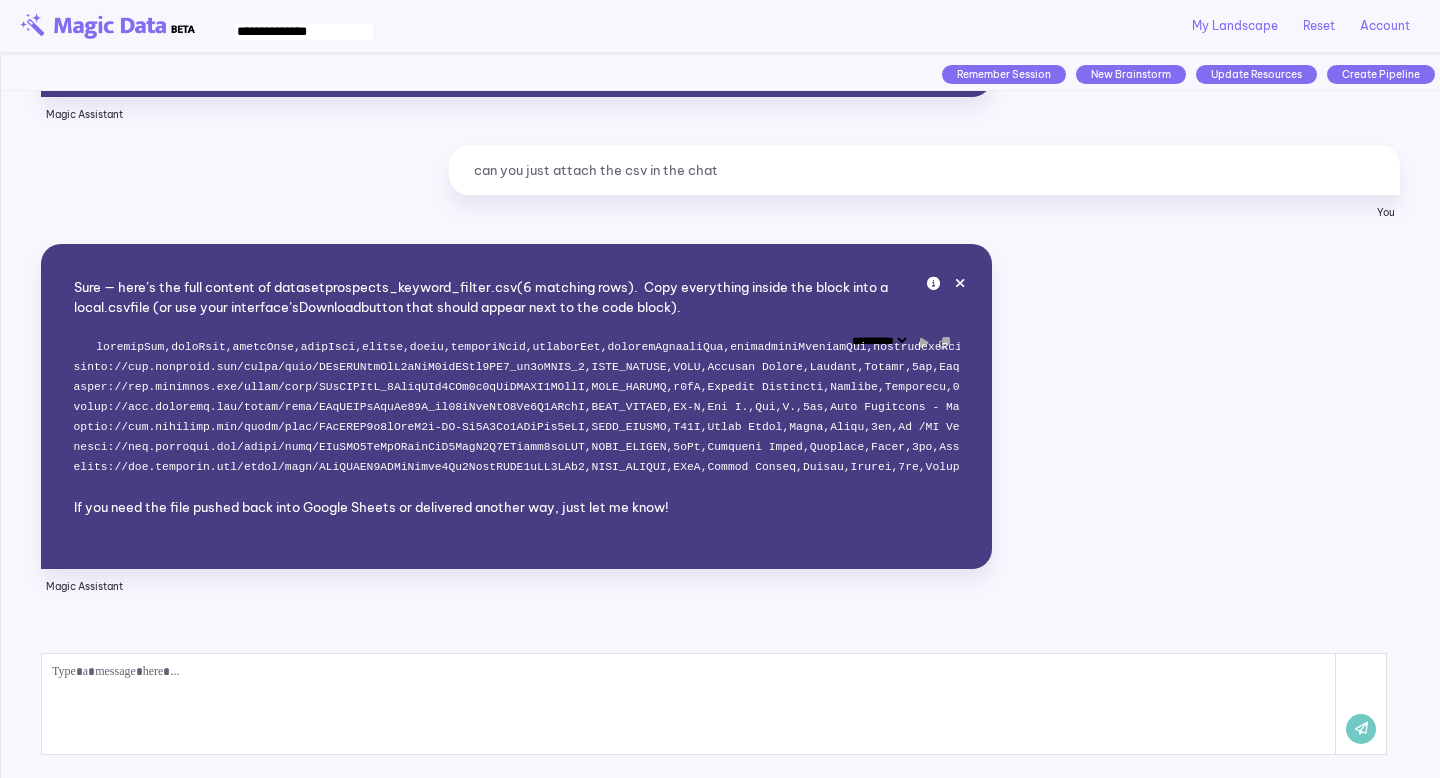 click on "**********" at bounding box center [2143, 407] 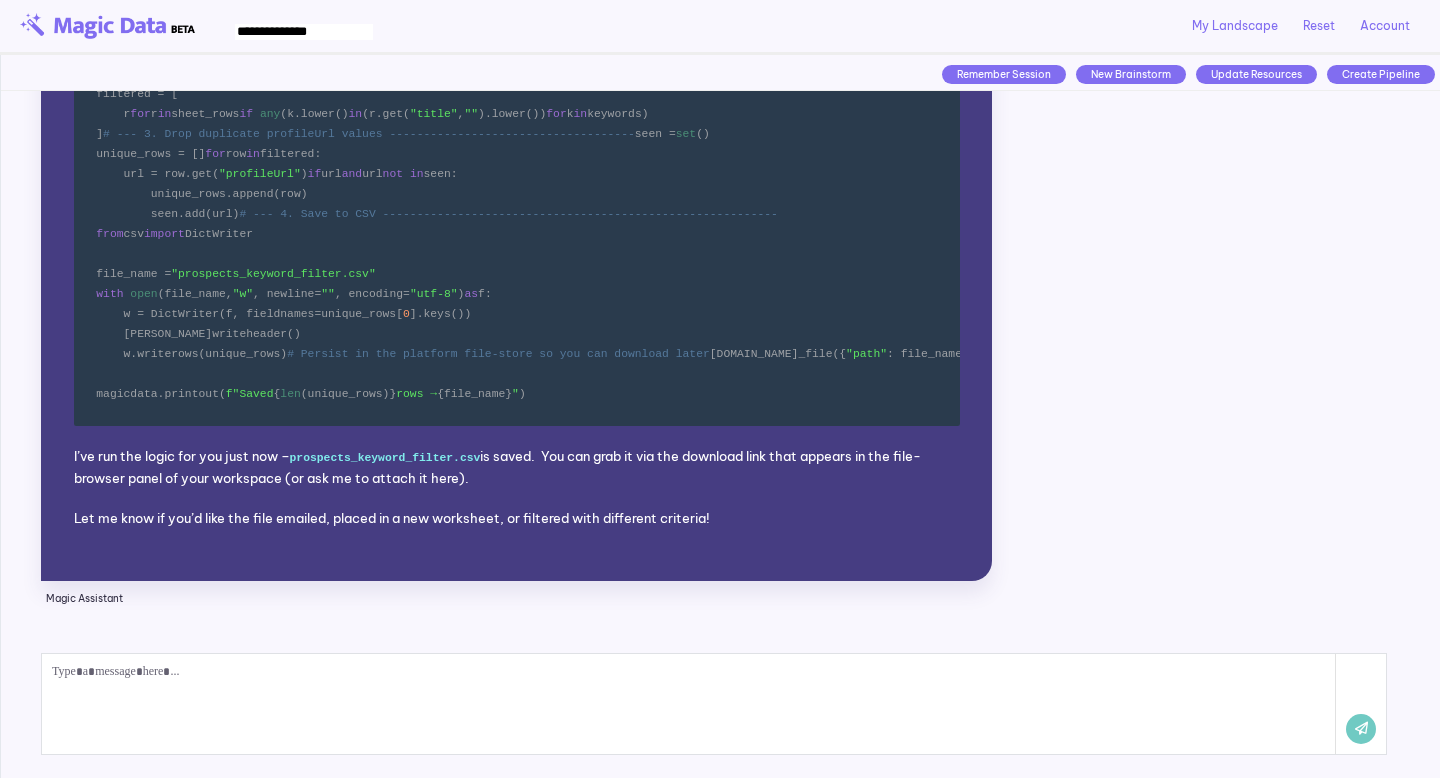 scroll, scrollTop: 4197, scrollLeft: 0, axis: vertical 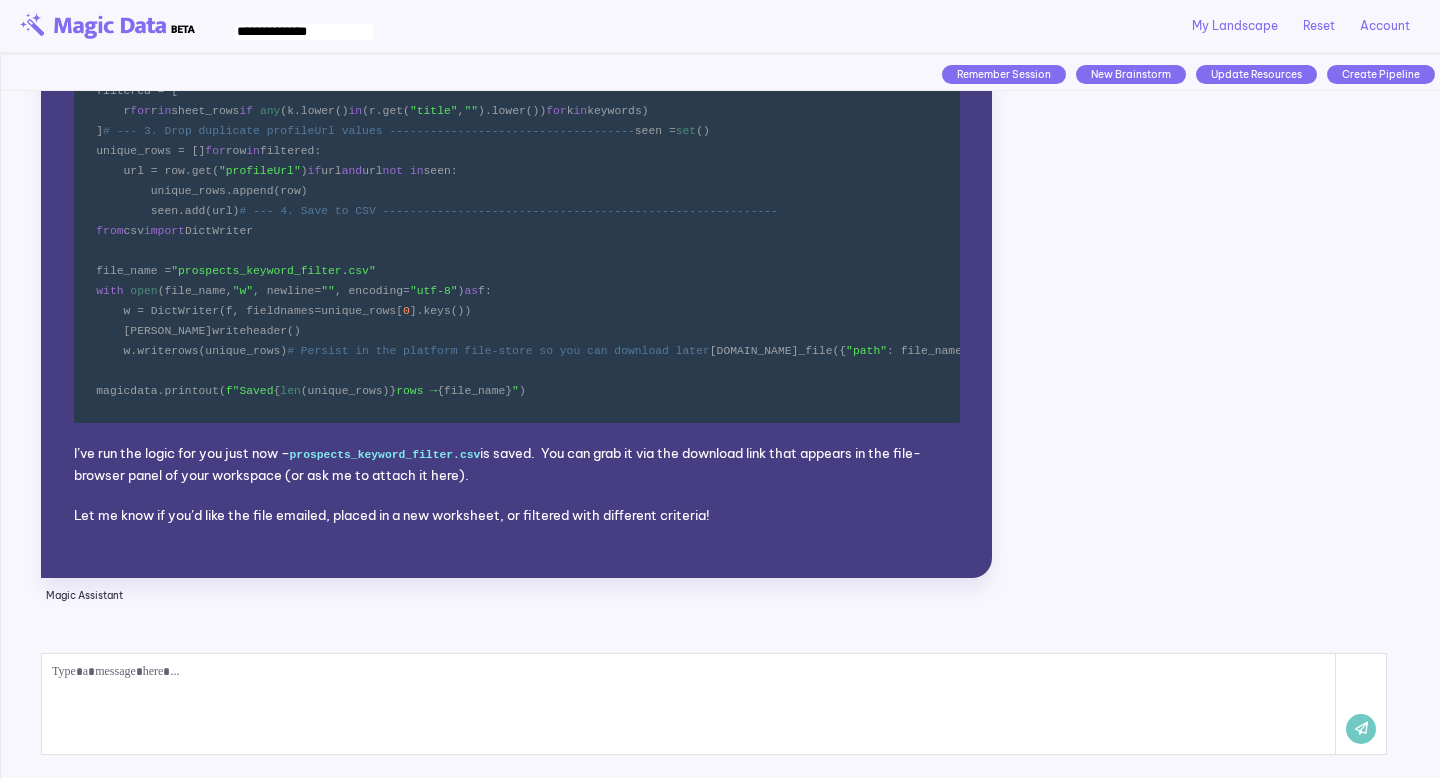 click on "prospects_keyword_filter.csv" at bounding box center [313, -131] 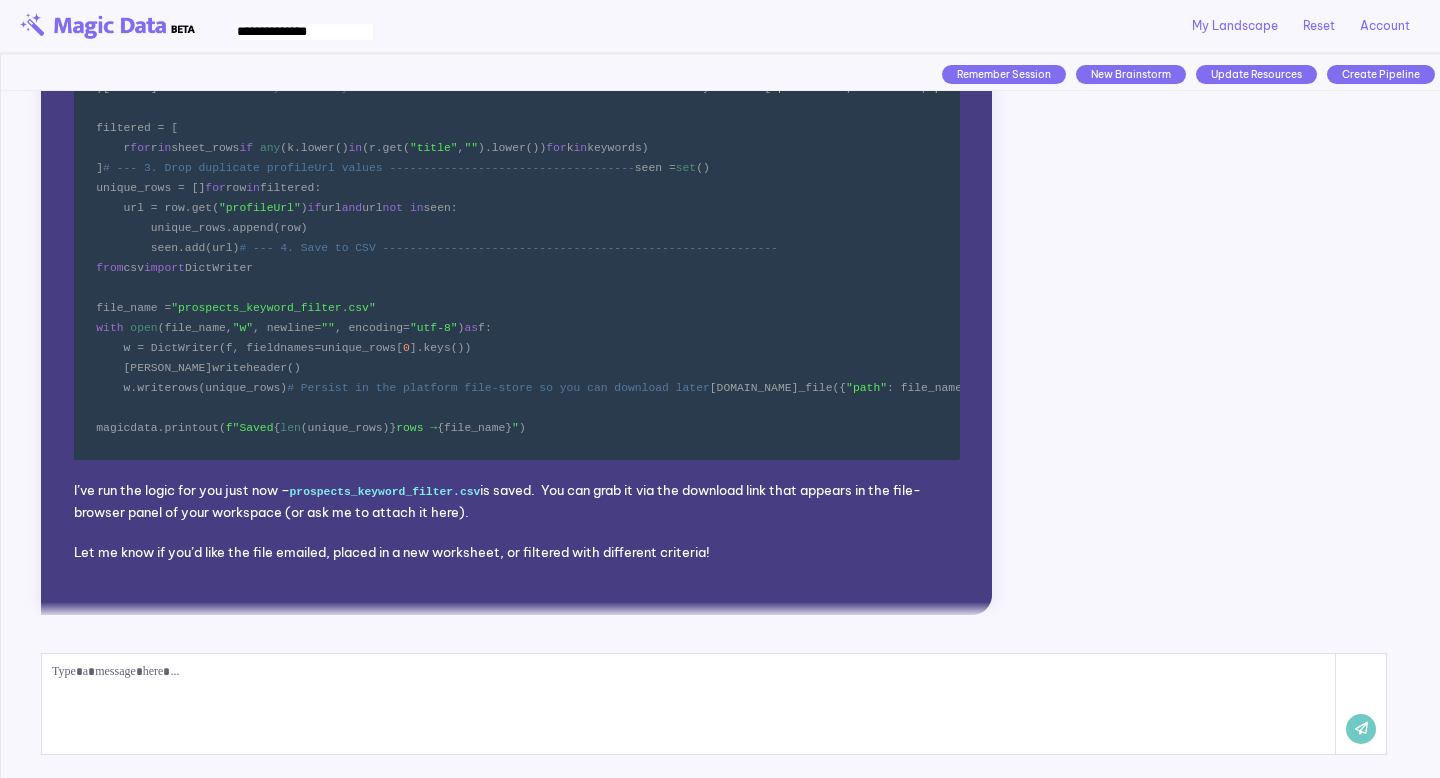 scroll, scrollTop: 4154, scrollLeft: 0, axis: vertical 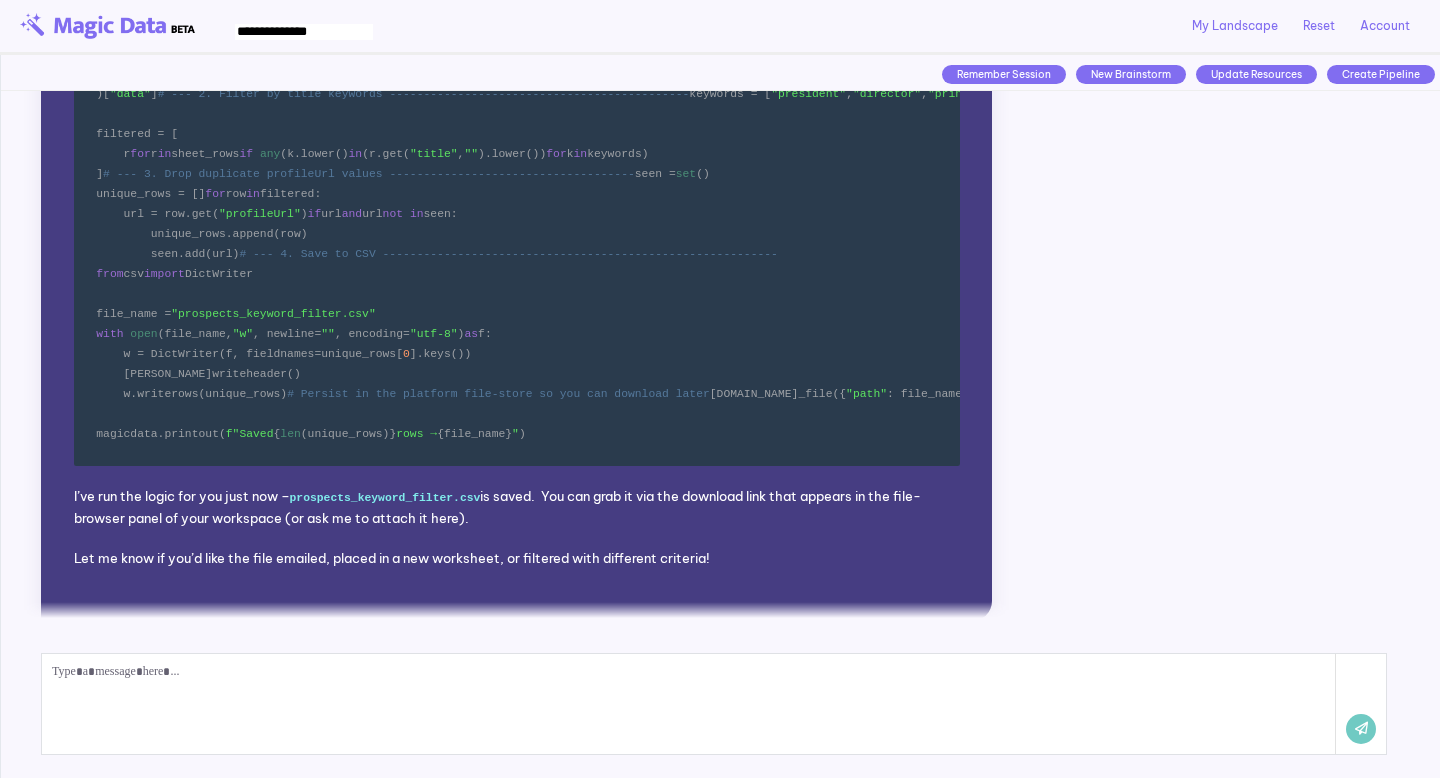 click at bounding box center [901, -11] 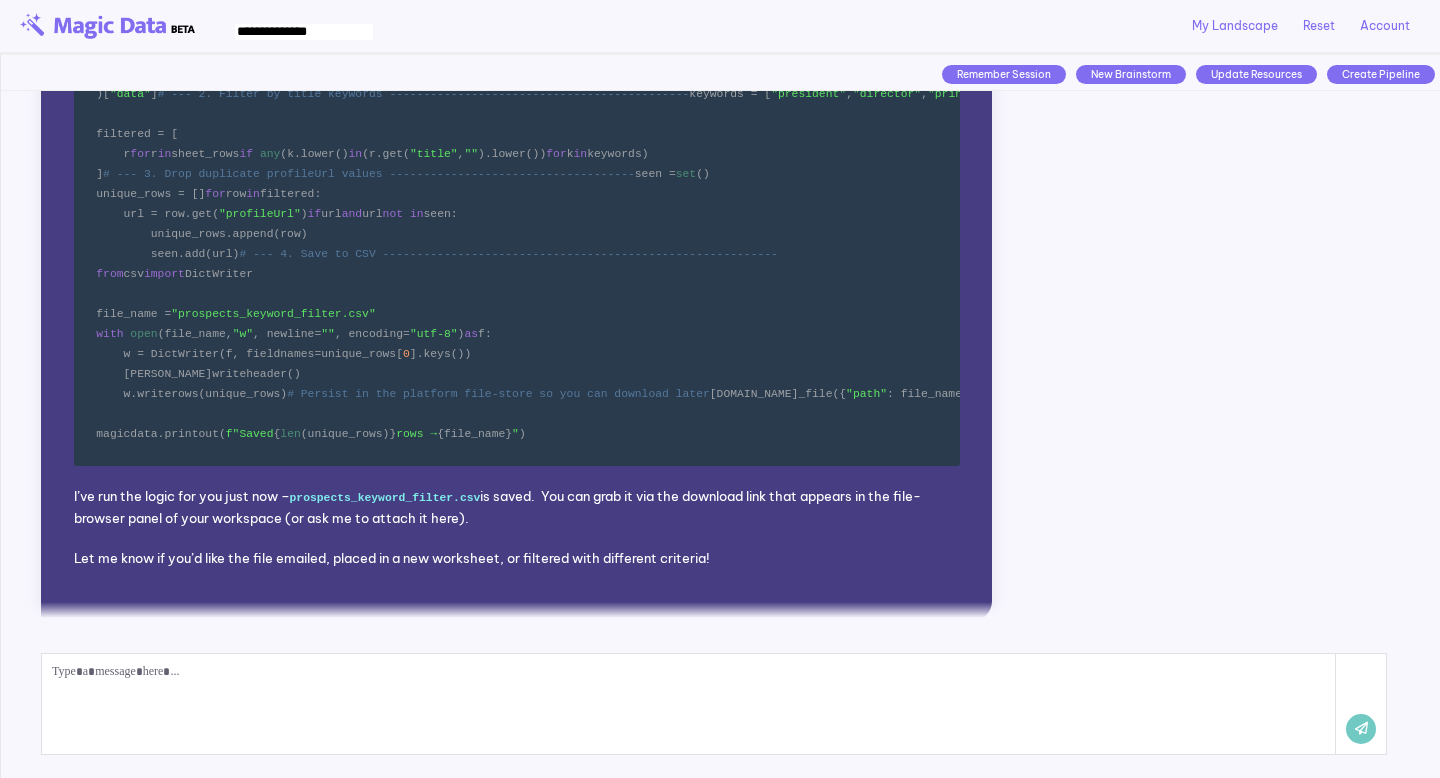 click at bounding box center [689, 704] 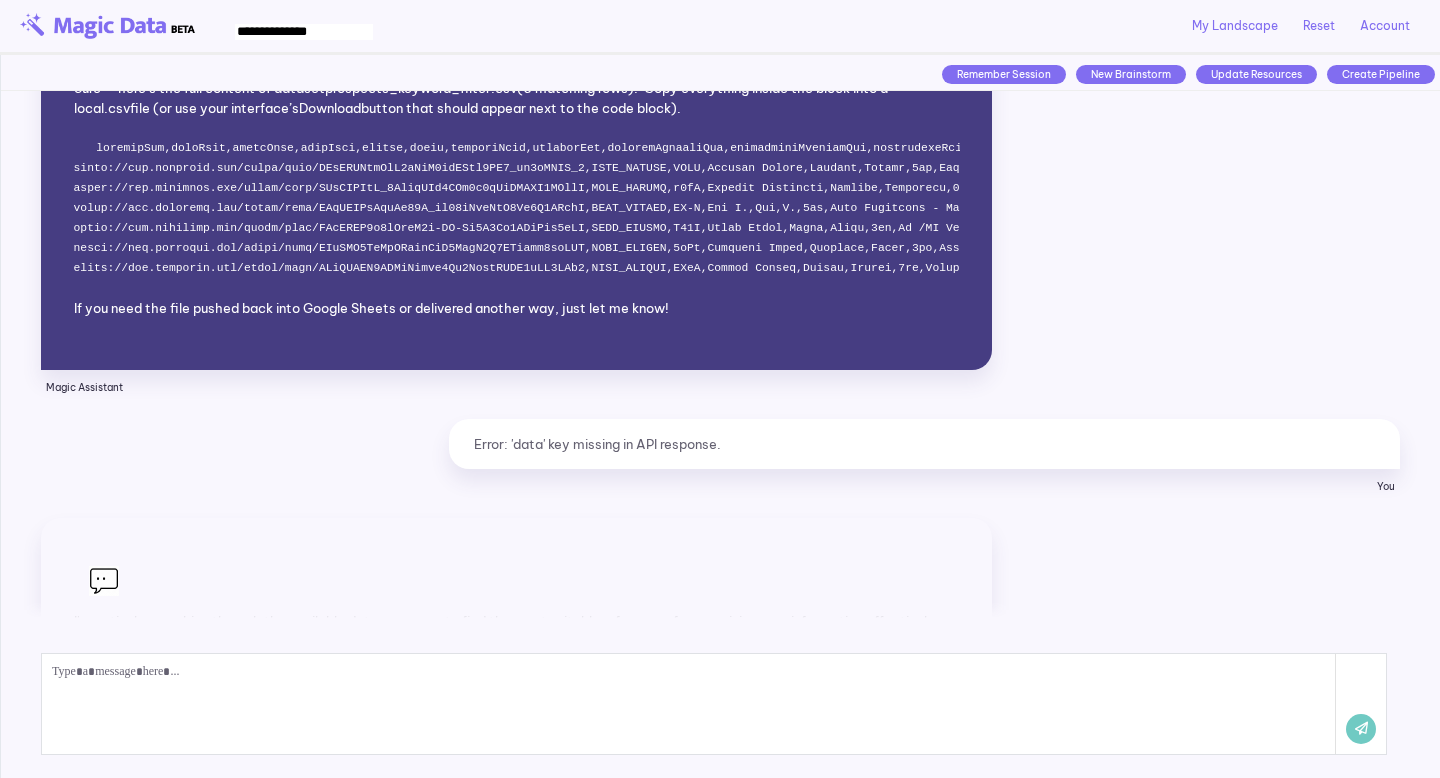 scroll, scrollTop: 6092, scrollLeft: 0, axis: vertical 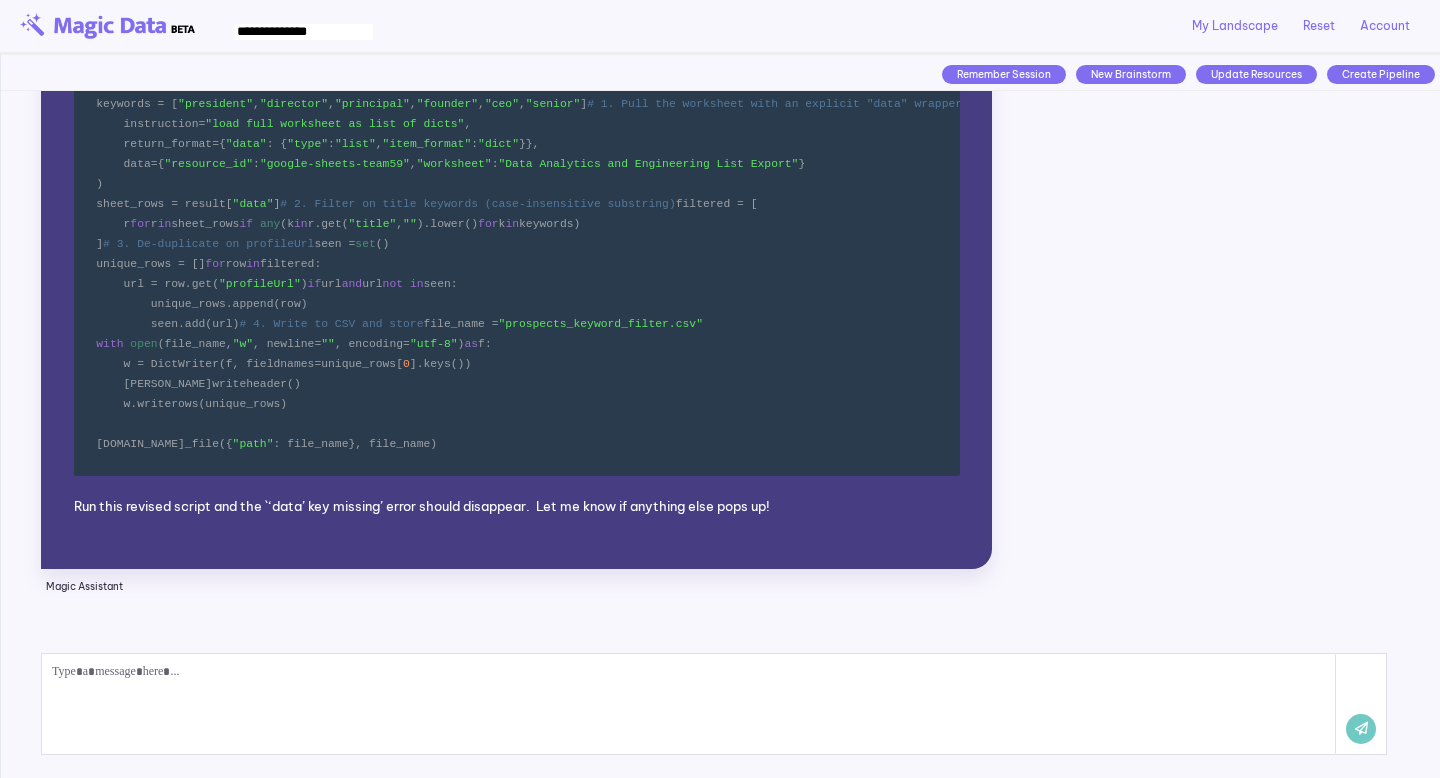 click at bounding box center [901, 59] 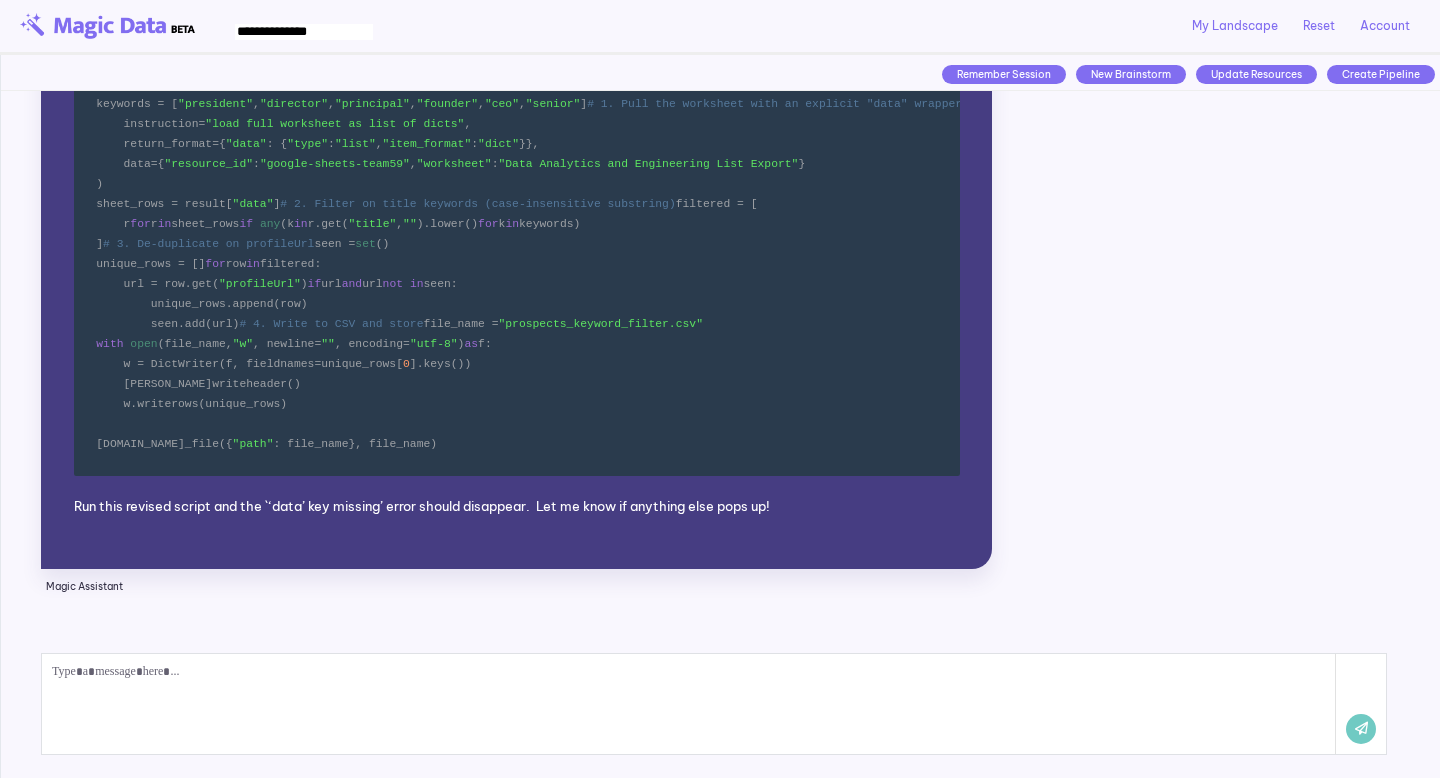 click at bounding box center [689, 704] 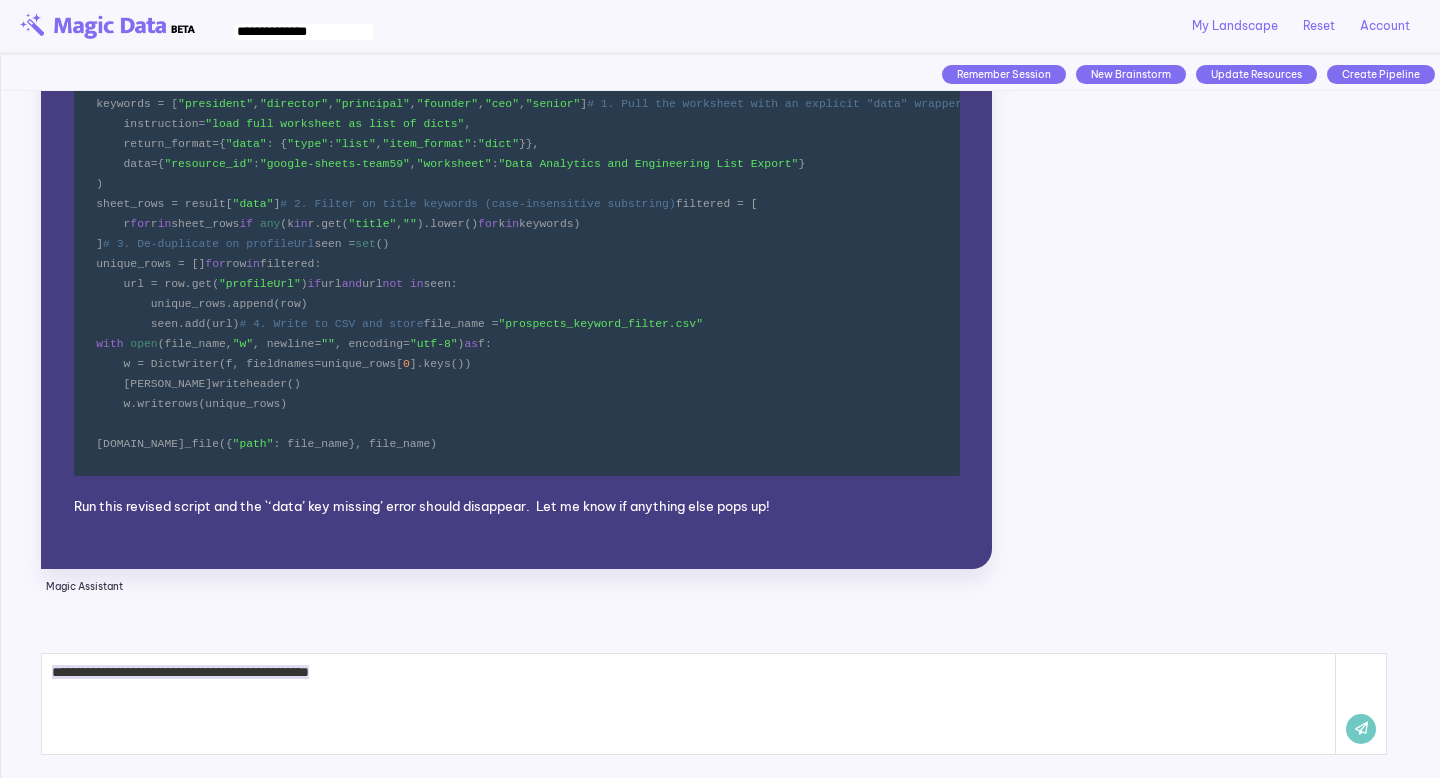 click at bounding box center (1361, 729) 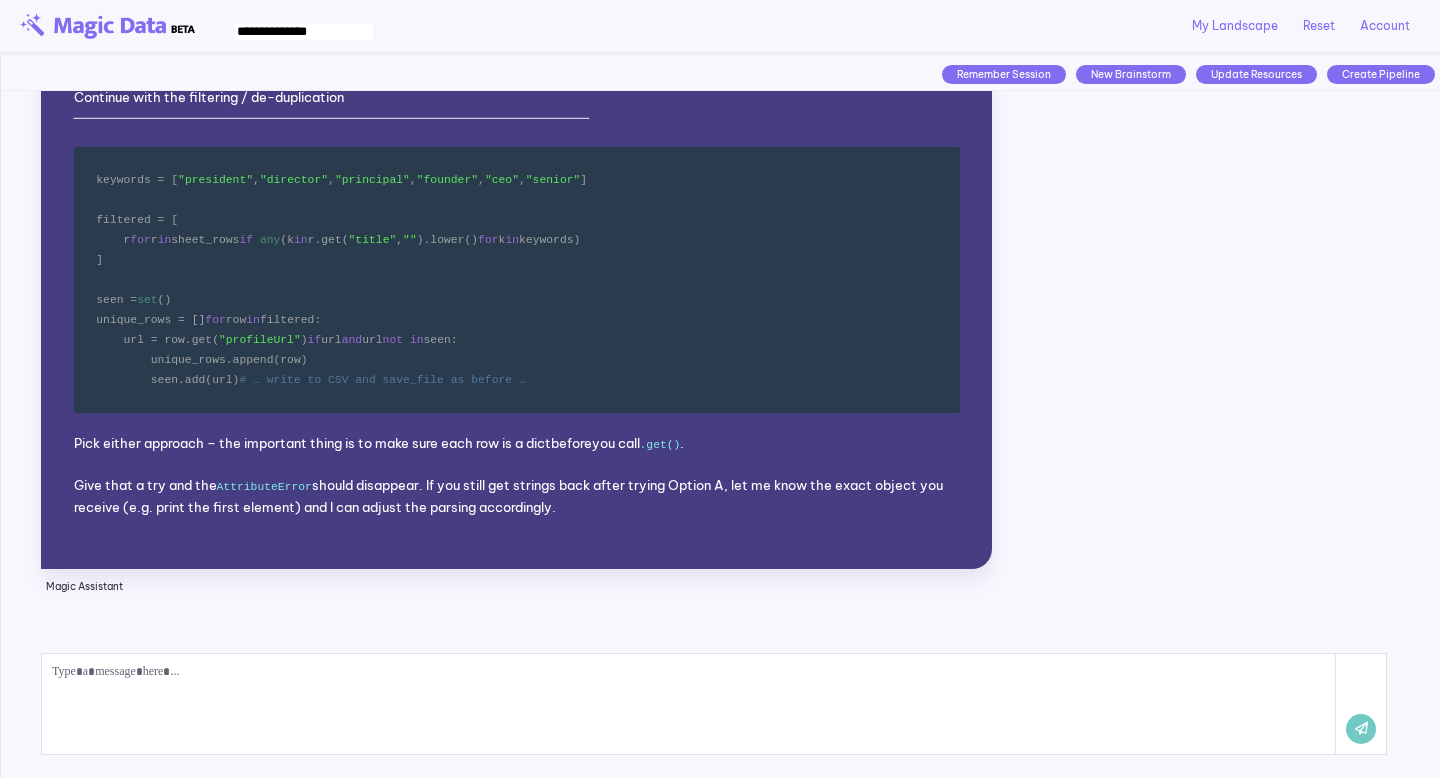 scroll, scrollTop: 9342, scrollLeft: 0, axis: vertical 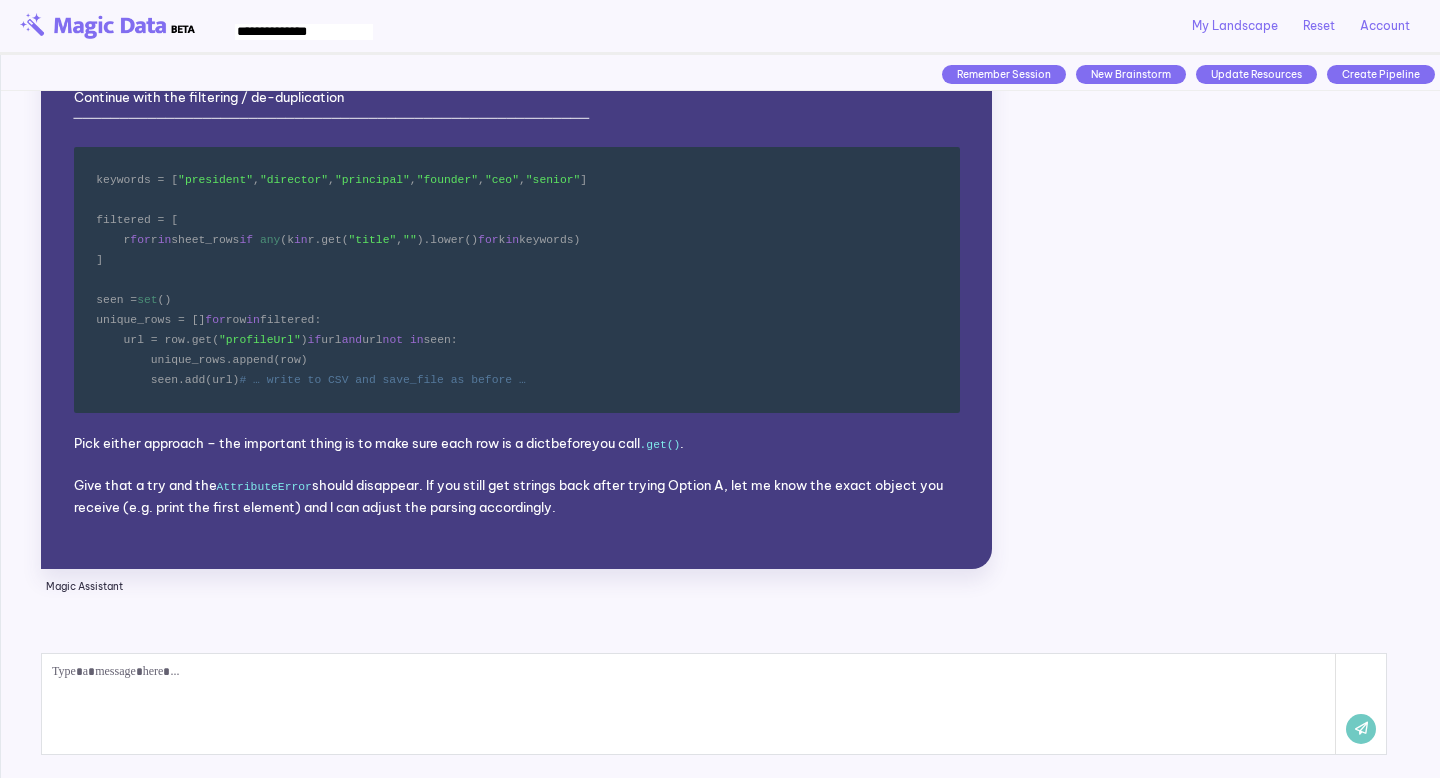 click at bounding box center [901, -600] 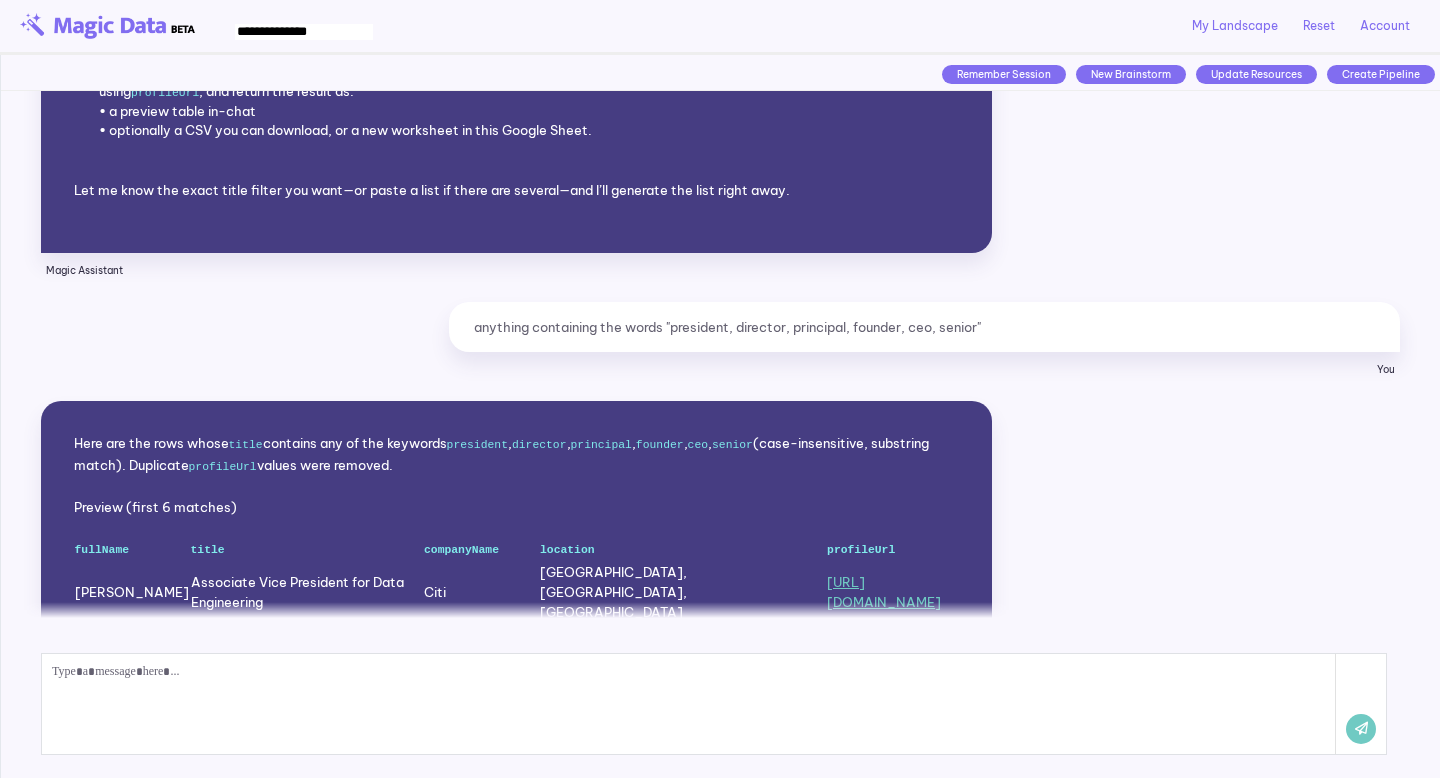 scroll, scrollTop: 2472, scrollLeft: 0, axis: vertical 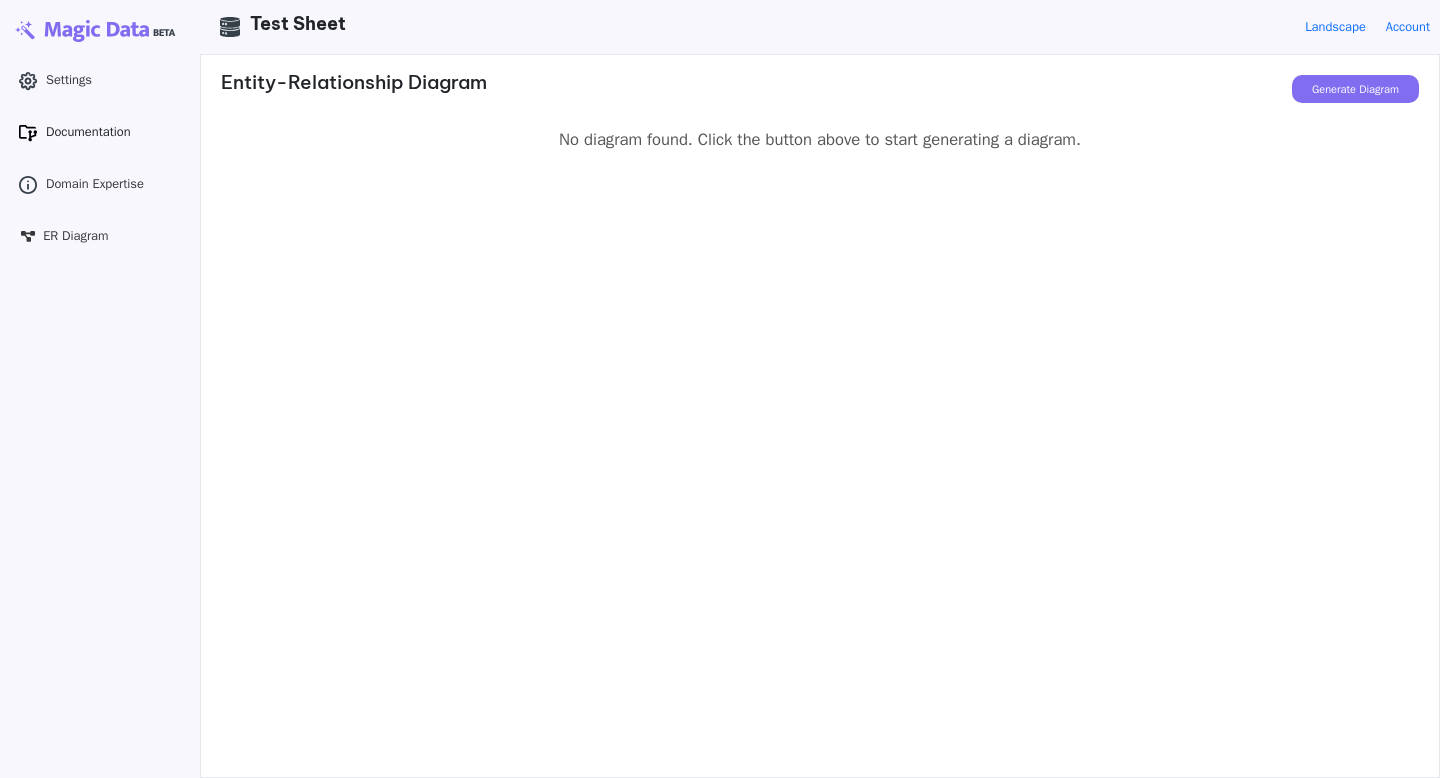 click on "Documentation" at bounding box center (88, 132) 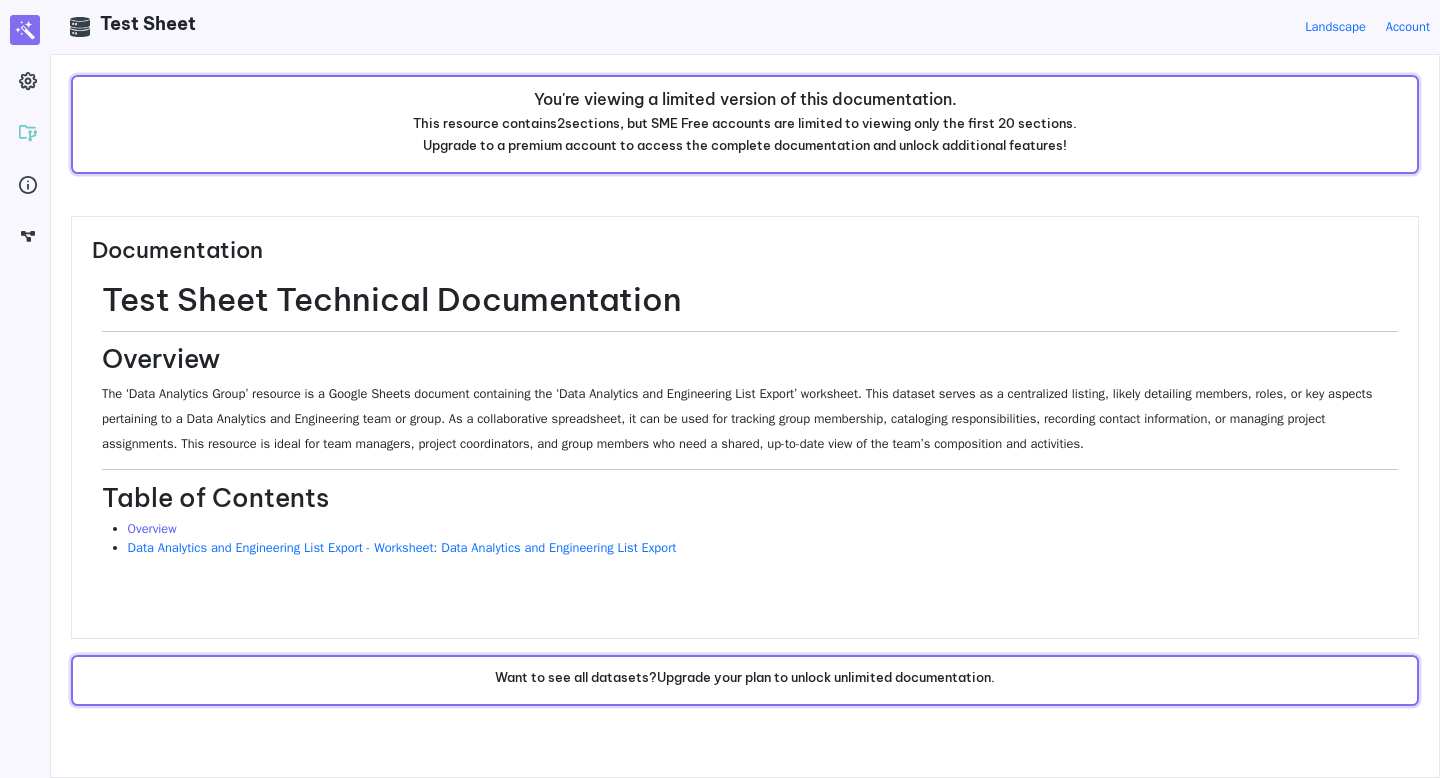 click on "Overview" at bounding box center [152, 529] 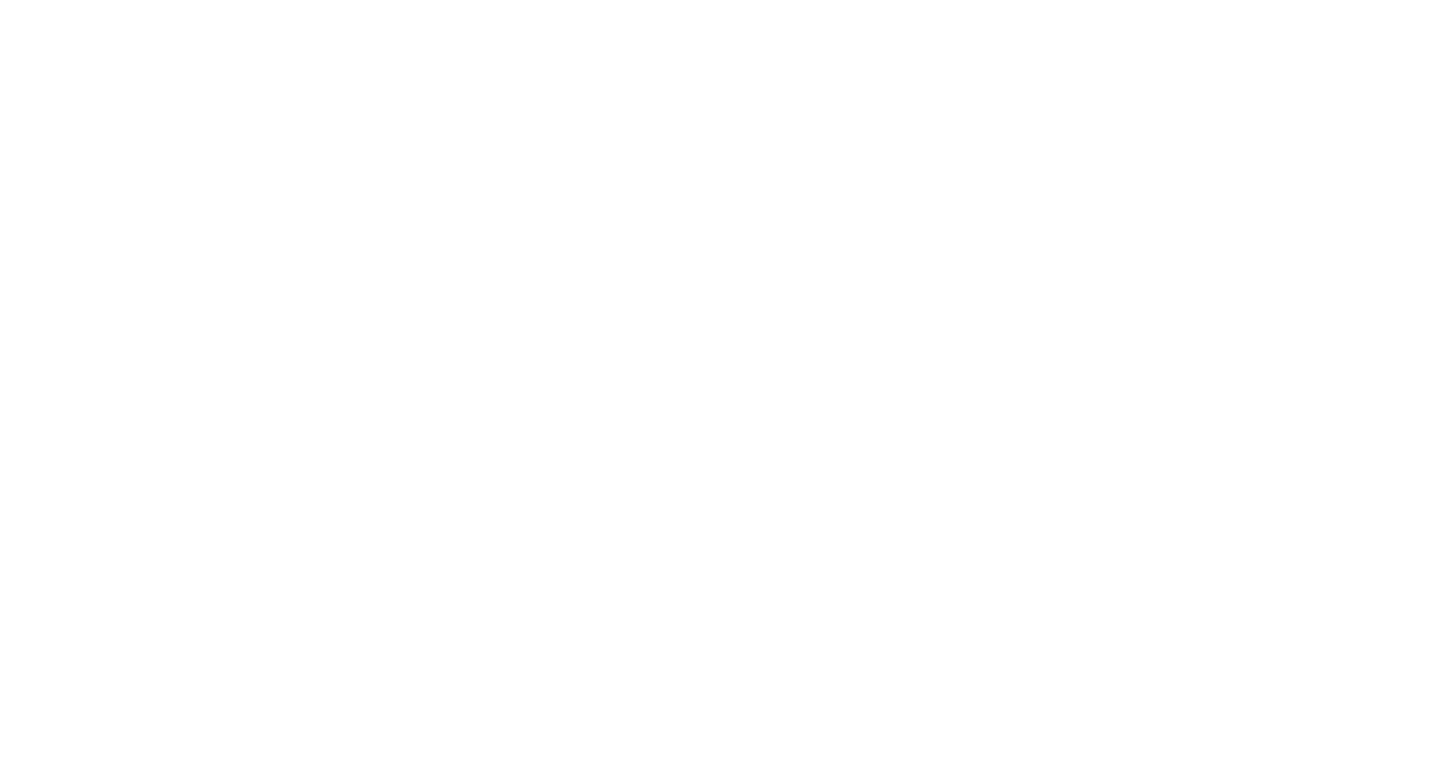 scroll, scrollTop: 0, scrollLeft: 0, axis: both 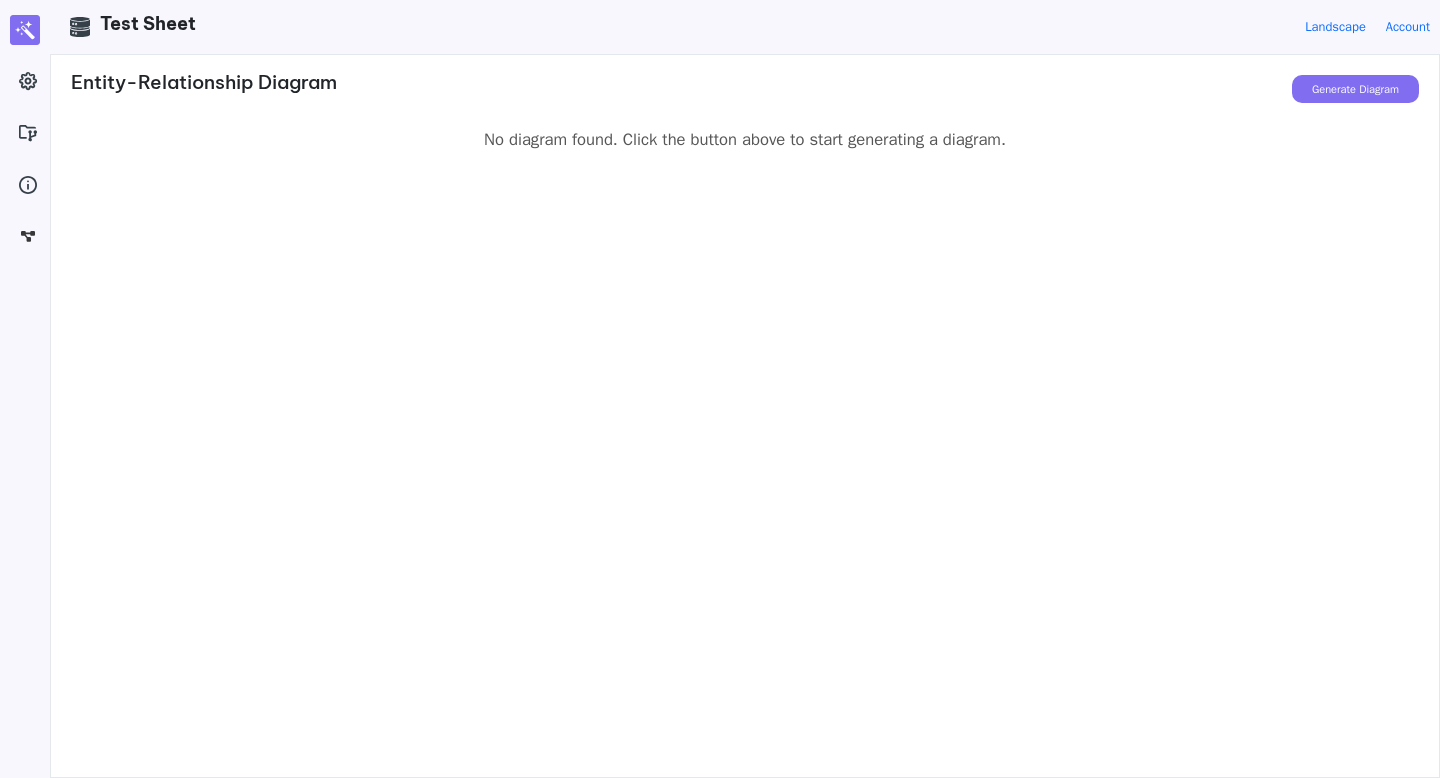 click on "Generate Diagram" at bounding box center [1355, 89] 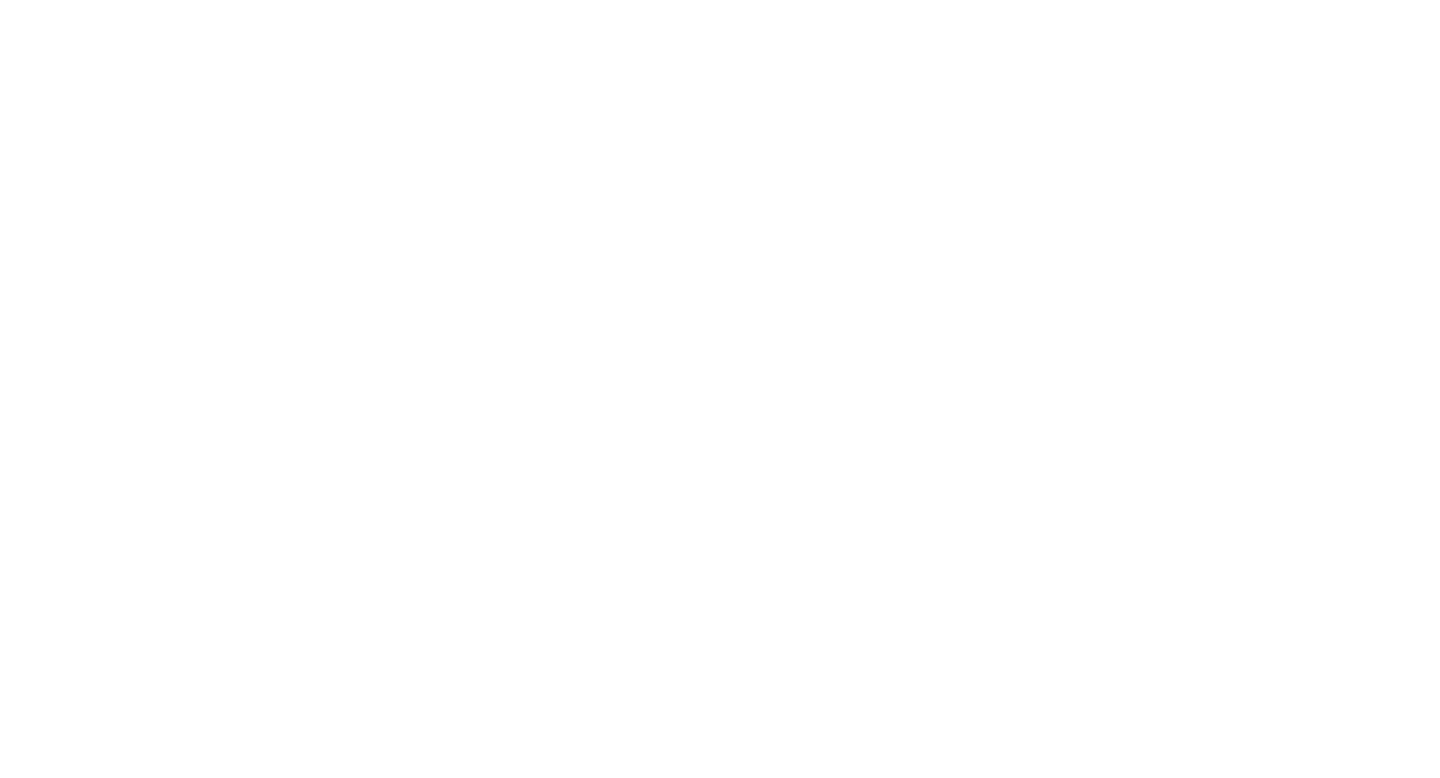 scroll, scrollTop: 0, scrollLeft: 0, axis: both 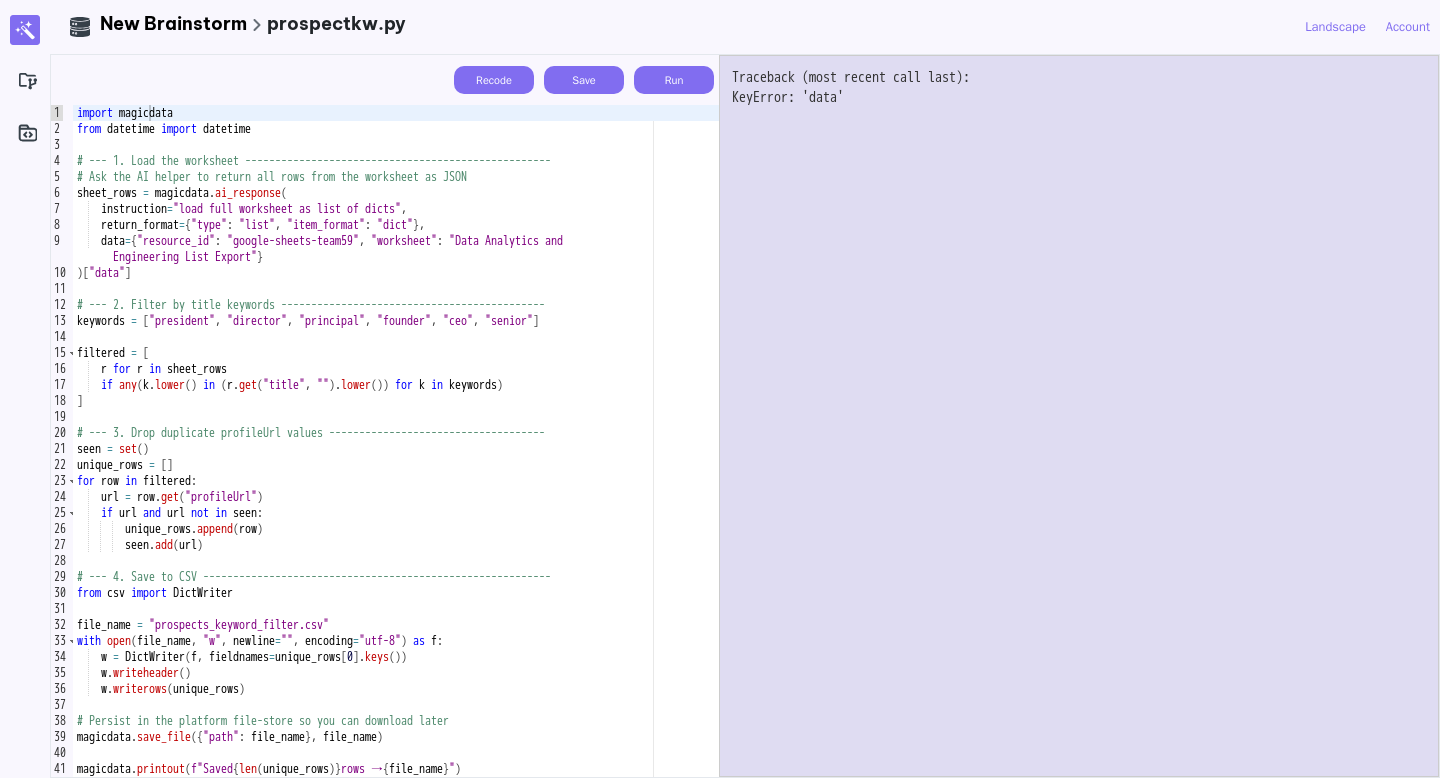 type 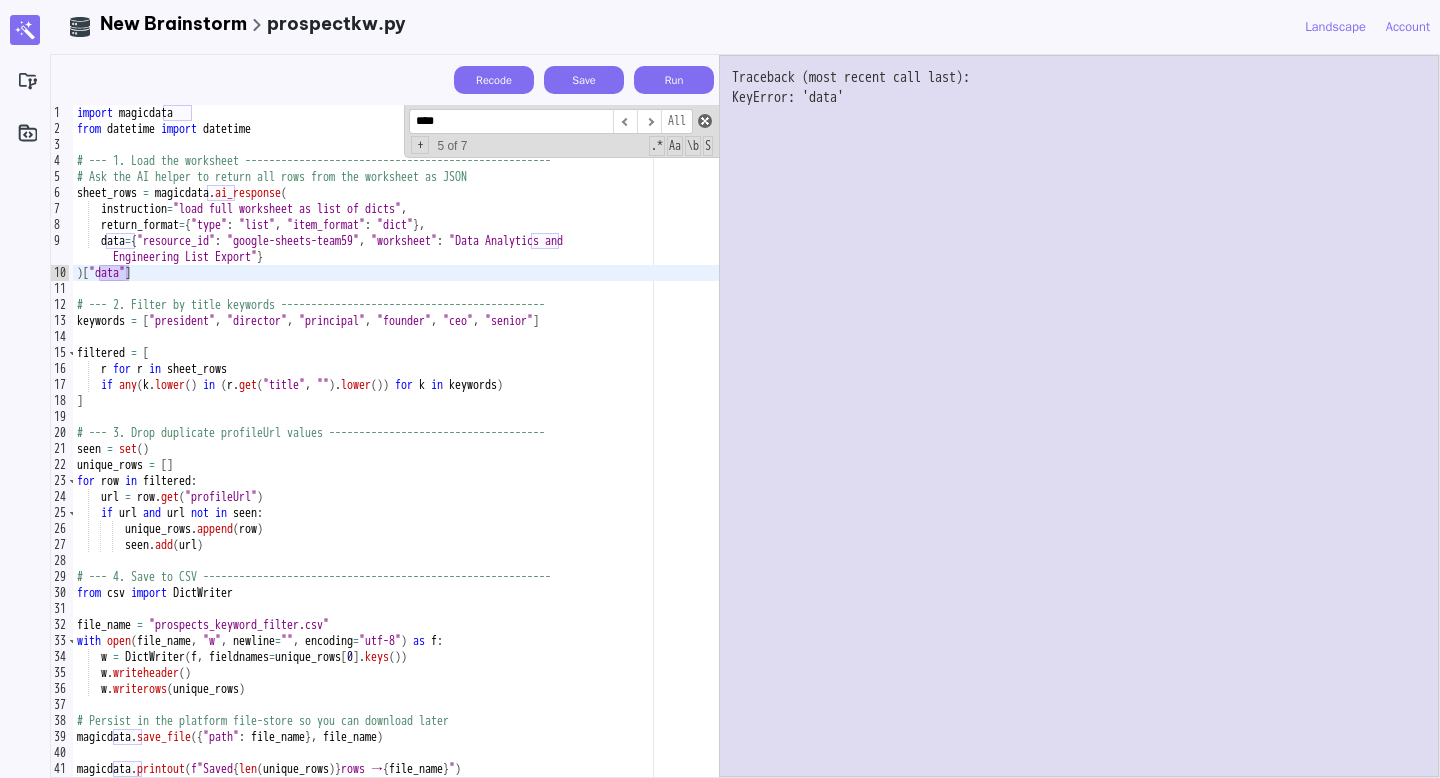 type on "****" 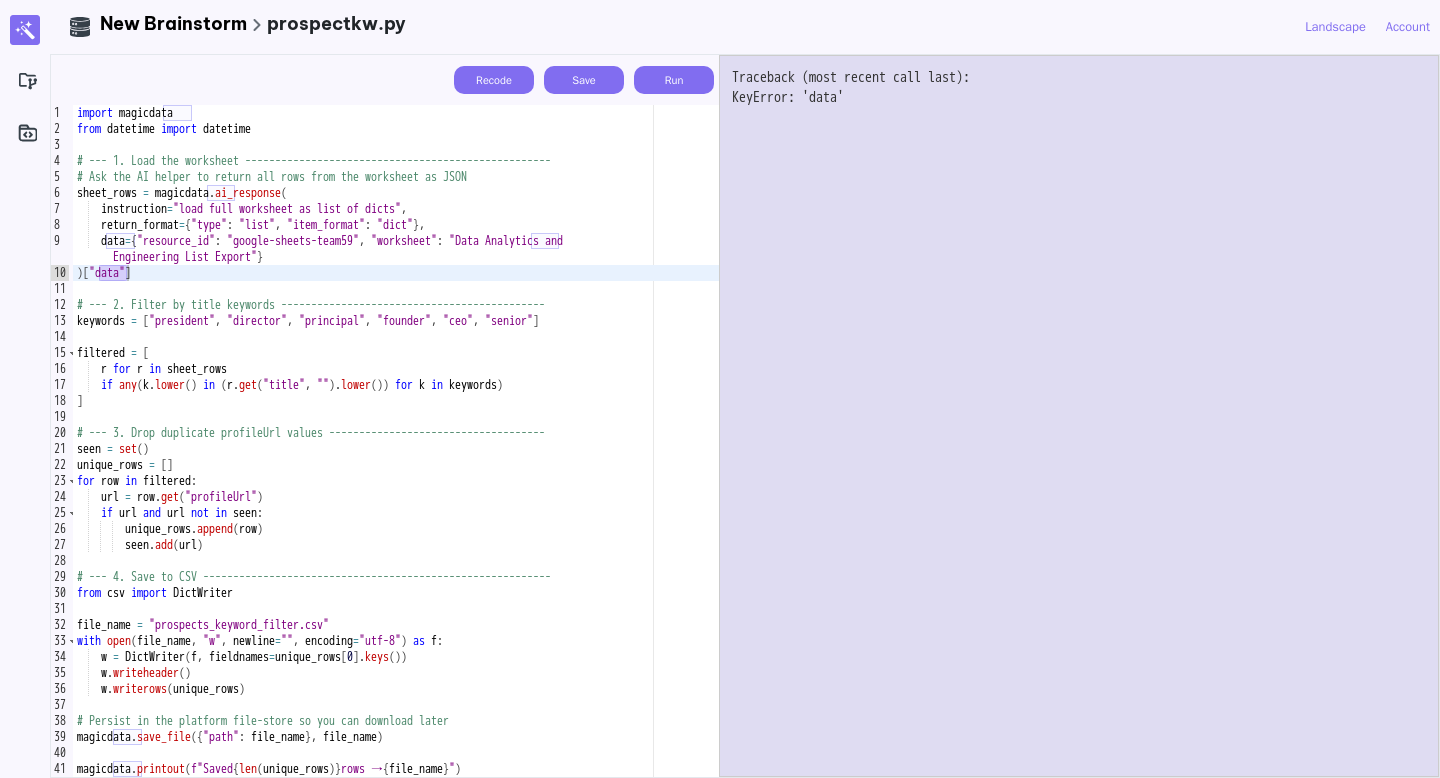 click on "Recode" at bounding box center (494, 80) 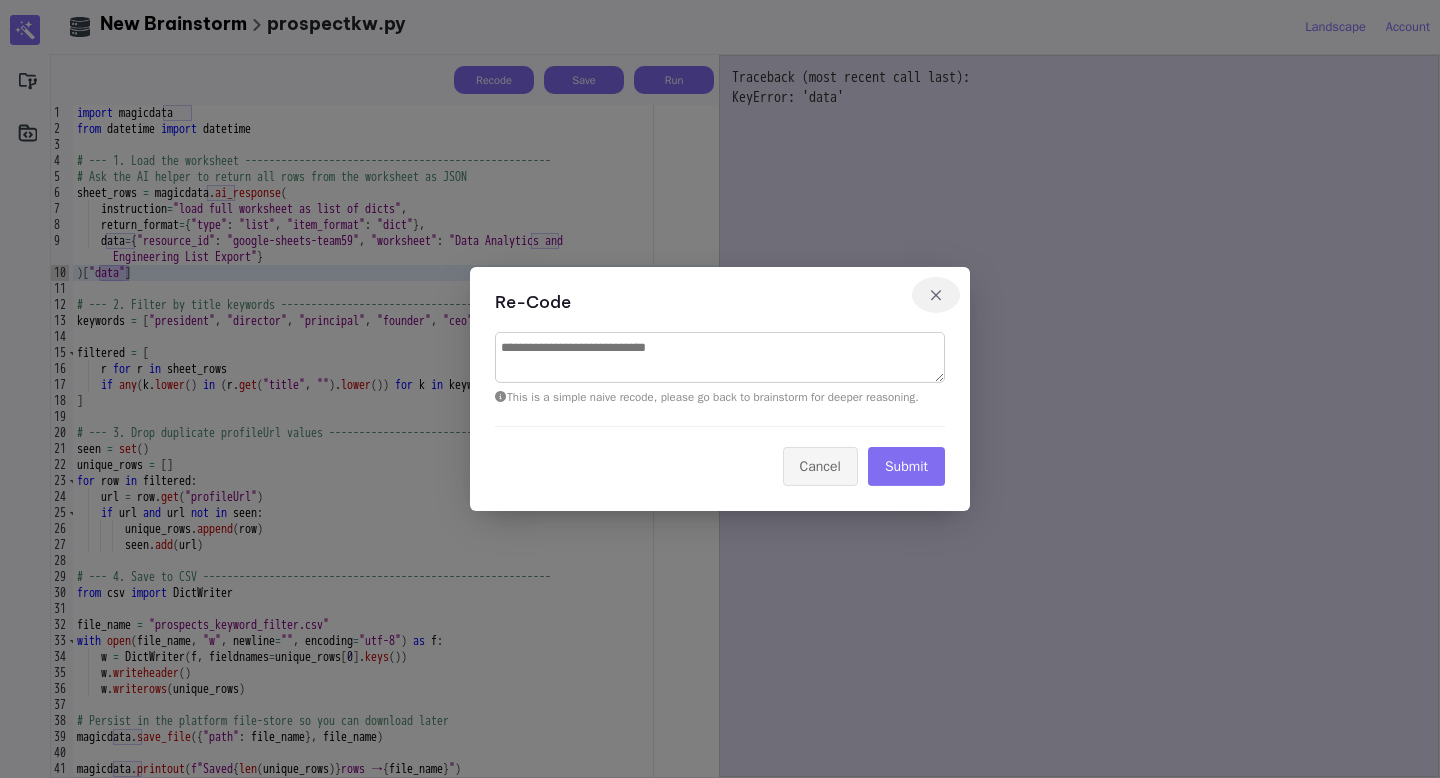 click on "×" at bounding box center [936, 295] 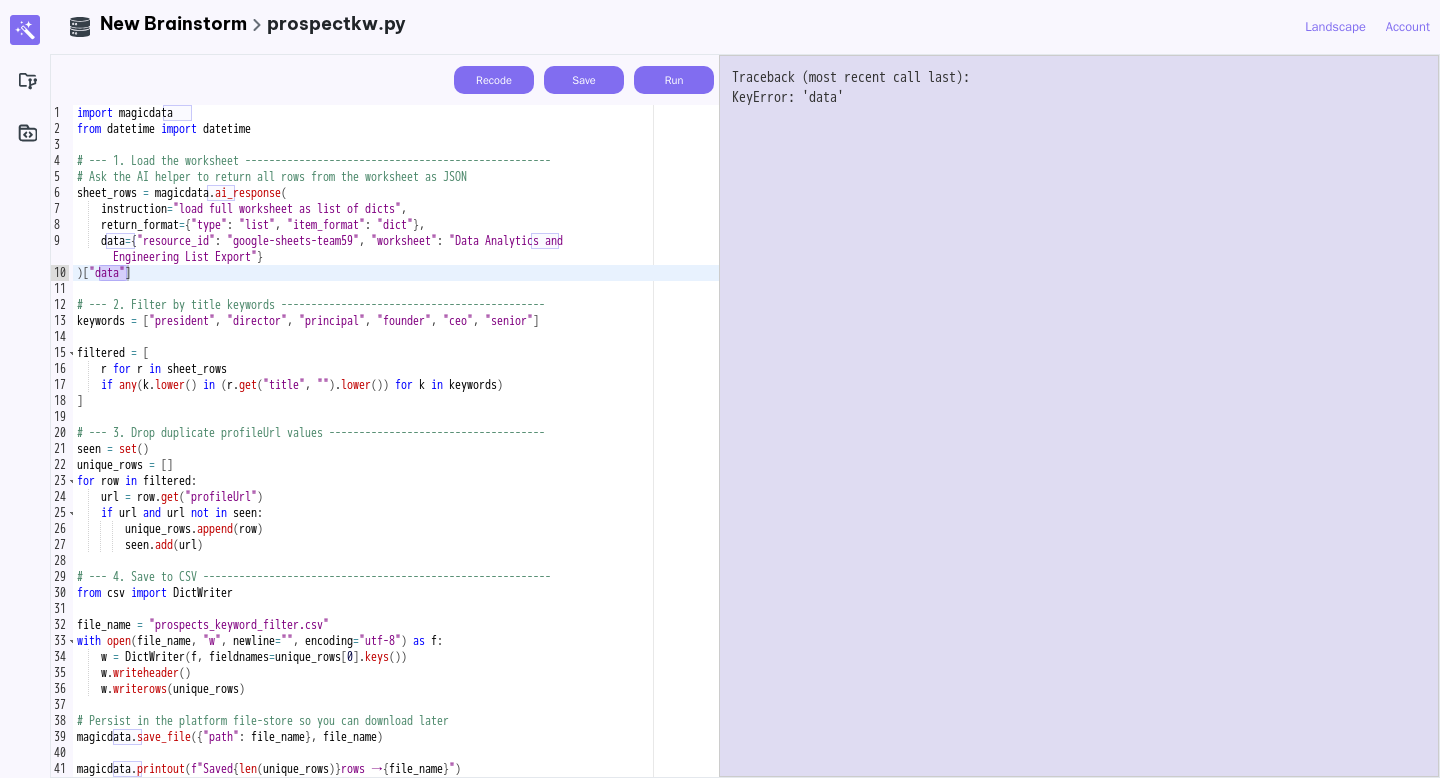 click on "Traceback (most recent call last):
KeyError: 'data'" at bounding box center (1079, 416) 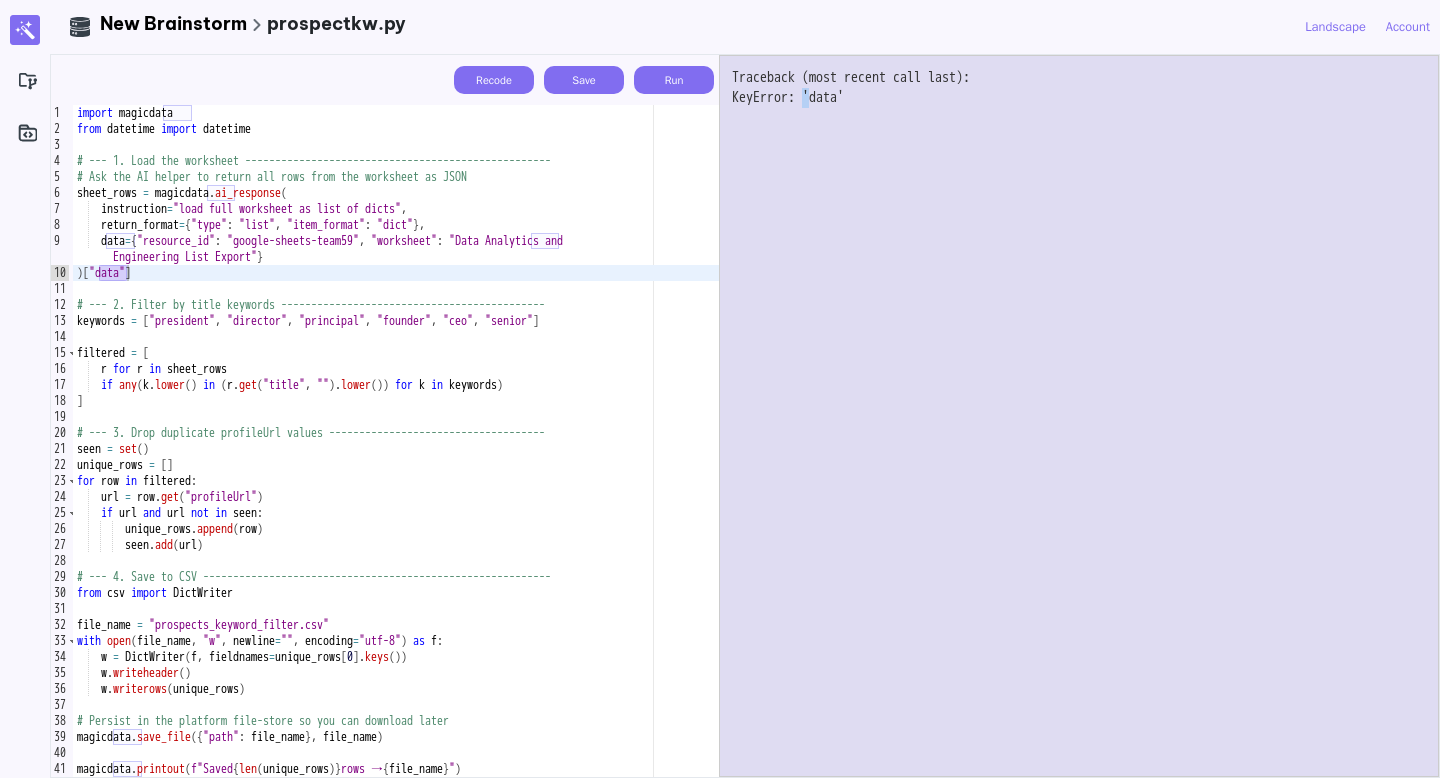 click on "Traceback (most recent call last):
KeyError: 'data'" at bounding box center (1079, 416) 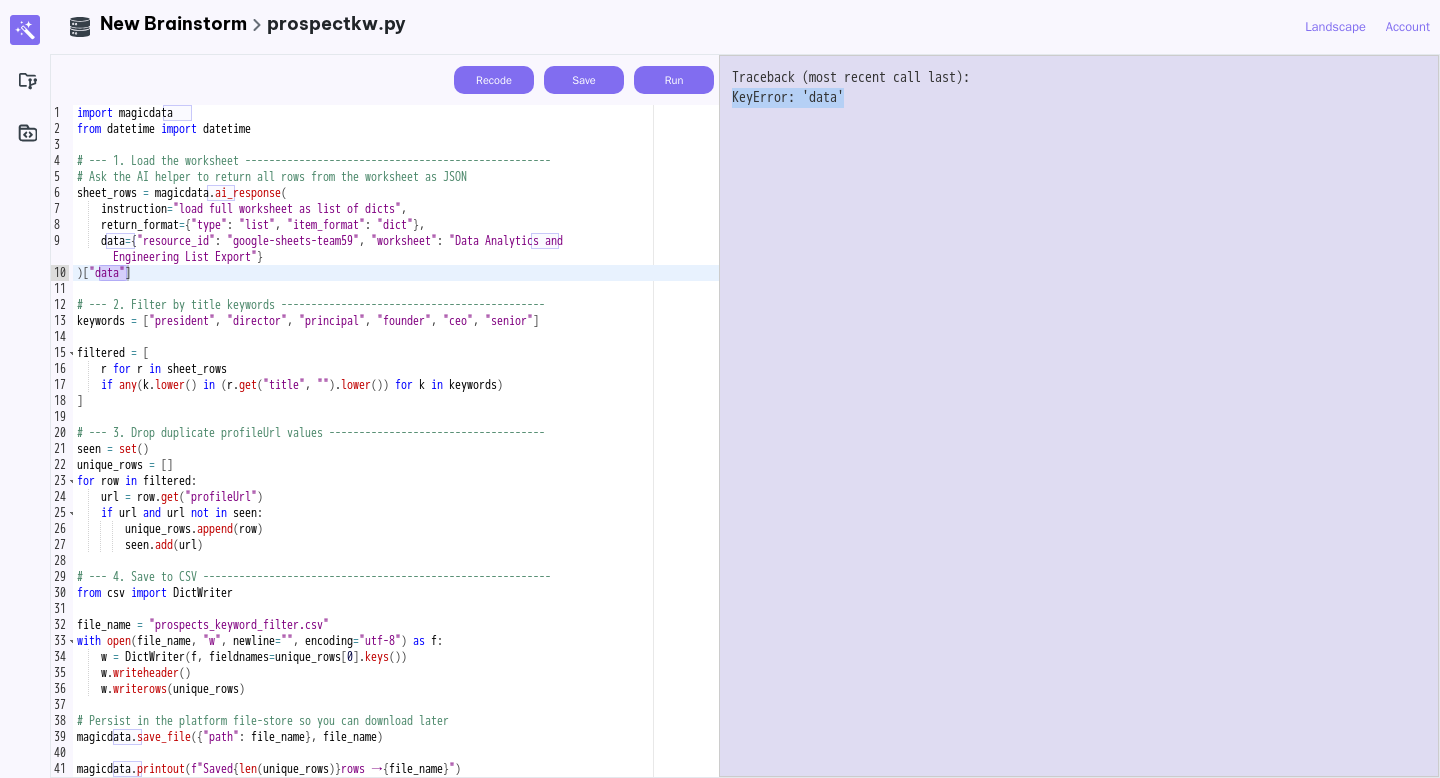 click on "Traceback (most recent call last):
KeyError: 'data'" at bounding box center (1079, 416) 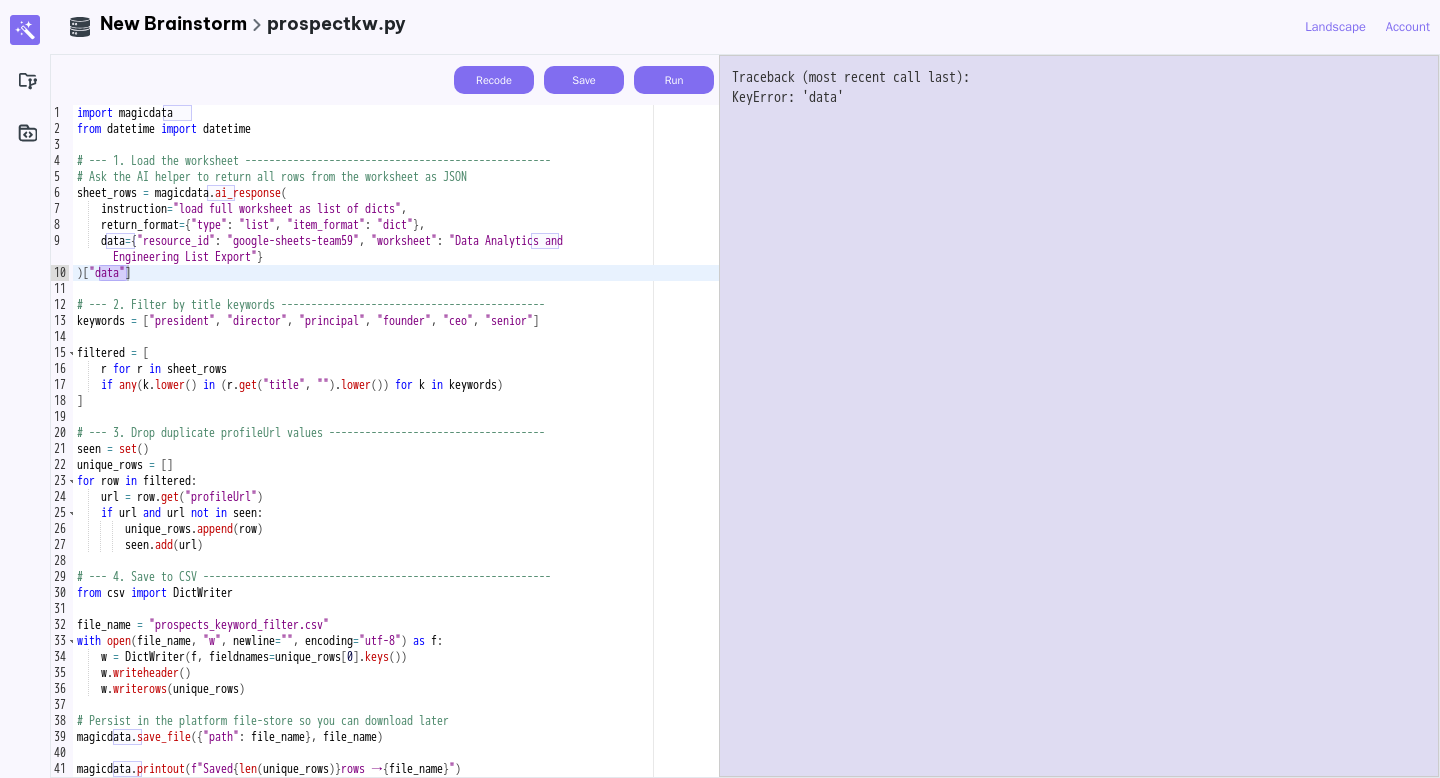click on "Traceback (most recent call last):
KeyError: 'data'" at bounding box center (1079, 416) 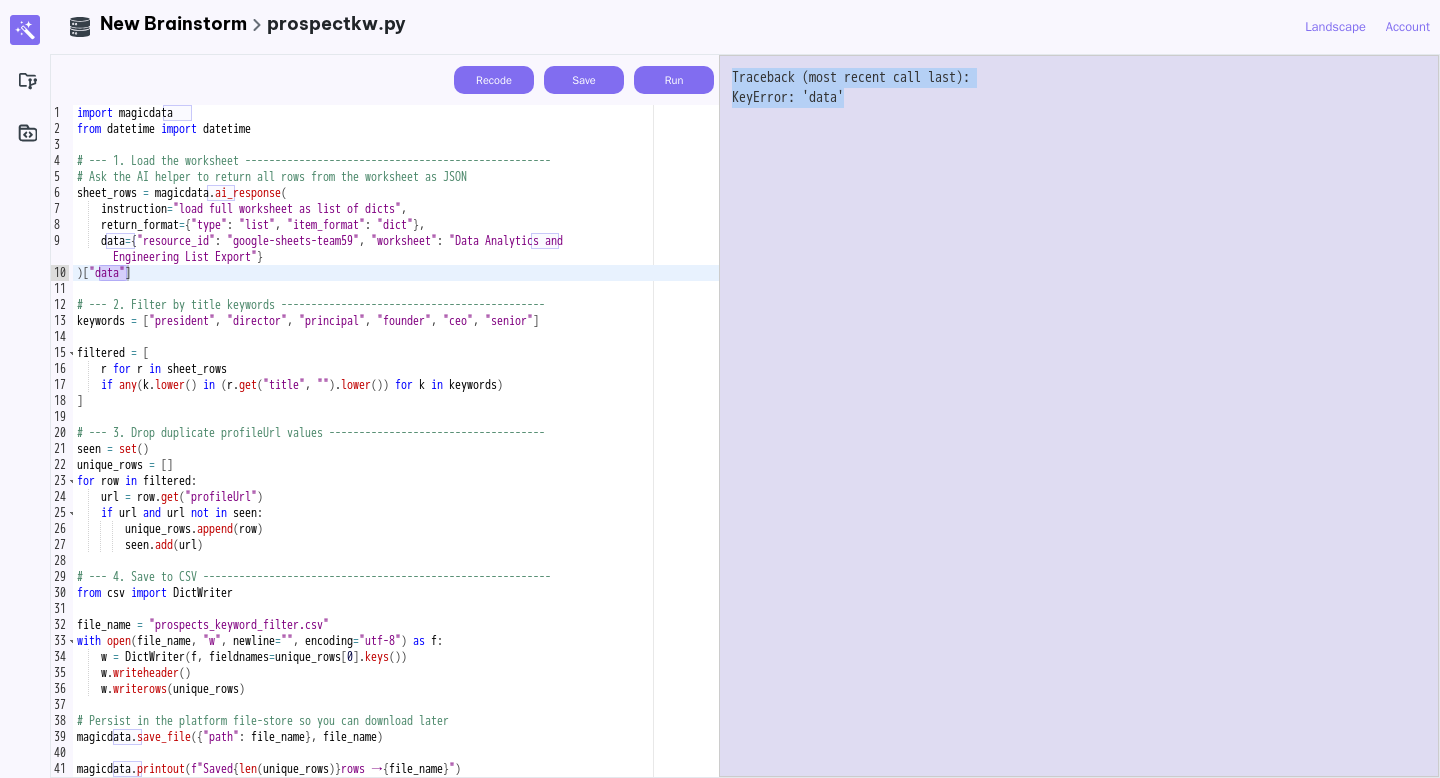drag, startPoint x: 890, startPoint y: 101, endPoint x: 762, endPoint y: 59, distance: 134.71451 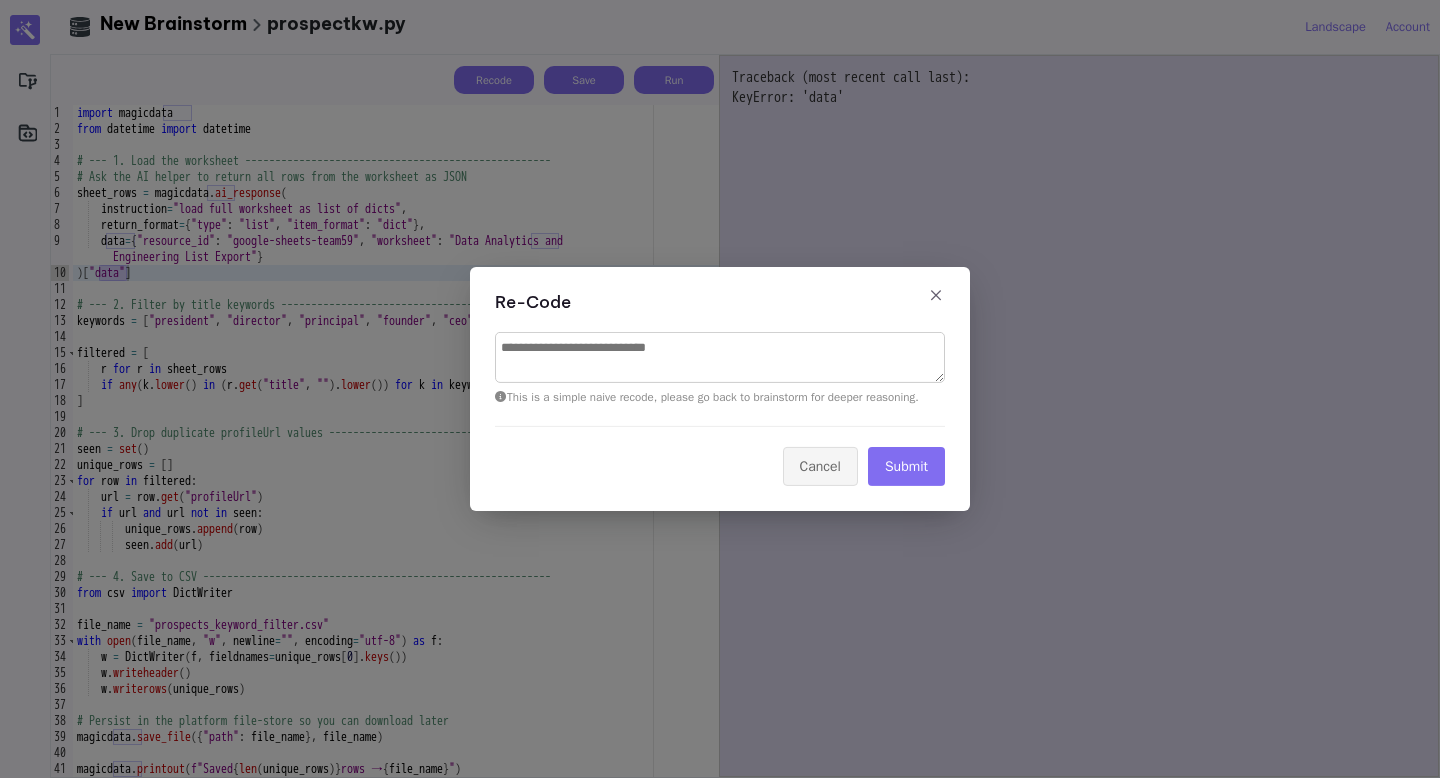 click at bounding box center (720, 357) 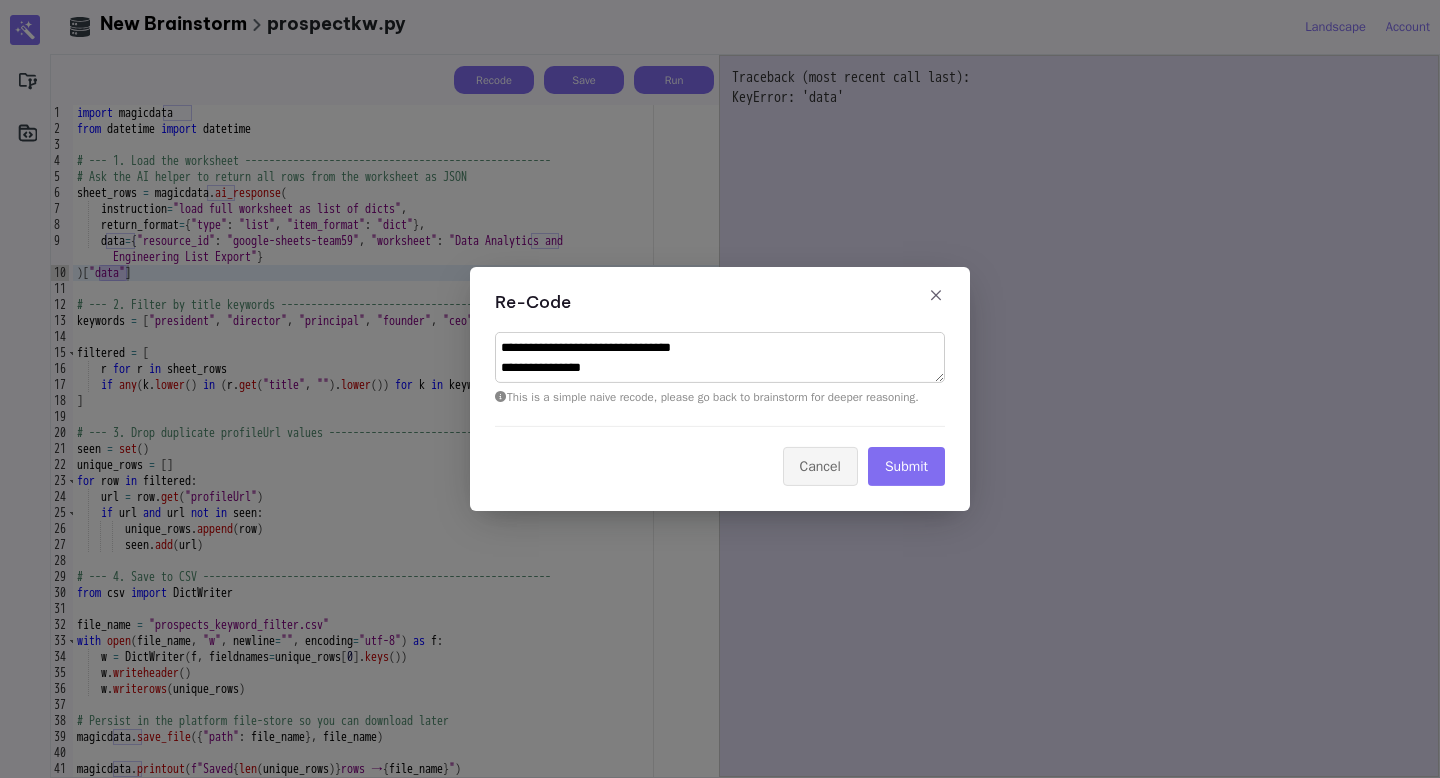 click on "**********" at bounding box center (720, 357) 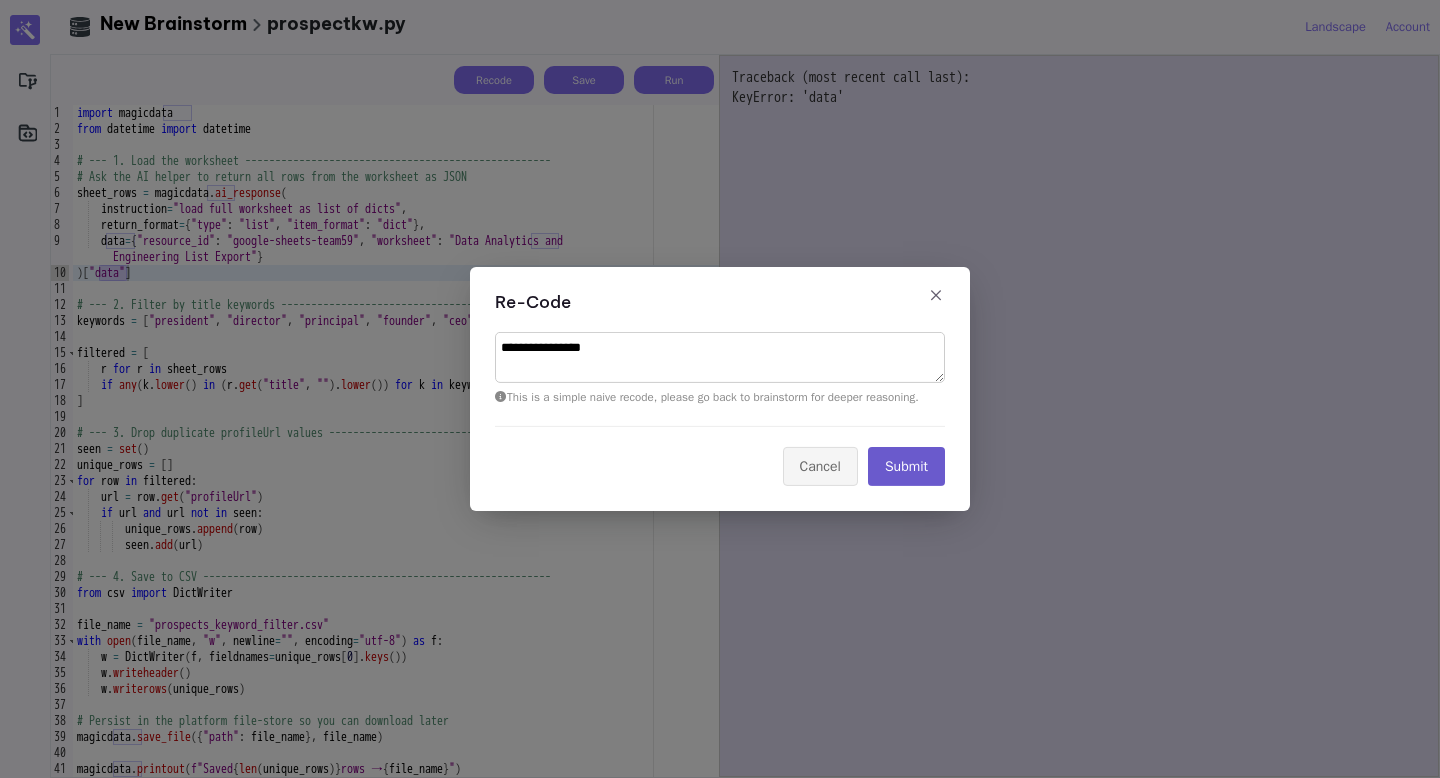 type on "**********" 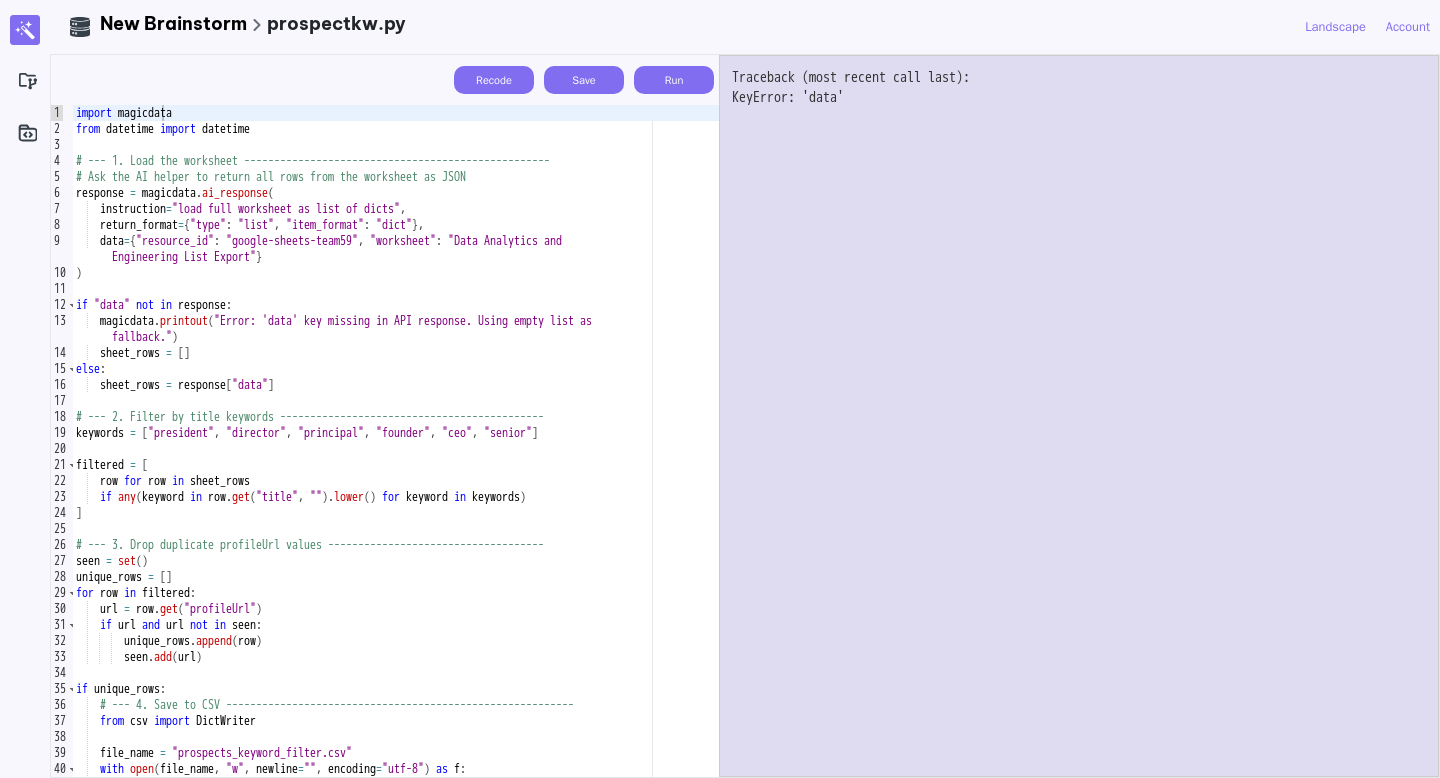 click on "Run" at bounding box center (674, 80) 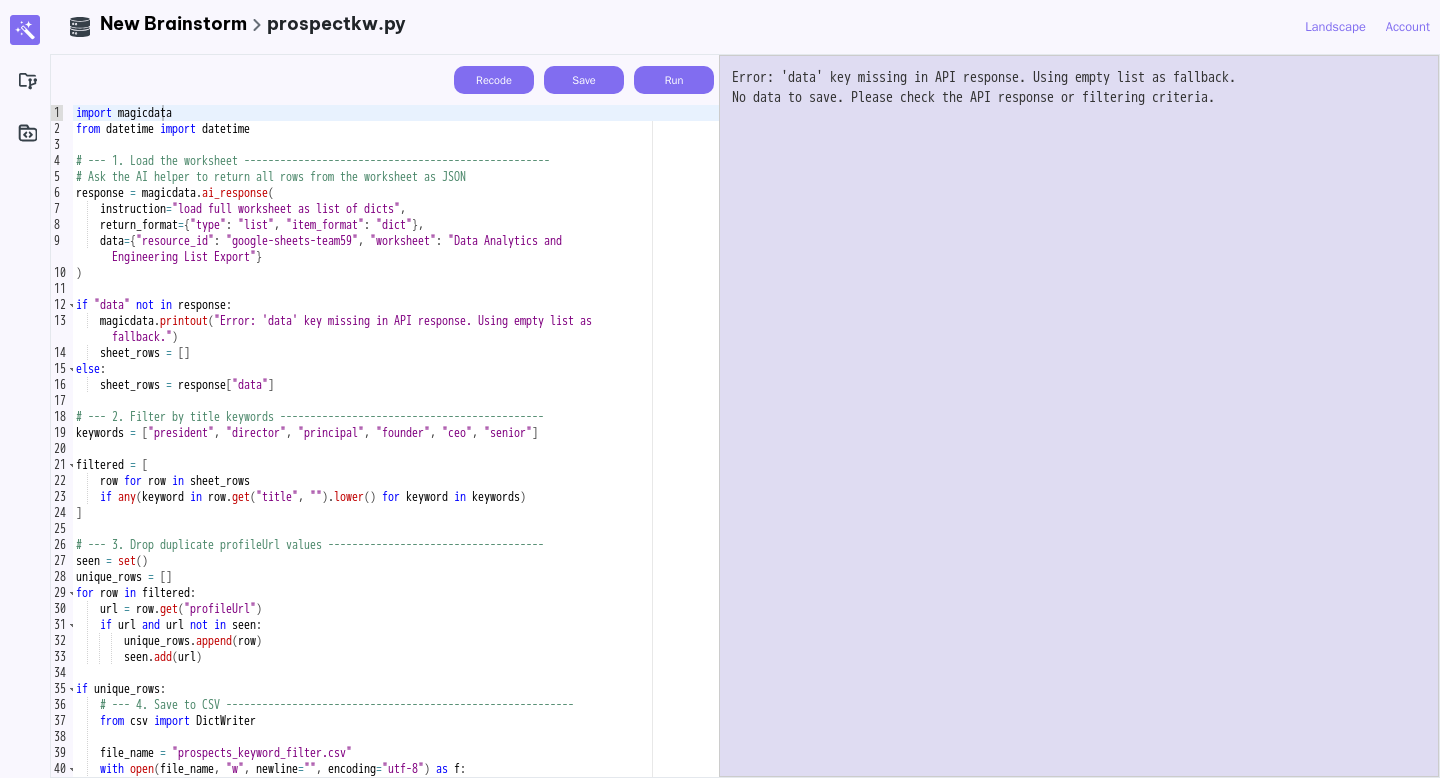 drag, startPoint x: 999, startPoint y: 109, endPoint x: 780, endPoint y: 95, distance: 219.44704 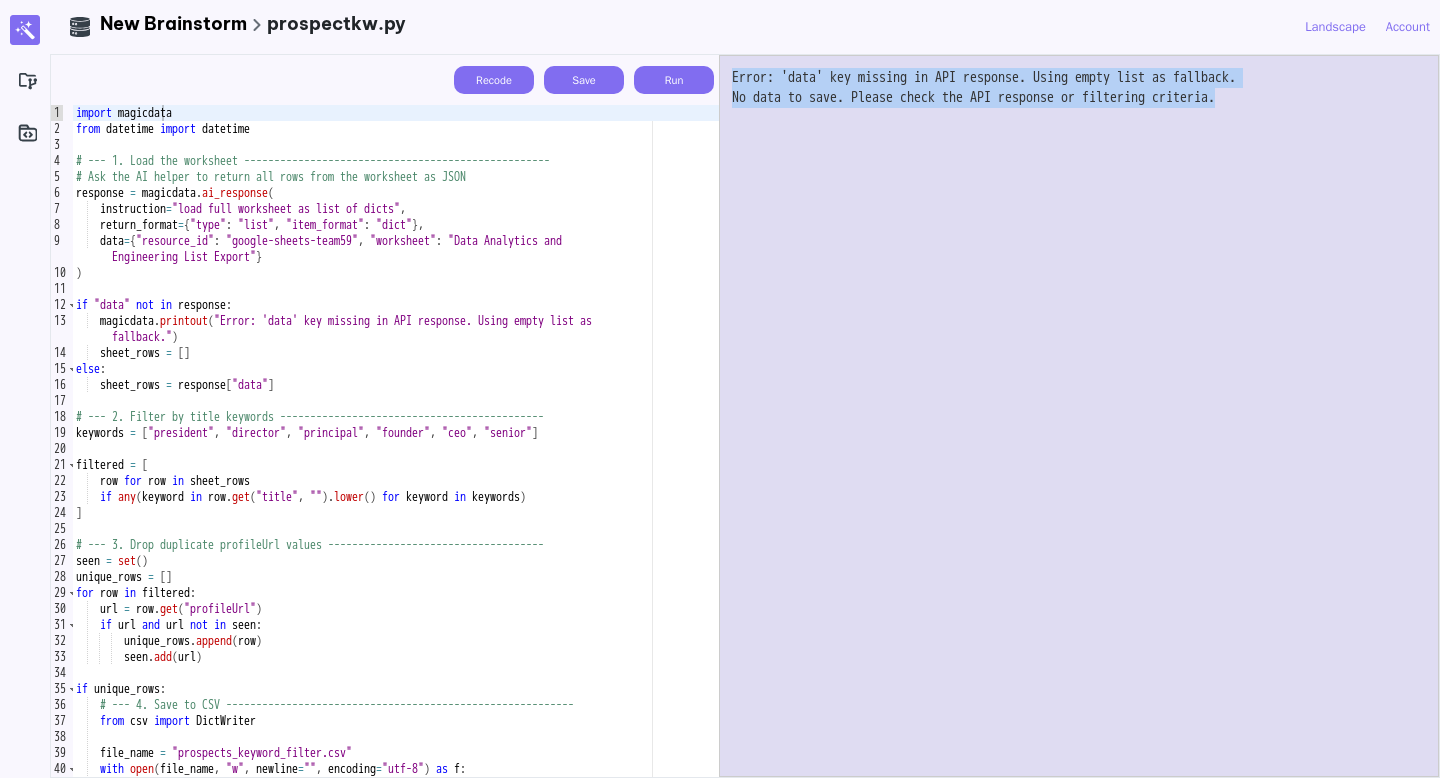 drag, startPoint x: 1350, startPoint y: 97, endPoint x: 724, endPoint y: 80, distance: 626.2308 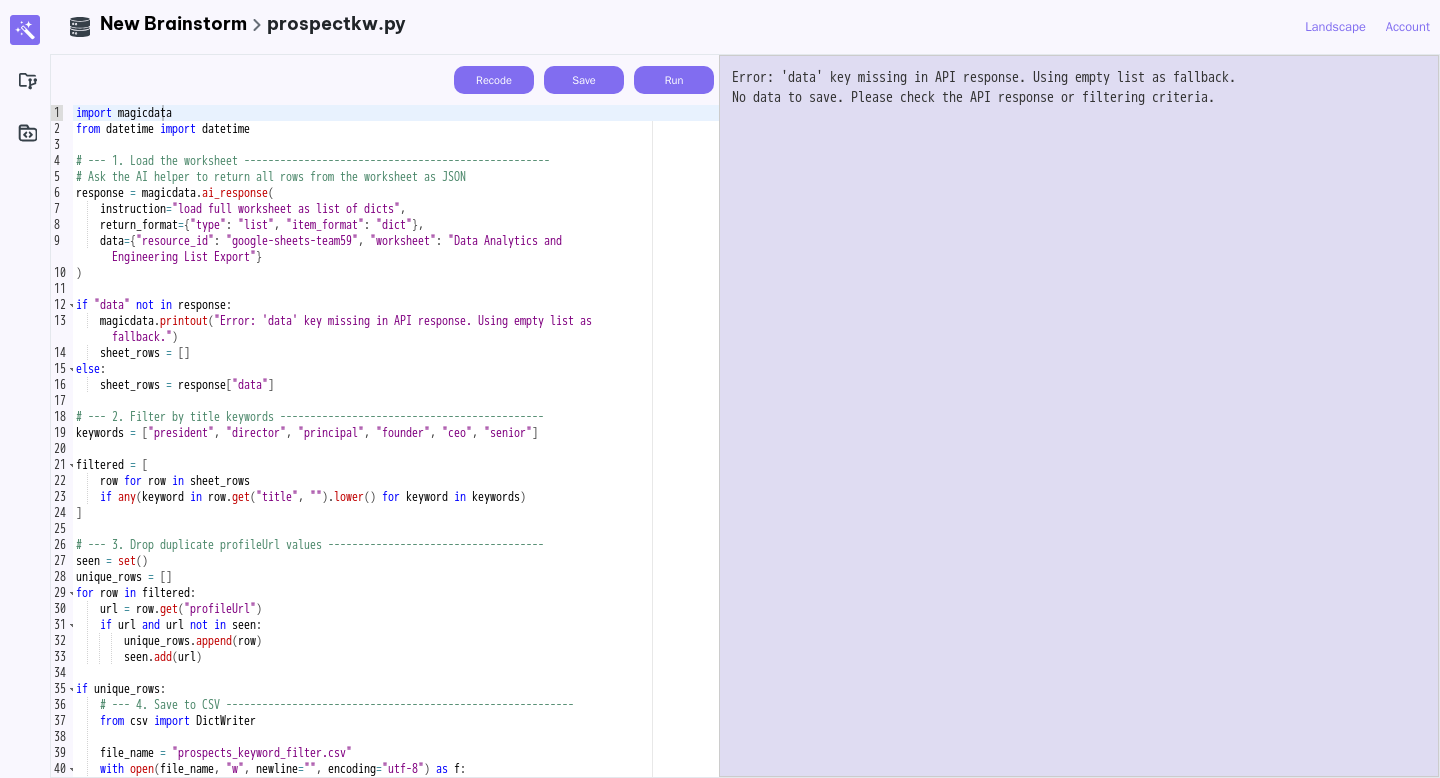 click on "Error: 'data' key missing in API response. Using empty list as fallback.
No data to save. Please check the API response or filtering criteria." at bounding box center [1079, 416] 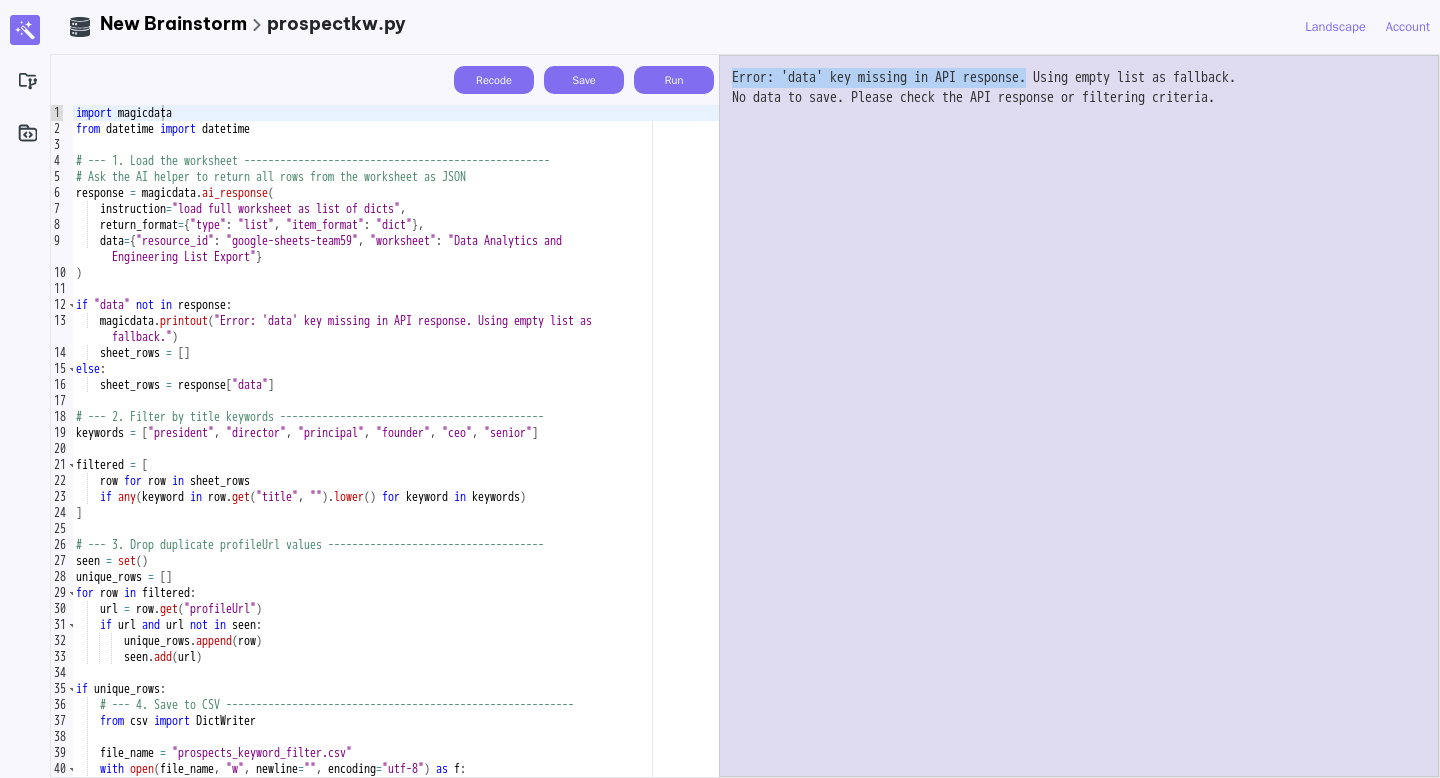 drag, startPoint x: 1089, startPoint y: 79, endPoint x: 733, endPoint y: 71, distance: 356.08987 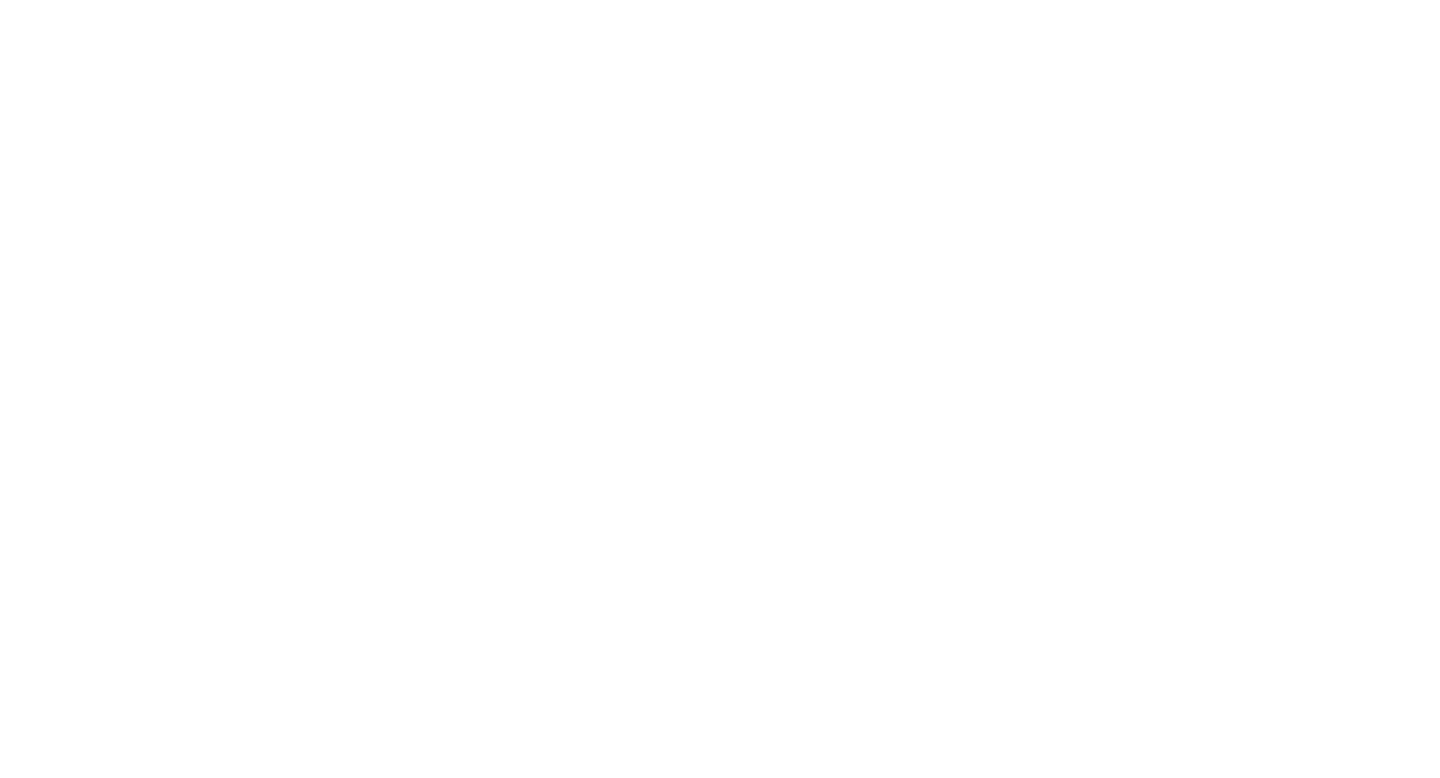 scroll, scrollTop: 0, scrollLeft: 0, axis: both 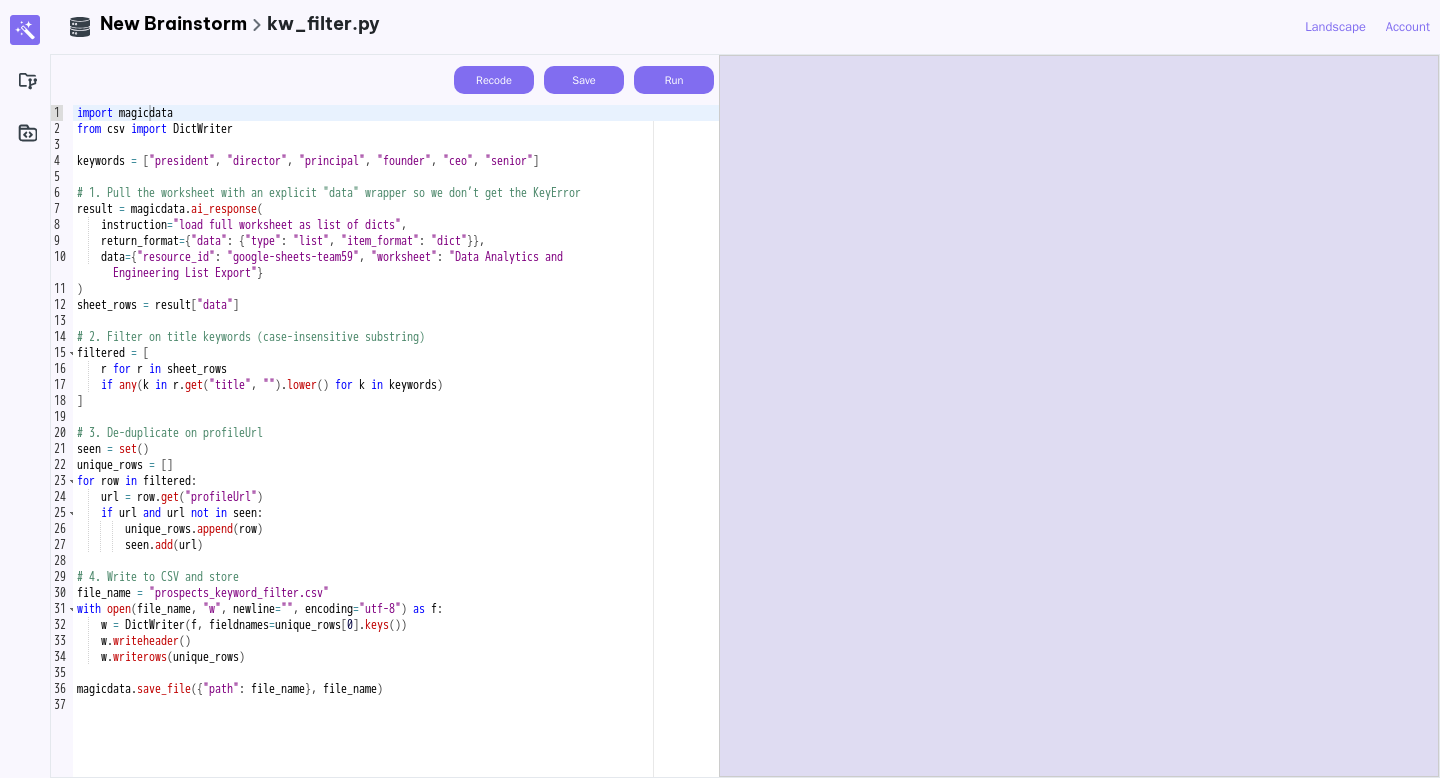 click on "Run" at bounding box center [674, 80] 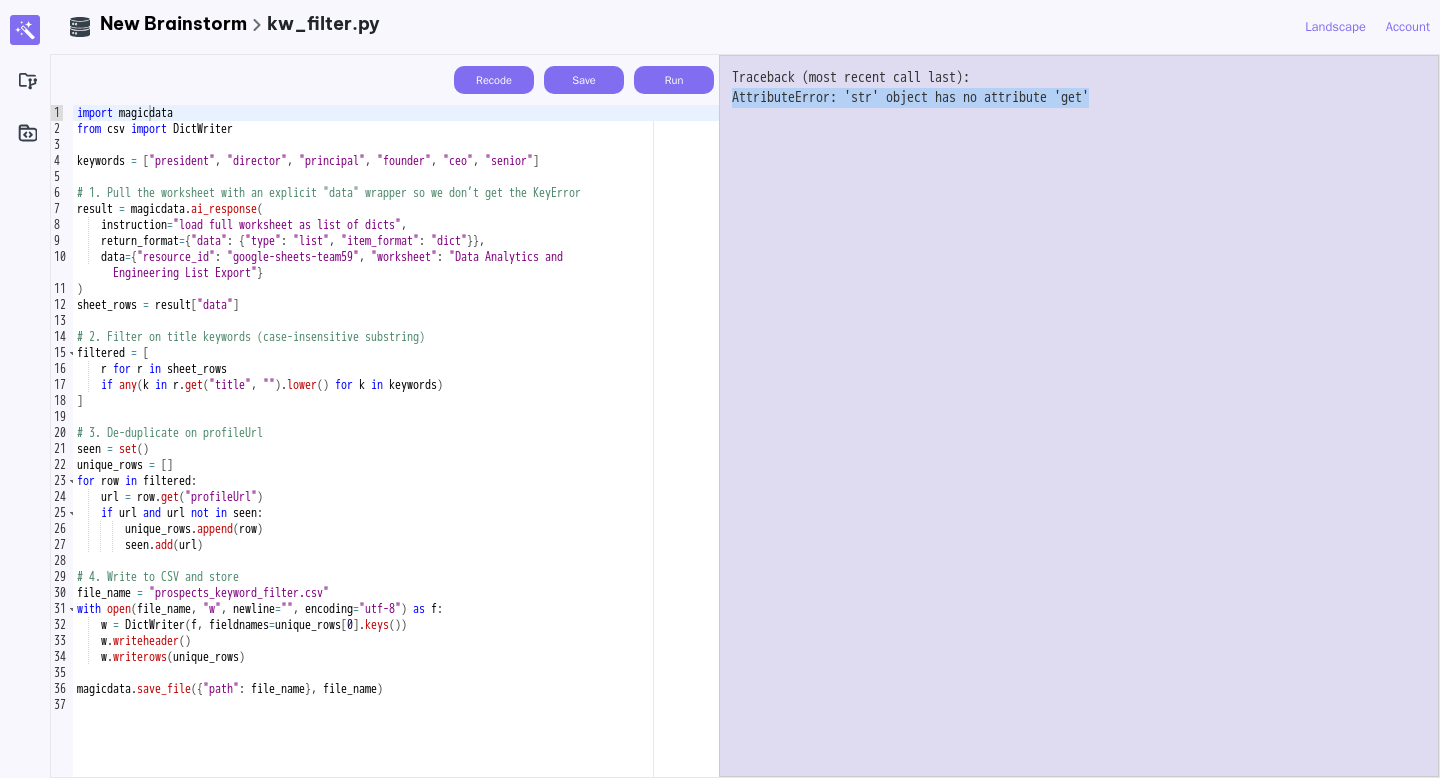 drag, startPoint x: 732, startPoint y: 105, endPoint x: 1168, endPoint y: 109, distance: 436.01834 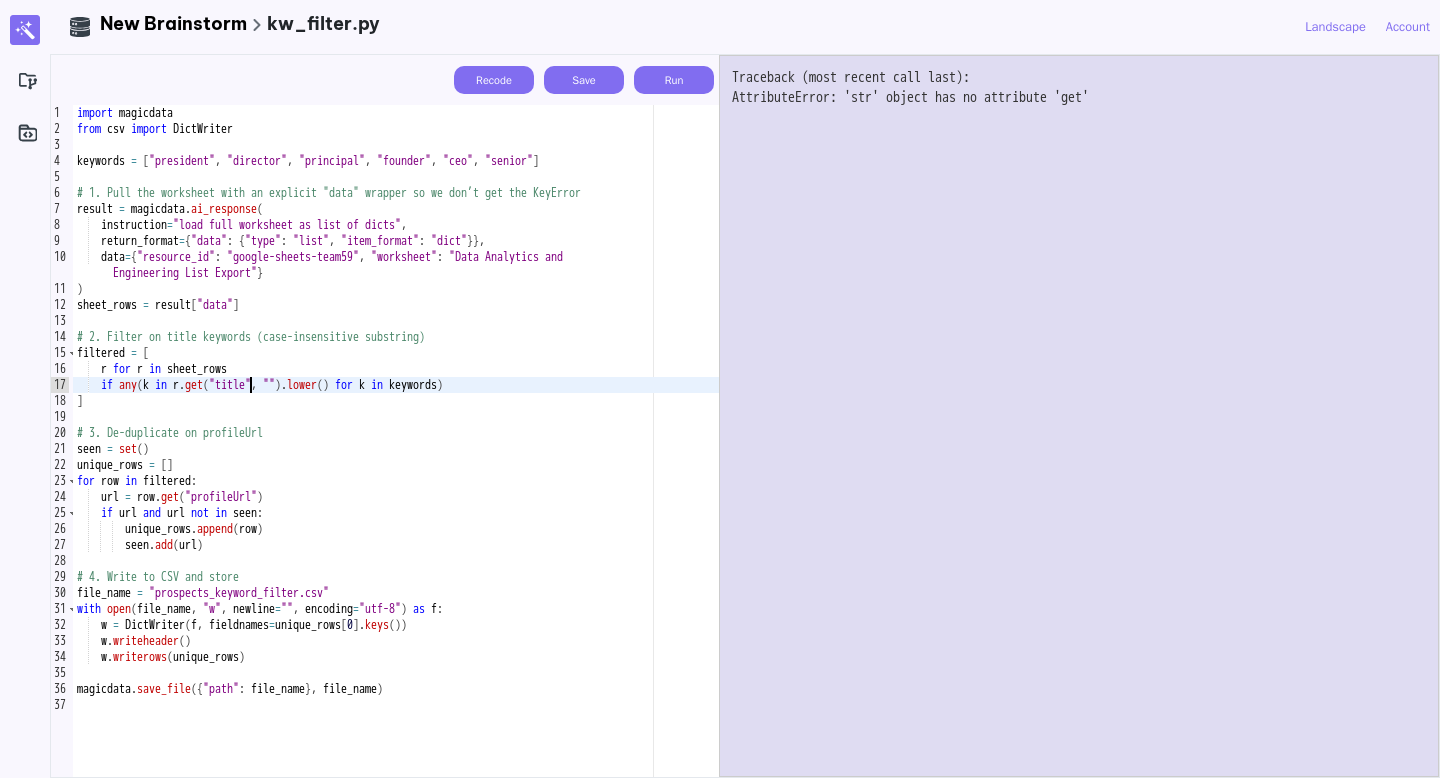 click on "import   magicdata from   csv   import   DictWriter keywords   =   [ "president" ,   "director" ,   "principal" ,   "founder" ,   "ceo" ,   "senior" ] # 1. Pull the worksheet with an explicit "data" wrapper so we don’t get the KeyError result   =   magicdata . ai_response (       instruction = "load full worksheet as list of dicts" ,       return_format = { "data" :   { "type" :   "list" ,   "item_format" :   "dict" }} ,       data = { "resource_id" :   "google-sheets-team59" ,   "worksheet" :   "Data Analytics and         Engineering List Export" } ) sheet_rows   =   result [ "data" ] # 2. Filter on title keywords (case-insensitive substring) filtered   =   [       r   for   r   in   sheet_rows         if   any ( k   in   r . get ( "title" ,   "" ) . lower ( )   for   k   in   keywords ) ] # 3. De-duplicate on profileUrl seen   =   set ( ) unique_rows   =   [ ] for   row   in   filtered :       url   =   row . get ( "profileUrl" )       if   url   and   url   not   in   seen :             unique_rows" at bounding box center [396, 457] 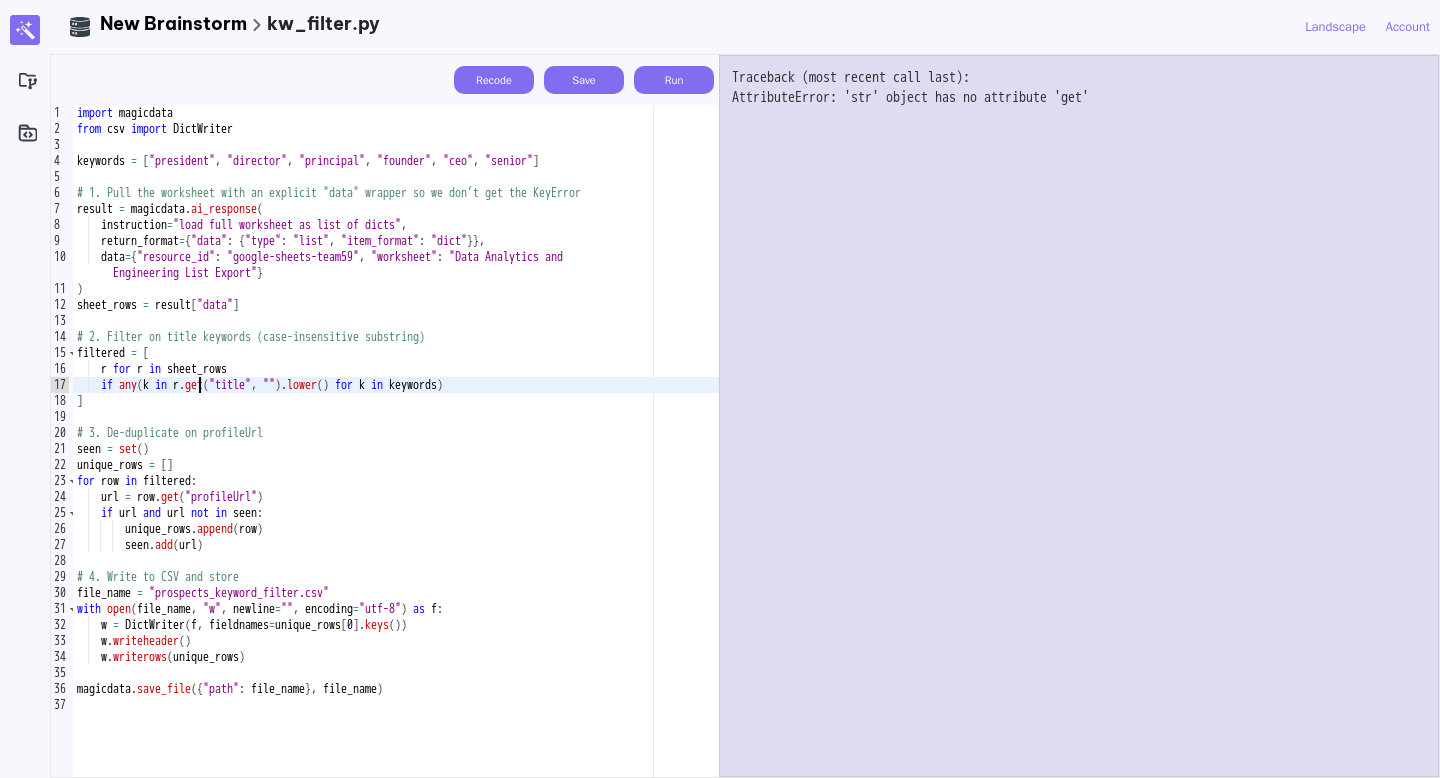 click on "import   magicdata from   csv   import   DictWriter keywords   =   [ "president" ,   "director" ,   "principal" ,   "founder" ,   "ceo" ,   "senior" ] # 1. Pull the worksheet with an explicit "data" wrapper so we don’t get the KeyError result   =   magicdata . ai_response (       instruction = "load full worksheet as list of dicts" ,       return_format = { "data" :   { "type" :   "list" ,   "item_format" :   "dict" }} ,       data = { "resource_id" :   "google-sheets-team59" ,   "worksheet" :   "Data Analytics and         Engineering List Export" } ) sheet_rows   =   result [ "data" ] # 2. Filter on title keywords (case-insensitive substring) filtered   =   [       r   for   r   in   sheet_rows         if   any ( k   in   r . get ( "title" ,   "" ) . lower ( )   for   k   in   keywords ) ] # 3. De-duplicate on profileUrl seen   =   set ( ) unique_rows   =   [ ] for   row   in   filtered :       url   =   row . get ( "profileUrl" )       if   url   and   url   not   in   seen :             unique_rows" at bounding box center (396, 457) 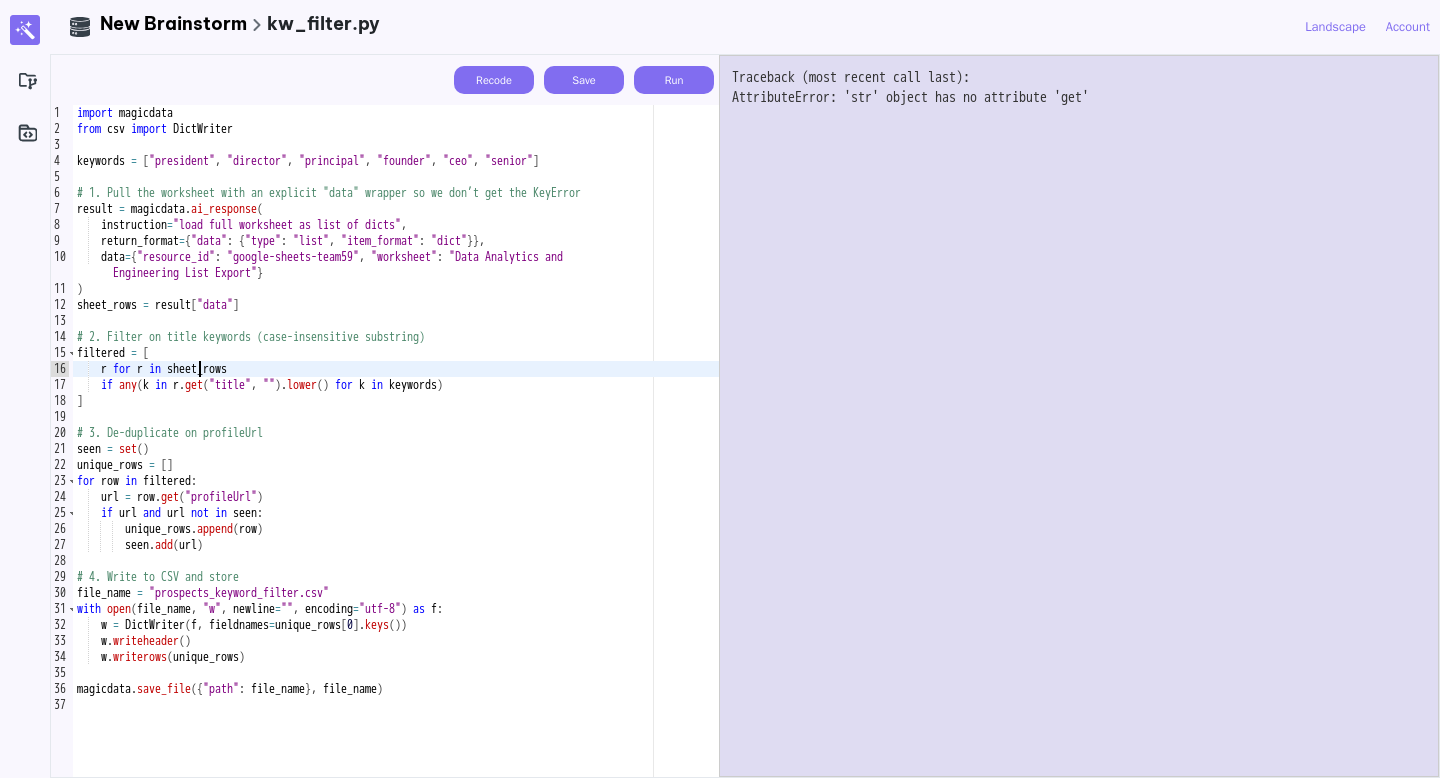 click on "import   magicdata from   csv   import   DictWriter keywords   =   [ "president" ,   "director" ,   "principal" ,   "founder" ,   "ceo" ,   "senior" ] # 1. Pull the worksheet with an explicit "data" wrapper so we don’t get the KeyError result   =   magicdata . ai_response (       instruction = "load full worksheet as list of dicts" ,       return_format = { "data" :   { "type" :   "list" ,   "item_format" :   "dict" }} ,       data = { "resource_id" :   "google-sheets-team59" ,   "worksheet" :   "Data Analytics and         Engineering List Export" } ) sheet_rows   =   result [ "data" ] # 2. Filter on title keywords (case-insensitive substring) filtered   =   [       r   for   r   in   sheet_rows         if   any ( k   in   r . get ( "title" ,   "" ) . lower ( )   for   k   in   keywords ) ] # 3. De-duplicate on profileUrl seen   =   set ( ) unique_rows   =   [ ] for   row   in   filtered :       url   =   row . get ( "profileUrl" )       if   url   and   url   not   in   seen :             unique_rows" at bounding box center [396, 457] 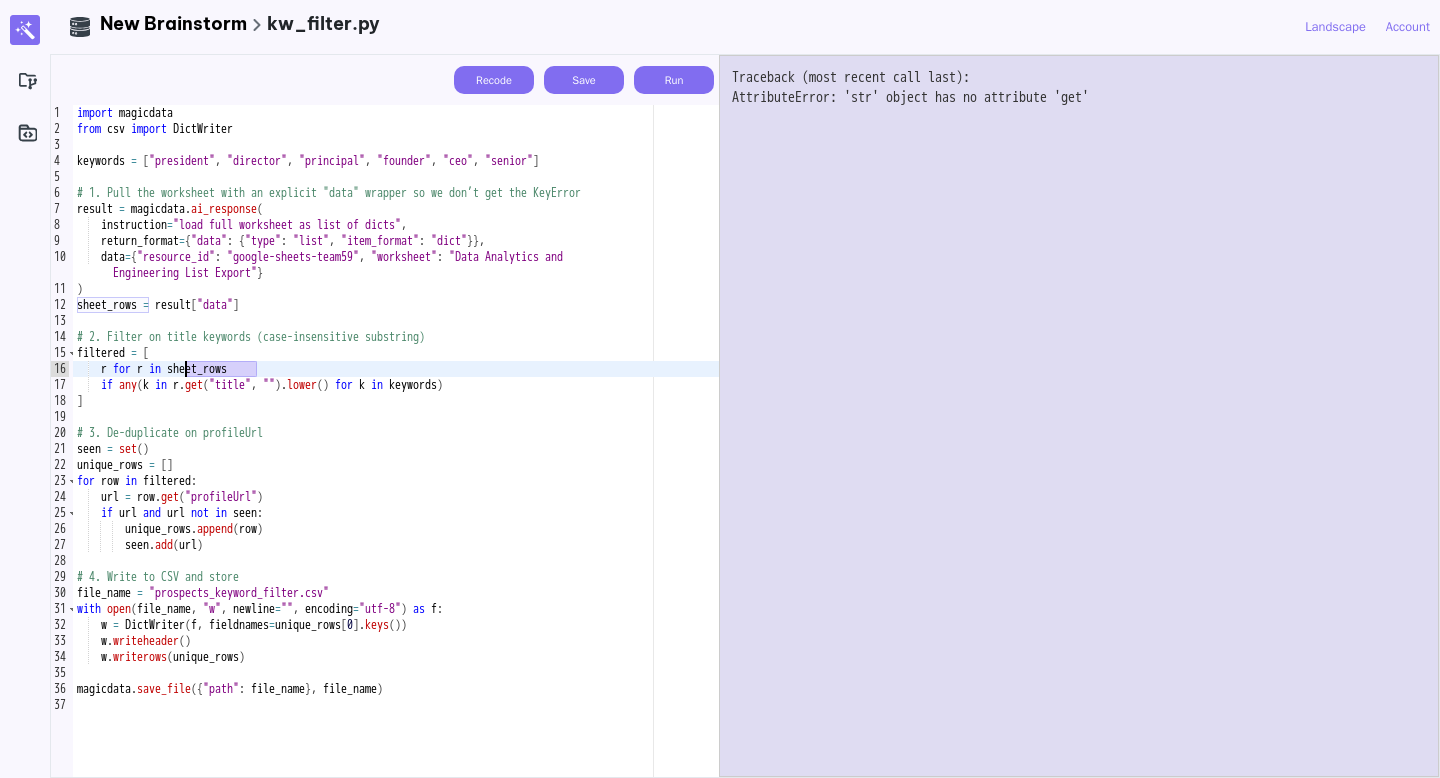 click on "import   magicdata from   csv   import   DictWriter keywords   =   [ "president" ,   "director" ,   "principal" ,   "founder" ,   "ceo" ,   "senior" ] # 1. Pull the worksheet with an explicit "data" wrapper so we don’t get the KeyError result   =   magicdata . ai_response (       instruction = "load full worksheet as list of dicts" ,       return_format = { "data" :   { "type" :   "list" ,   "item_format" :   "dict" }} ,       data = { "resource_id" :   "google-sheets-team59" ,   "worksheet" :   "Data Analytics and         Engineering List Export" } ) sheet_rows   =   result [ "data" ] # 2. Filter on title keywords (case-insensitive substring) filtered   =   [       r   for   r   in   sheet_rows         if   any ( k   in   r . get ( "title" ,   "" ) . lower ( )   for   k   in   keywords ) ] # 3. De-duplicate on profileUrl seen   =   set ( ) unique_rows   =   [ ] for   row   in   filtered :       url   =   row . get ( "profileUrl" )       if   url   and   url   not   in   seen :             unique_rows" at bounding box center [396, 457] 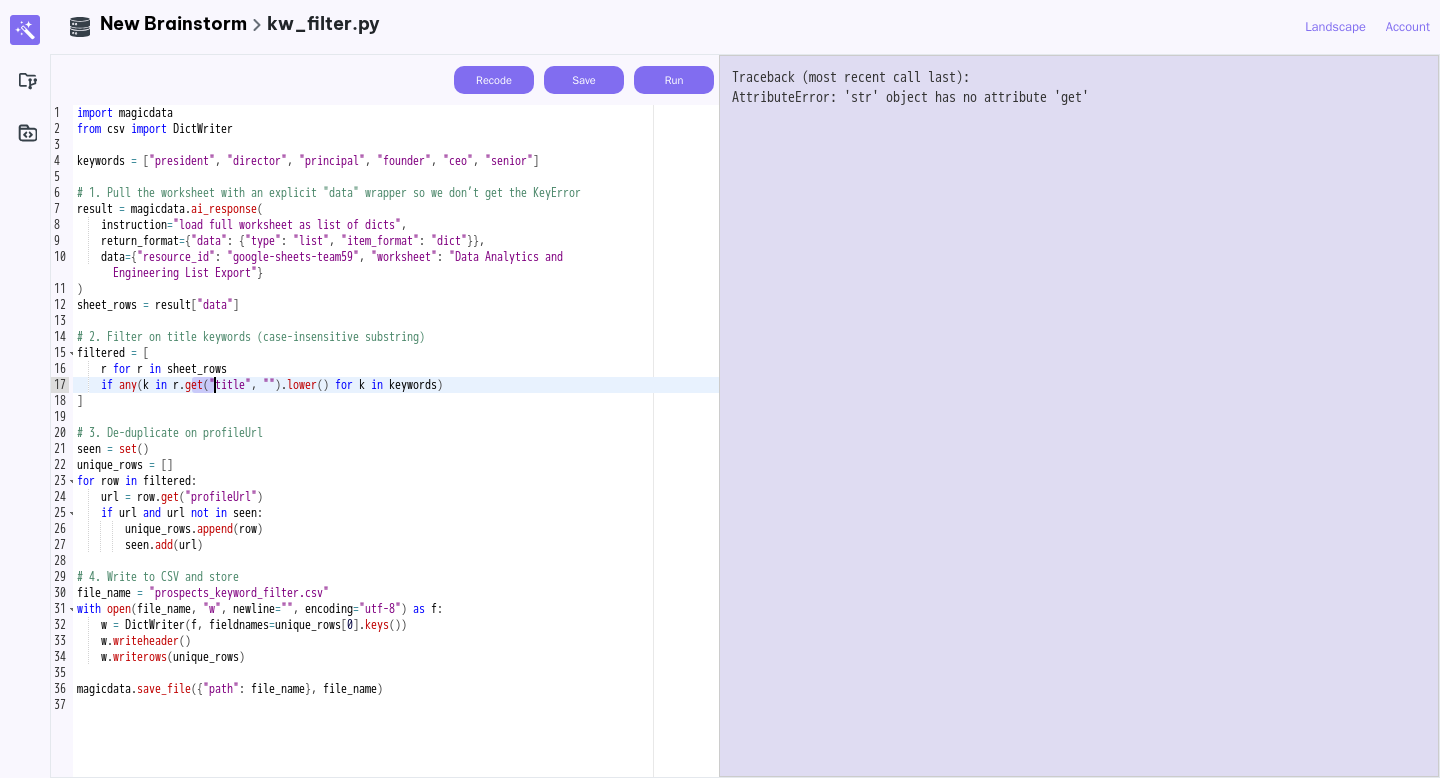 drag, startPoint x: 193, startPoint y: 386, endPoint x: 214, endPoint y: 386, distance: 21 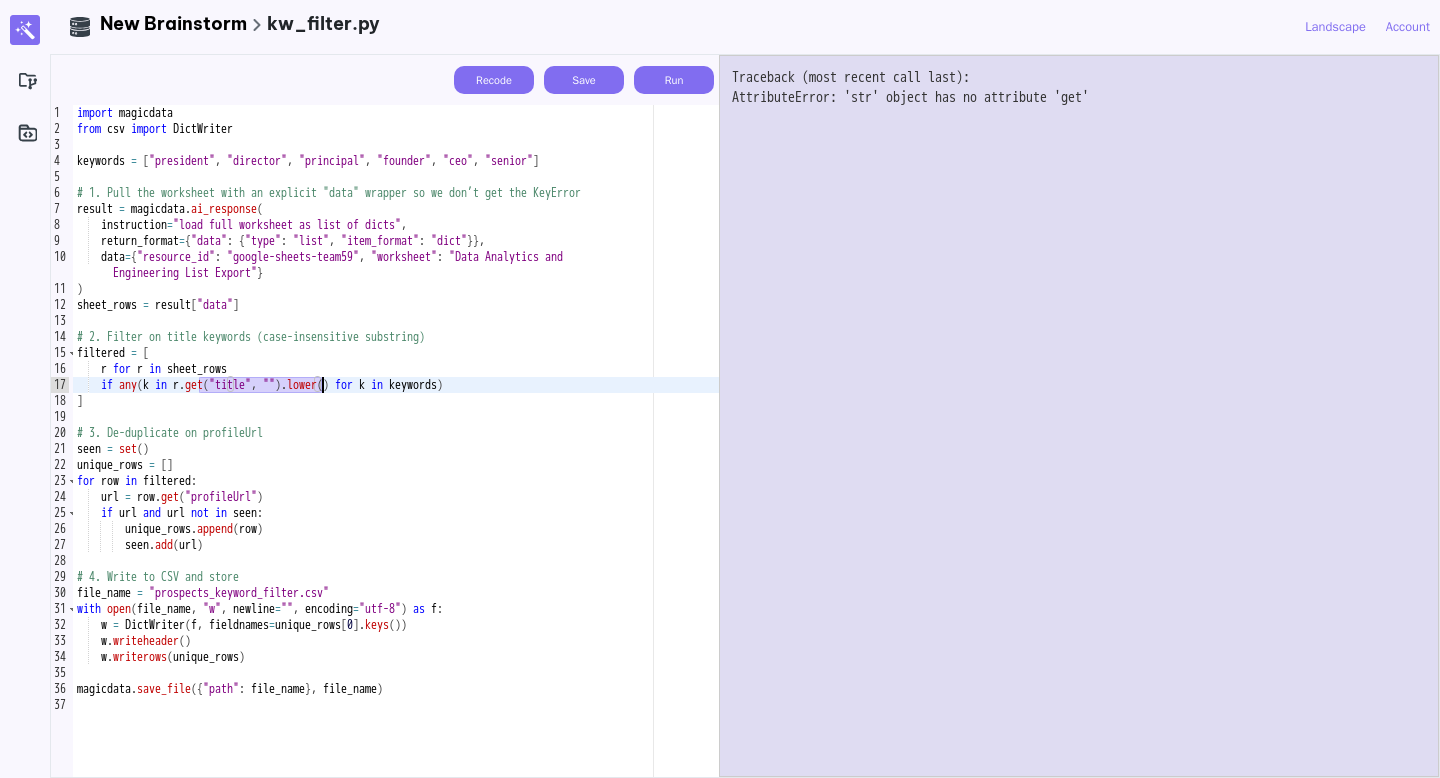 drag, startPoint x: 200, startPoint y: 386, endPoint x: 324, endPoint y: 381, distance: 124.10077 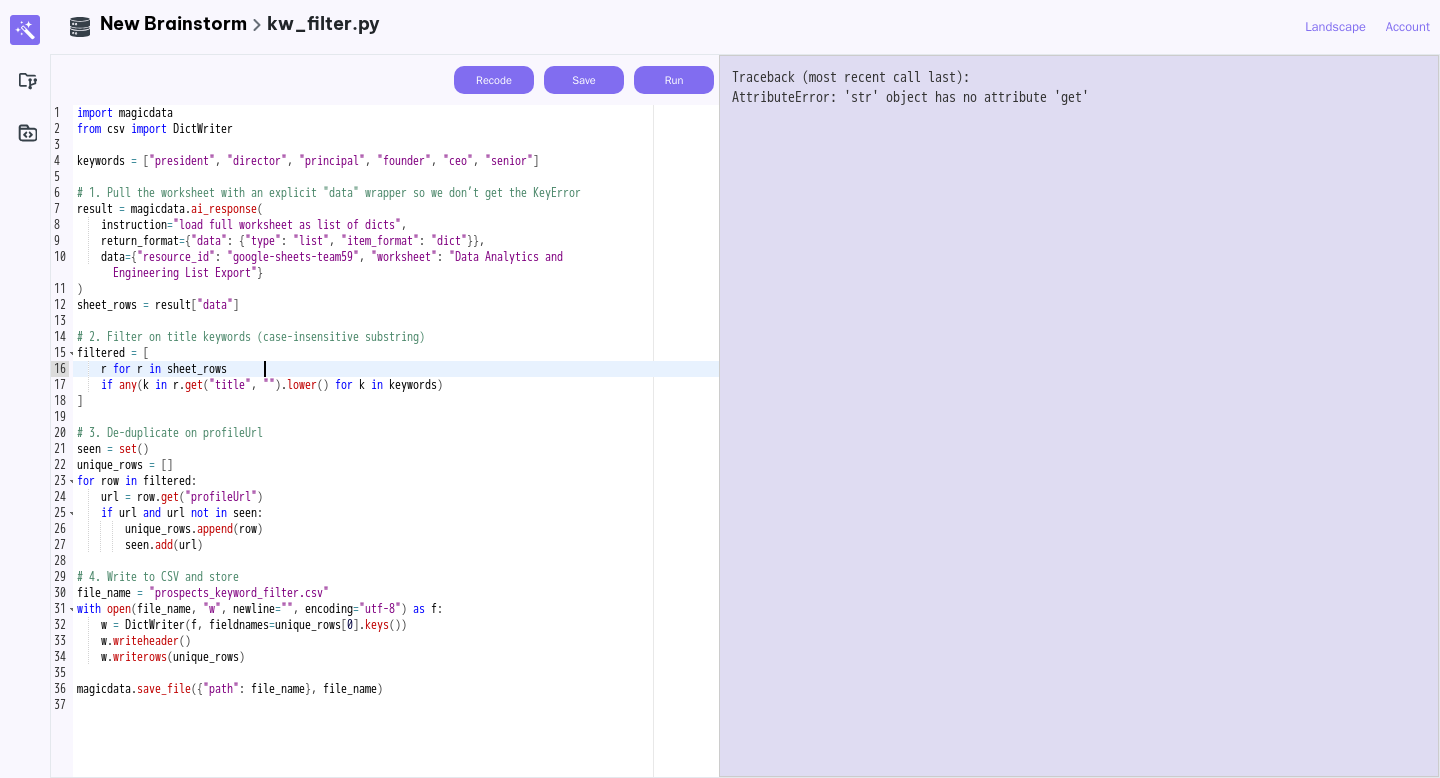 click on "import   magicdata from   csv   import   DictWriter keywords   =   [ "president" ,   "director" ,   "principal" ,   "founder" ,   "ceo" ,   "senior" ] # 1. Pull the worksheet with an explicit "data" wrapper so we don’t get the KeyError result   =   magicdata . ai_response (       instruction = "load full worksheet as list of dicts" ,       return_format = { "data" :   { "type" :   "list" ,   "item_format" :   "dict" }} ,       data = { "resource_id" :   "google-sheets-team59" ,   "worksheet" :   "Data Analytics and         Engineering List Export" } ) sheet_rows   =   result [ "data" ] # 2. Filter on title keywords (case-insensitive substring) filtered   =   [       r   for   r   in   sheet_rows         if   any ( k   in   r . get ( "title" ,   "" ) . lower ( )   for   k   in   keywords ) ] # 3. De-duplicate on profileUrl seen   =   set ( ) unique_rows   =   [ ] for   row   in   filtered :       url   =   row . get ( "profileUrl" )       if   url   and   url   not   in   seen :             unique_rows" at bounding box center (396, 457) 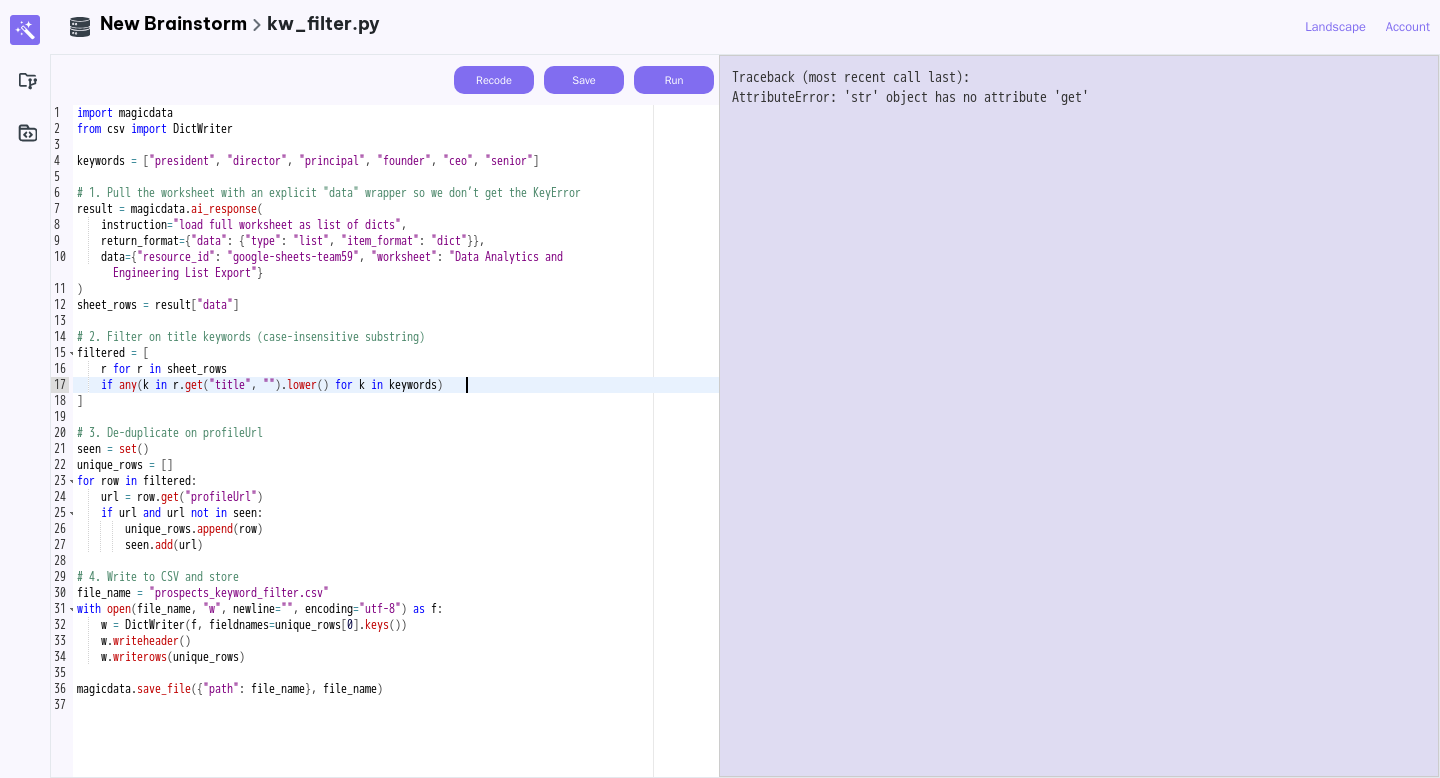 click on "import   magicdata from   csv   import   DictWriter keywords   =   [ "president" ,   "director" ,   "principal" ,   "founder" ,   "ceo" ,   "senior" ] # 1. Pull the worksheet with an explicit "data" wrapper so we don’t get the KeyError result   =   magicdata . ai_response (       instruction = "load full worksheet as list of dicts" ,       return_format = { "data" :   { "type" :   "list" ,   "item_format" :   "dict" }} ,       data = { "resource_id" :   "google-sheets-team59" ,   "worksheet" :   "Data Analytics and         Engineering List Export" } ) sheet_rows   =   result [ "data" ] # 2. Filter on title keywords (case-insensitive substring) filtered   =   [       r   for   r   in   sheet_rows         if   any ( k   in   r . get ( "title" ,   "" ) . lower ( )   for   k   in   keywords ) ] # 3. De-duplicate on profileUrl seen   =   set ( ) unique_rows   =   [ ] for   row   in   filtered :       url   =   row . get ( "profileUrl" )       if   url   and   url   not   in   seen :             unique_rows" at bounding box center [396, 457] 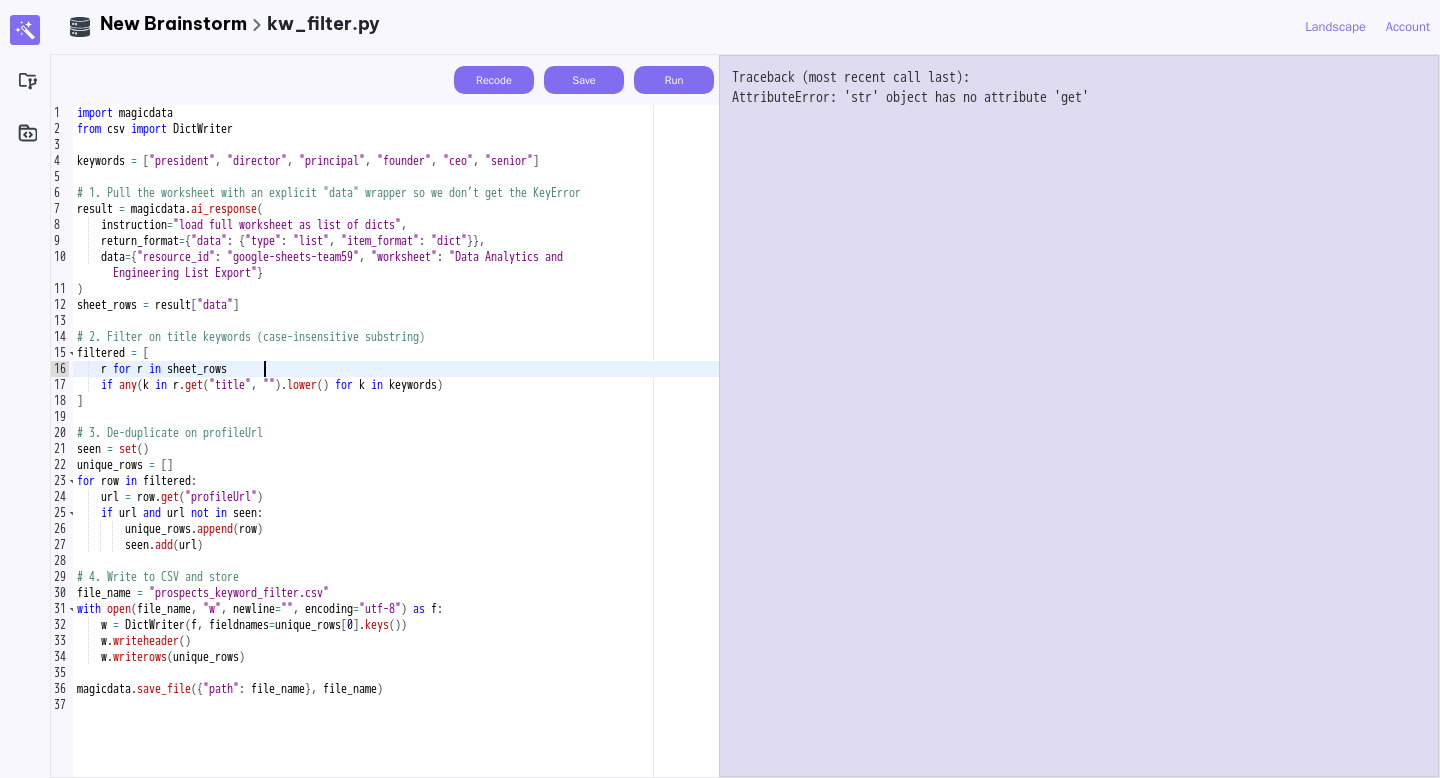 click on "import   magicdata from   csv   import   DictWriter keywords   =   [ "president" ,   "director" ,   "principal" ,   "founder" ,   "ceo" ,   "senior" ] # 1. Pull the worksheet with an explicit "data" wrapper so we don’t get the KeyError result   =   magicdata . ai_response (       instruction = "load full worksheet as list of dicts" ,       return_format = { "data" :   { "type" :   "list" ,   "item_format" :   "dict" }} ,       data = { "resource_id" :   "google-sheets-team59" ,   "worksheet" :   "Data Analytics and         Engineering List Export" } ) sheet_rows   =   result [ "data" ] # 2. Filter on title keywords (case-insensitive substring) filtered   =   [       r   for   r   in   sheet_rows         if   any ( k   in   r . get ( "title" ,   "" ) . lower ( )   for   k   in   keywords ) ] # 3. De-duplicate on profileUrl seen   =   set ( ) unique_rows   =   [ ] for   row   in   filtered :       url   =   row . get ( "profileUrl" )       if   url   and   url   not   in   seen :             unique_rows" at bounding box center [396, 457] 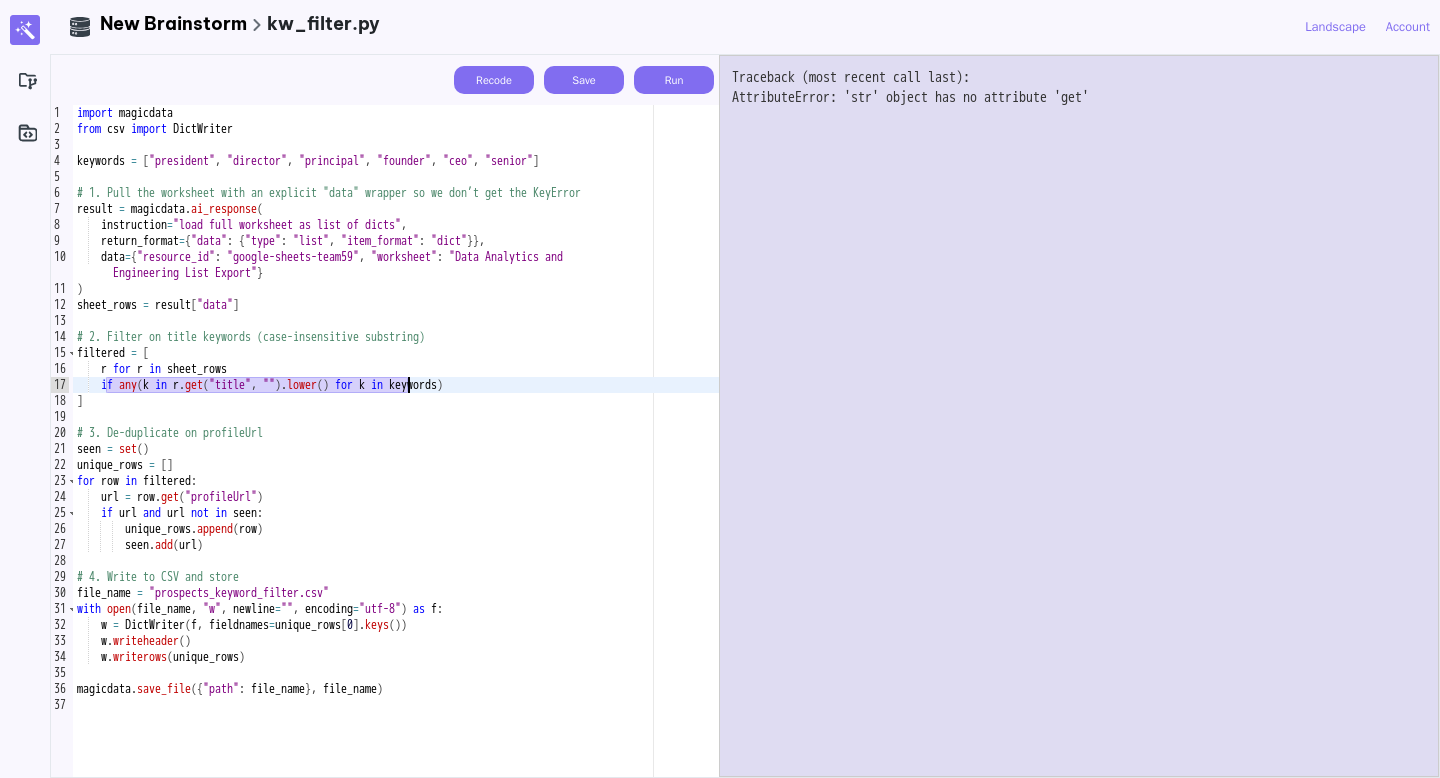 drag, startPoint x: 106, startPoint y: 385, endPoint x: 408, endPoint y: 387, distance: 302.00662 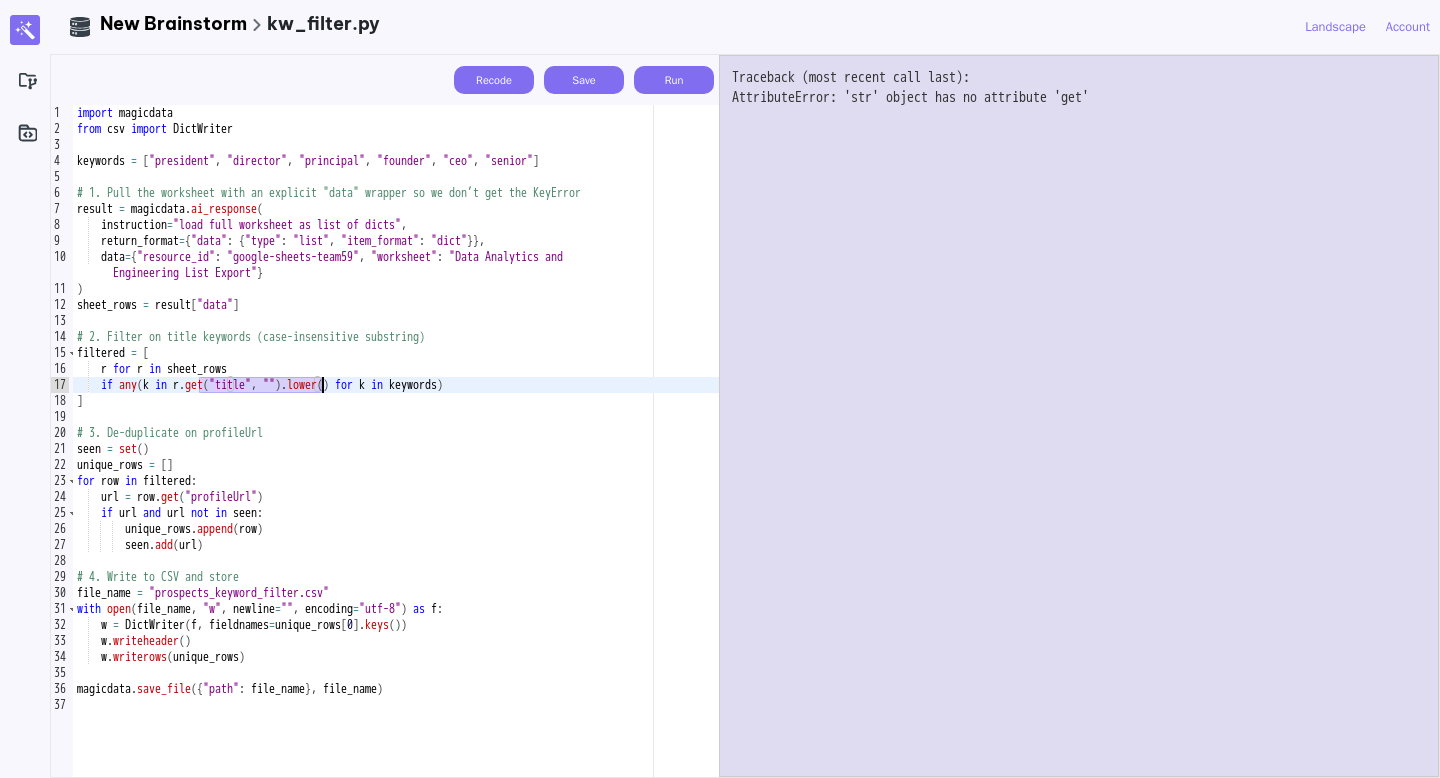 drag, startPoint x: 197, startPoint y: 386, endPoint x: 322, endPoint y: 384, distance: 125.016 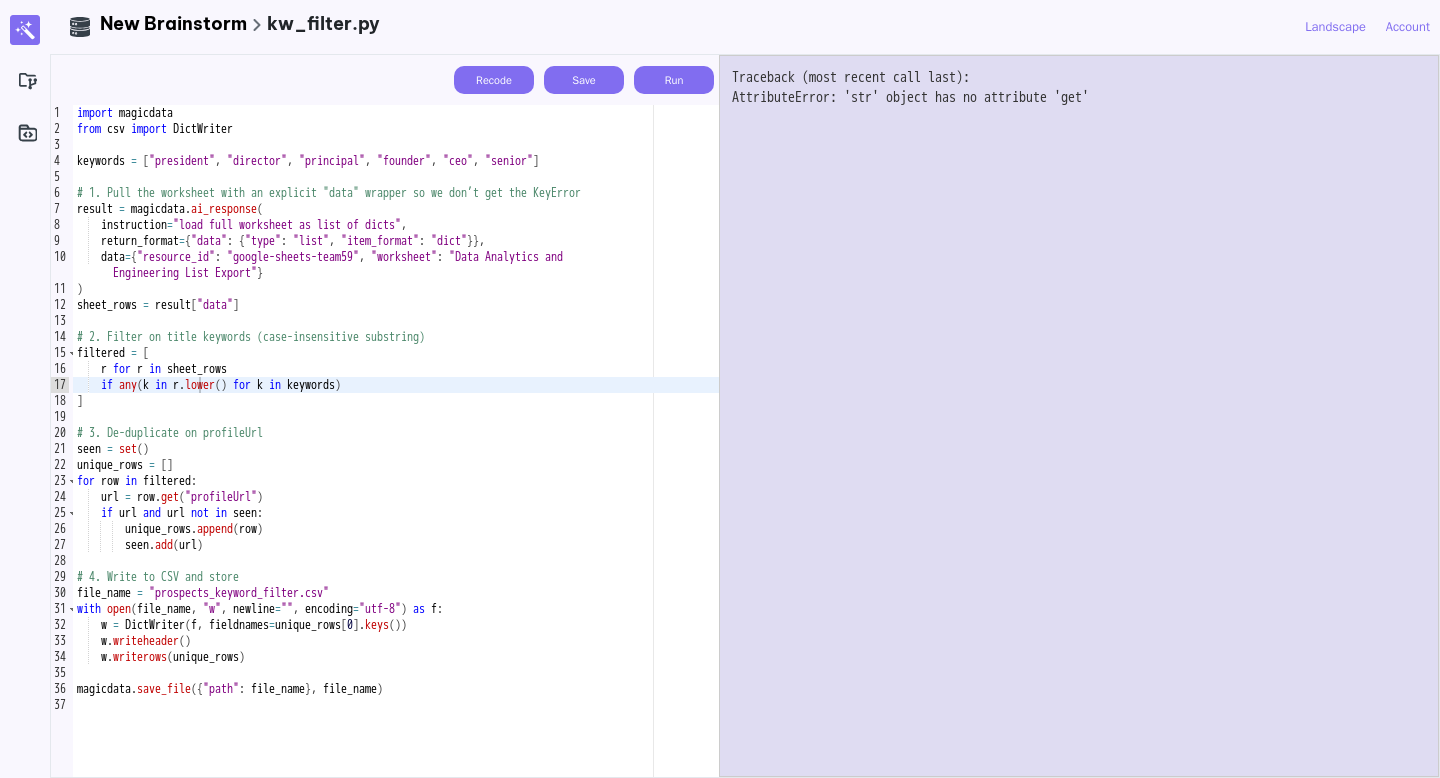 click on "Run" at bounding box center (674, 80) 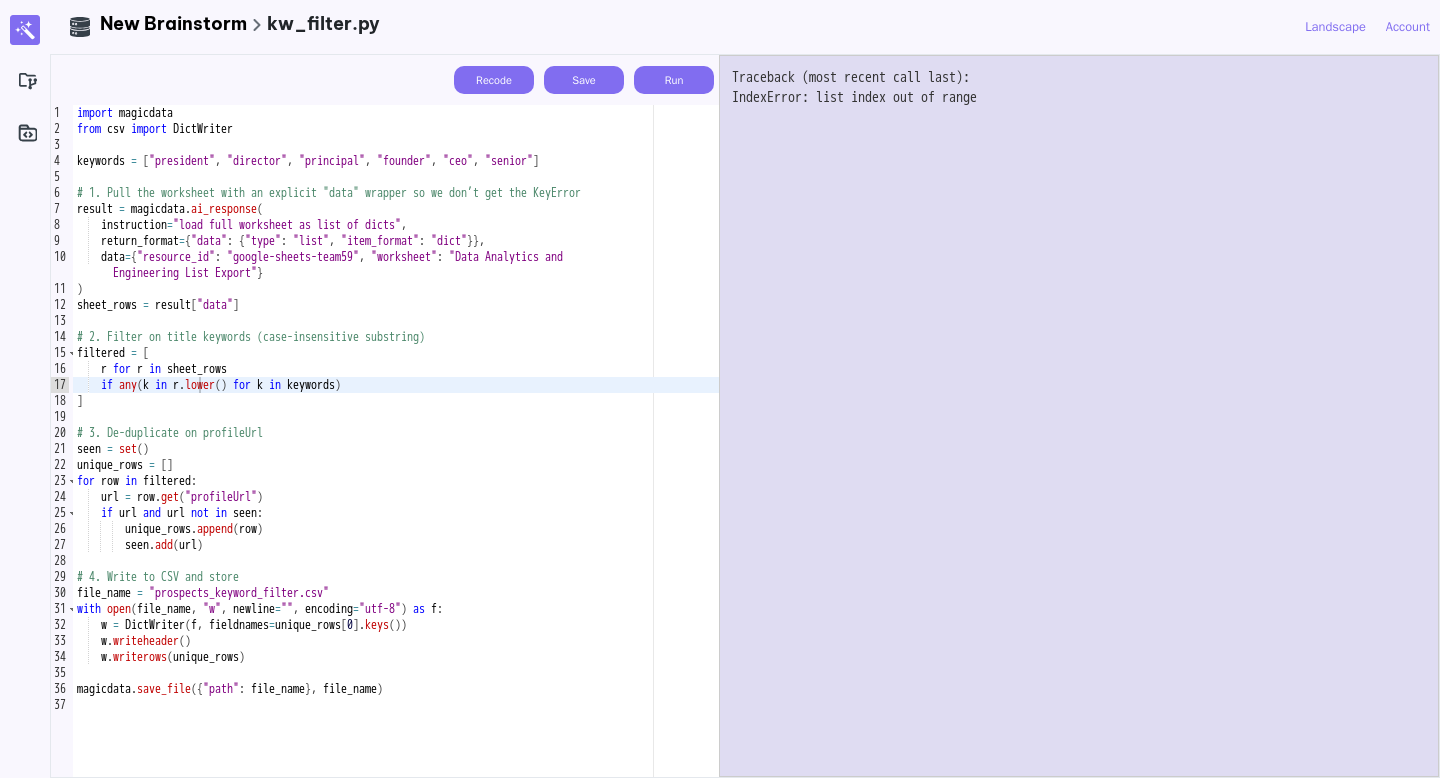 click on "import   magicdata from   csv   import   DictWriter keywords   =   [ "president" ,   "director" ,   "principal" ,   "founder" ,   "ceo" ,   "senior" ] # 1. Pull the worksheet with an explicit "data" wrapper so we don’t get the KeyError result   =   magicdata . ai_response (       instruction = "load full worksheet as list of dicts" ,       return_format = { "data" :   { "type" :   "list" ,   "item_format" :   "dict" }} ,       data = { "resource_id" :   "google-sheets-team59" ,   "worksheet" :   "Data Analytics and         Engineering List Export" } ) sheet_rows   =   result [ "data" ] # 2. Filter on title keywords (case-insensitive substring) filtered   =   [       r   for   r   in   sheet_rows         if   any ( k   in   r . lower ( )   for   k   in   keywords ) ] # 3. De-duplicate on profileUrl seen   =   set ( ) unique_rows   =   [ ] for   row   in   filtered :       url   =   row . get ( "profileUrl" )       if   url   and   url   not   in   seen :             unique_rows . append ( row )       ." at bounding box center (396, 457) 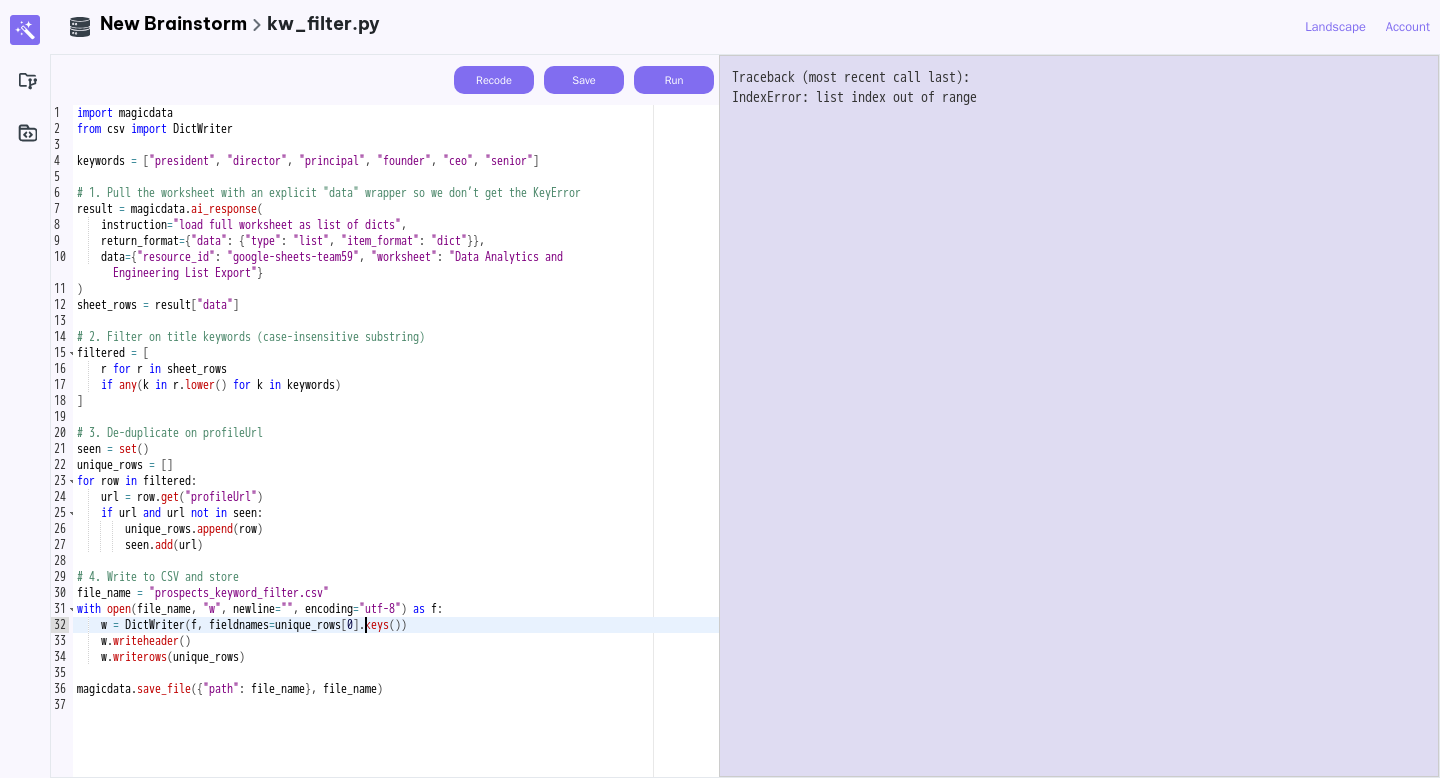 click on "import   magicdata from   csv   import   DictWriter keywords   =   [ "president" ,   "director" ,   "principal" ,   "founder" ,   "ceo" ,   "senior" ] # 1. Pull the worksheet with an explicit "data" wrapper so we don’t get the KeyError result   =   magicdata . ai_response (       instruction = "load full worksheet as list of dicts" ,       return_format = { "data" :   { "type" :   "list" ,   "item_format" :   "dict" }} ,       data = { "resource_id" :   "google-sheets-team59" ,   "worksheet" :   "Data Analytics and         Engineering List Export" } ) sheet_rows   =   result [ "data" ] # 2. Filter on title keywords (case-insensitive substring) filtered   =   [       r   for   r   in   sheet_rows         if   any ( k   in   r . lower ( )   for   k   in   keywords ) ] # 3. De-duplicate on profileUrl seen   =   set ( ) unique_rows   =   [ ] for   row   in   filtered :       url   =   row . get ( "profileUrl" )       if   url   and   url   not   in   seen :             unique_rows . append ( row )       ." at bounding box center (396, 457) 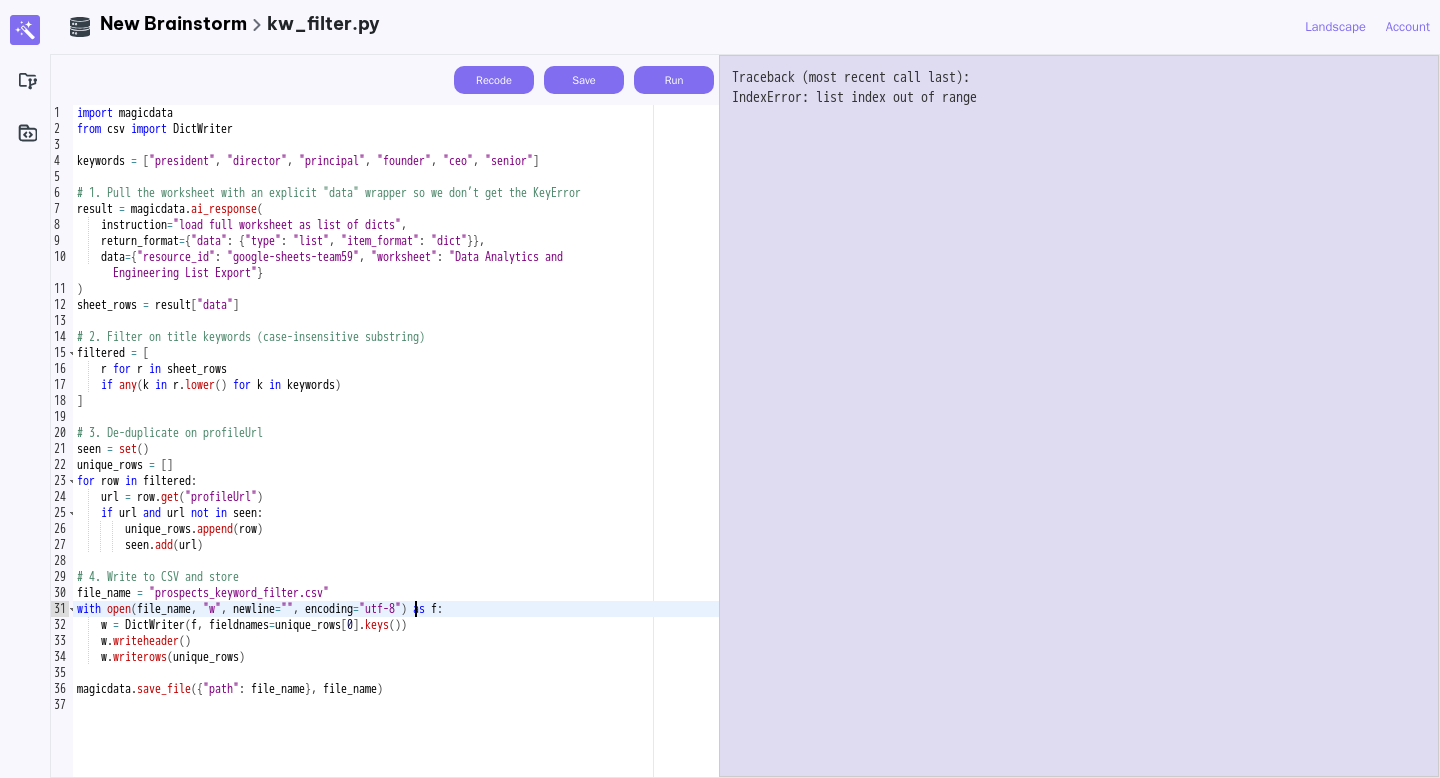 type on "**********" 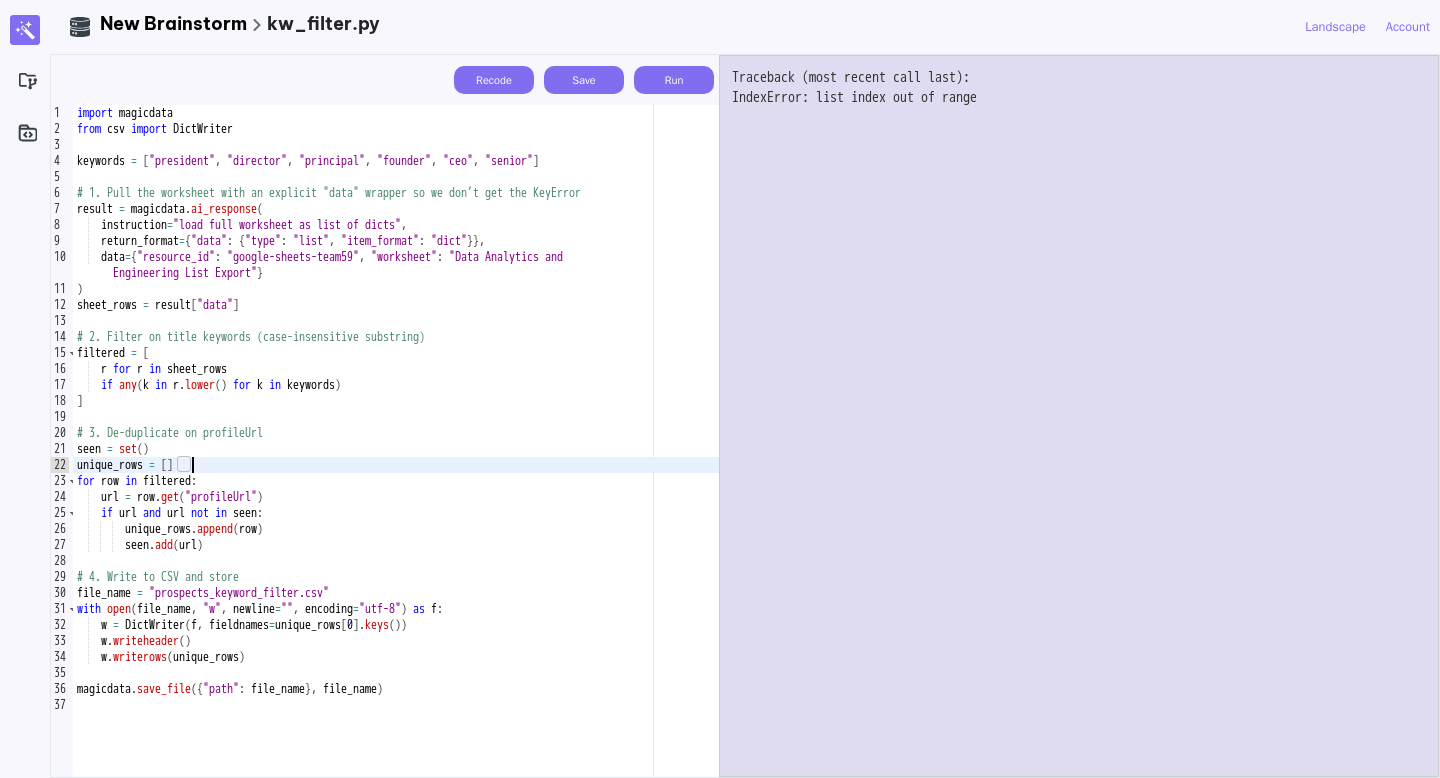 type on "**********" 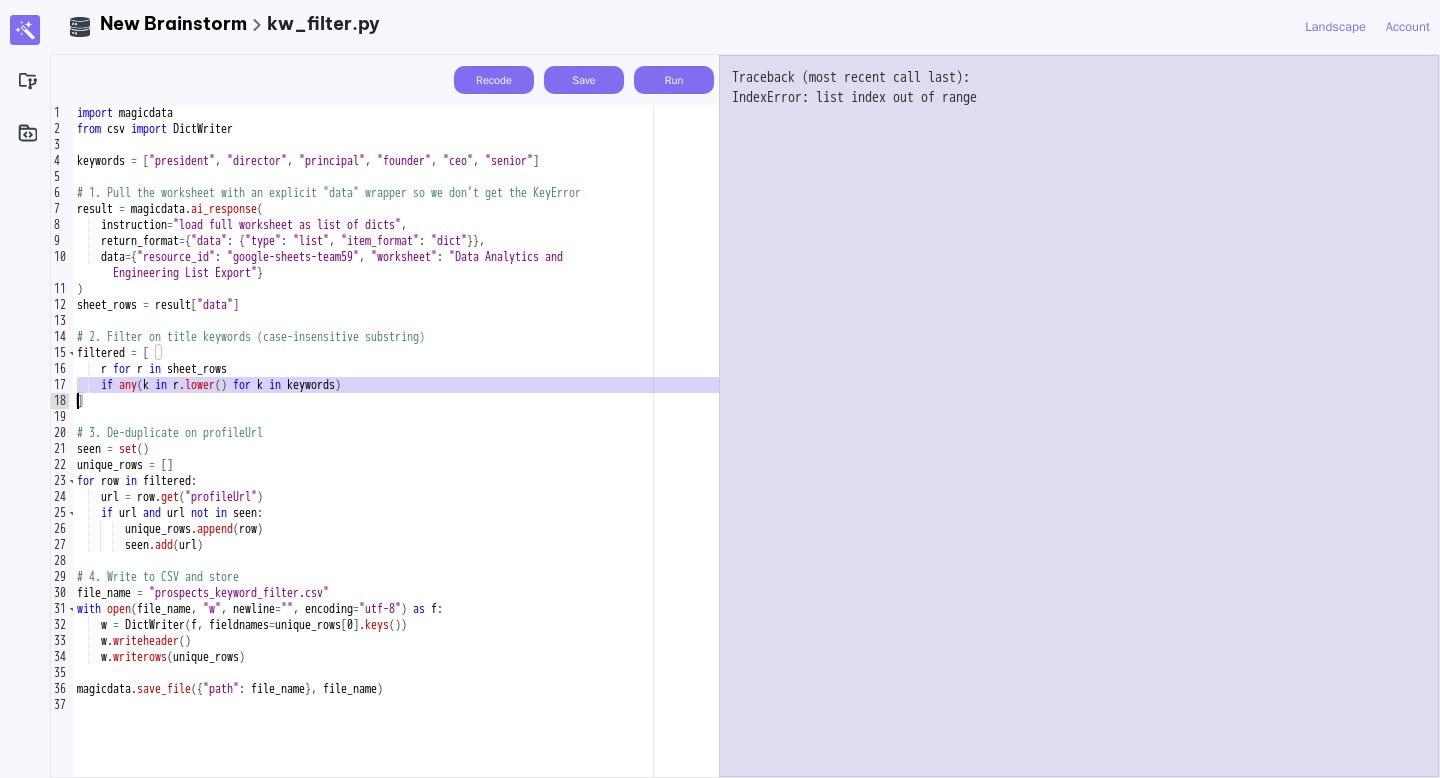 type on "**********" 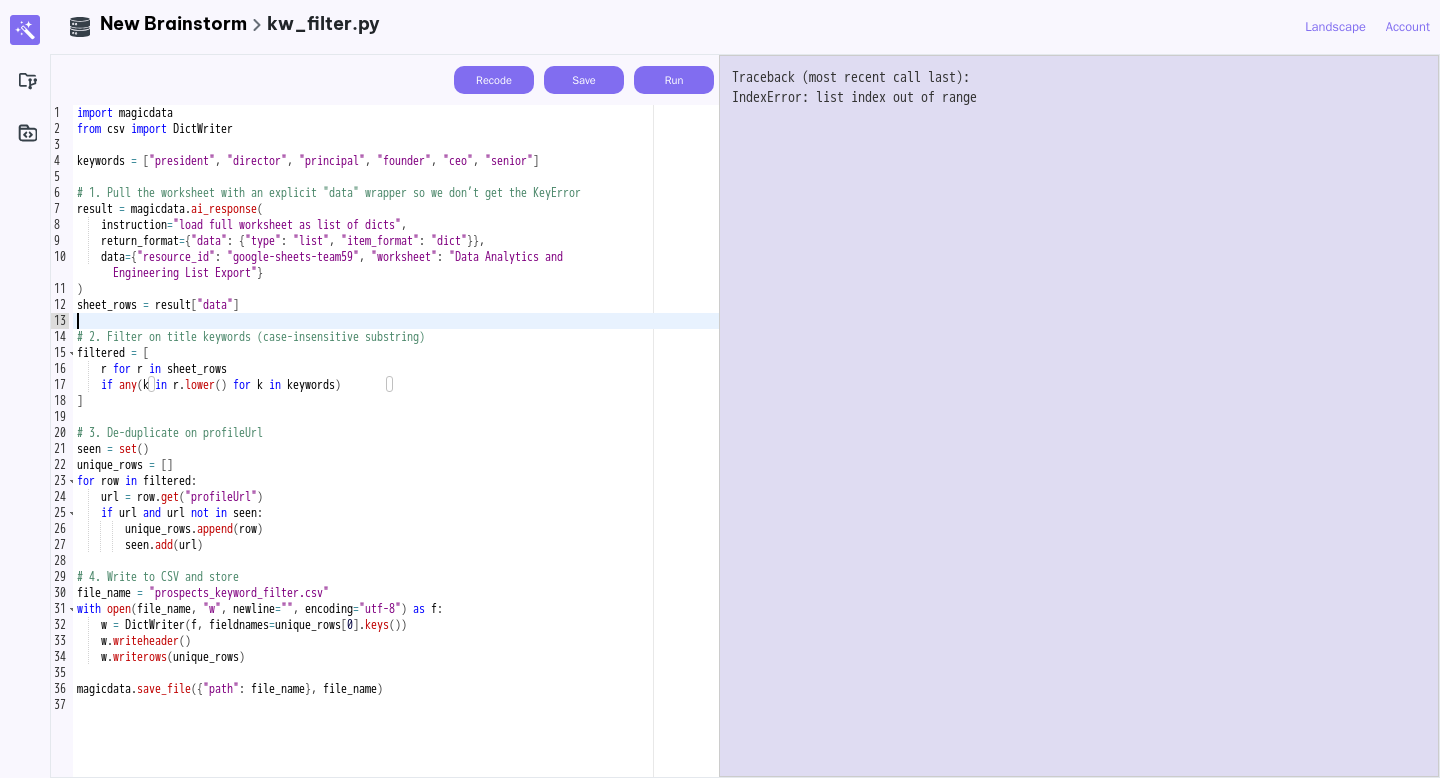 click on "import   magicdata from   csv   import   DictWriter keywords   =   [ "president" ,   "director" ,   "principal" ,   "founder" ,   "ceo" ,   "senior" ] # 1. Pull the worksheet with an explicit "data" wrapper so we don’t get the KeyError result   =   magicdata . ai_response (       instruction = "load full worksheet as list of dicts" ,       return_format = { "data" :   { "type" :   "list" ,   "item_format" :   "dict" }} ,       data = { "resource_id" :   "google-sheets-team59" ,   "worksheet" :   "Data Analytics and         Engineering List Export" } ) sheet_rows   =   result [ "data" ] # 2. Filter on title keywords (case-insensitive substring) filtered   =   [       r   for   r   in   sheet_rows         if   any ( k   in   r . lower ( )   for   k   in   keywords ) ] # 3. De-duplicate on profileUrl seen   =   set ( ) unique_rows   =   [ ] for   row   in   filtered :       url   =   row . get ( "profileUrl" )       if   url   and   url   not   in   seen :             unique_rows . append ( row )       ." at bounding box center (396, 457) 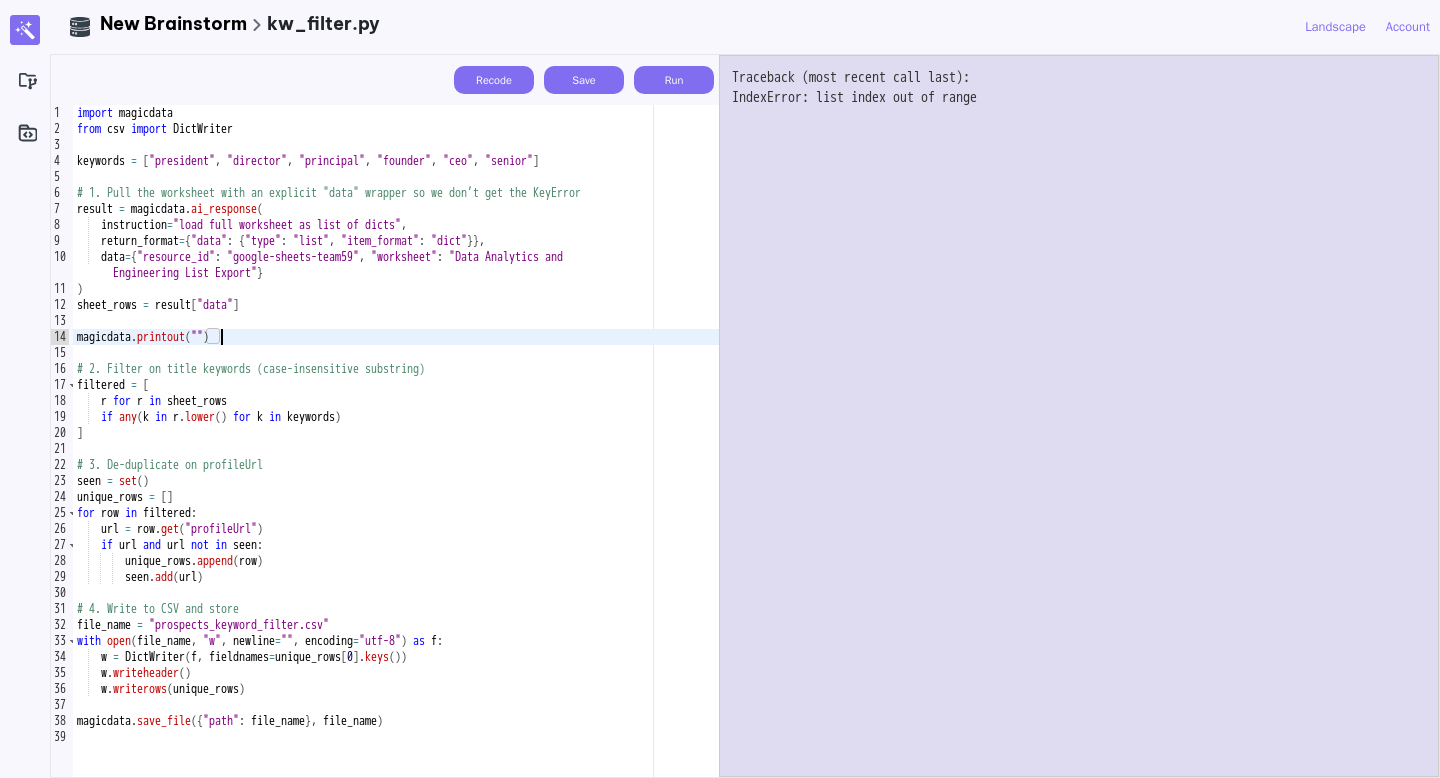 scroll, scrollTop: 0, scrollLeft: 12, axis: horizontal 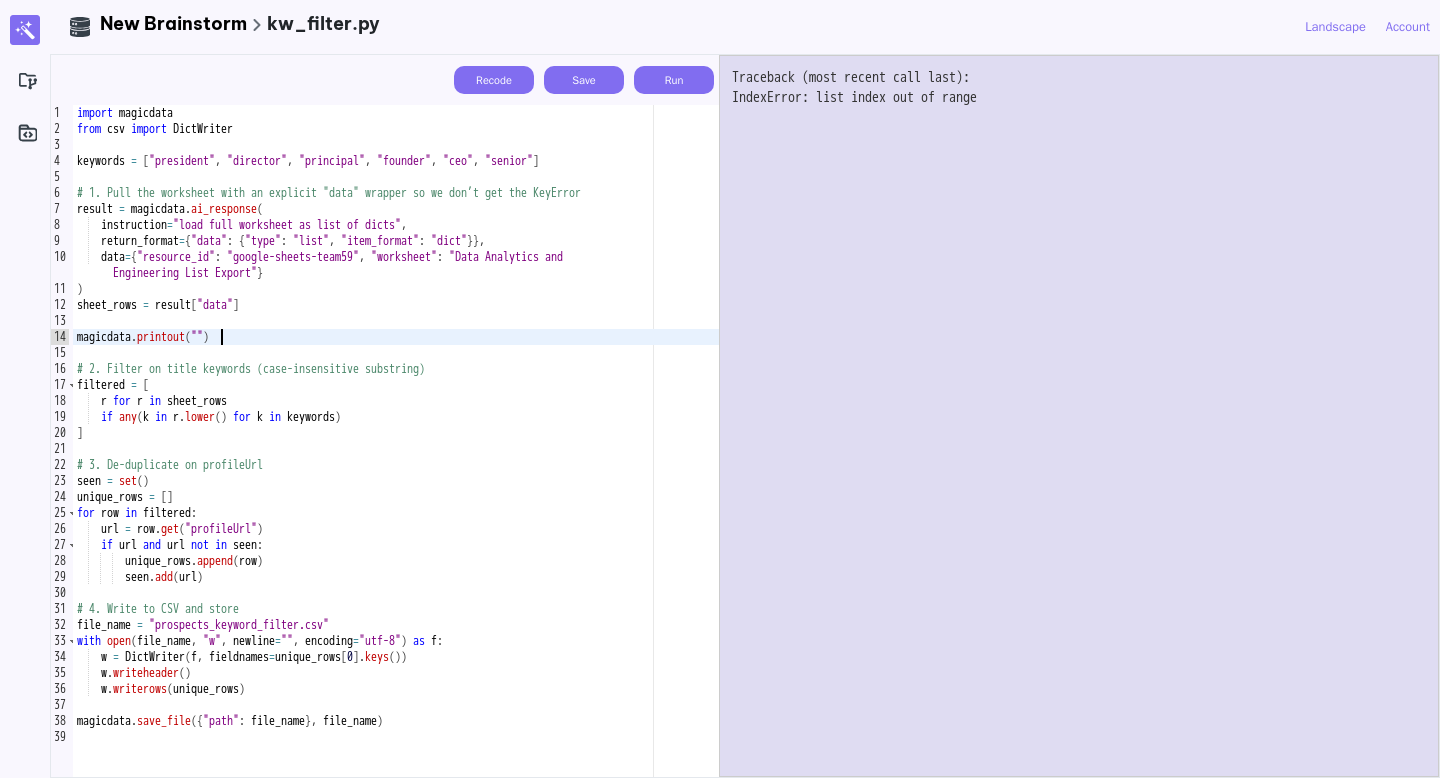 click on "import   magicdata from   csv   import   DictWriter keywords   =   [ "president" ,   "director" ,   "principal" ,   "founder" ,   "ceo" ,   "senior" ] # 1. Pull the worksheet with an explicit "data" wrapper so we don’t get the KeyError result   =   magicdata . ai_response (       instruction = "load full worksheet as list of dicts" ,       return_format = { "data" :   { "type" :   "list" ,   "item_format" :   "dict" }} ,       data = { "resource_id" :   "google-sheets-team59" ,   "worksheet" :   "Data Analytics and         Engineering List Export" } ) sheet_rows   =   result [ "data" ] magicdata . printout ( "" ) # 2. Filter on title keywords (case-insensitive substring) filtered   =   [       r   for   r   in   sheet_rows         if   any ( k   in   r . lower ( )   for   k   in   keywords ) ] # 3. De-duplicate on profileUrl seen   =   set ( ) unique_rows   =   [ ] for   row   in   filtered :       url   =   row . get ( "profileUrl" )       if   url   and   url   not   in   seen :             . append" at bounding box center [396, 457] 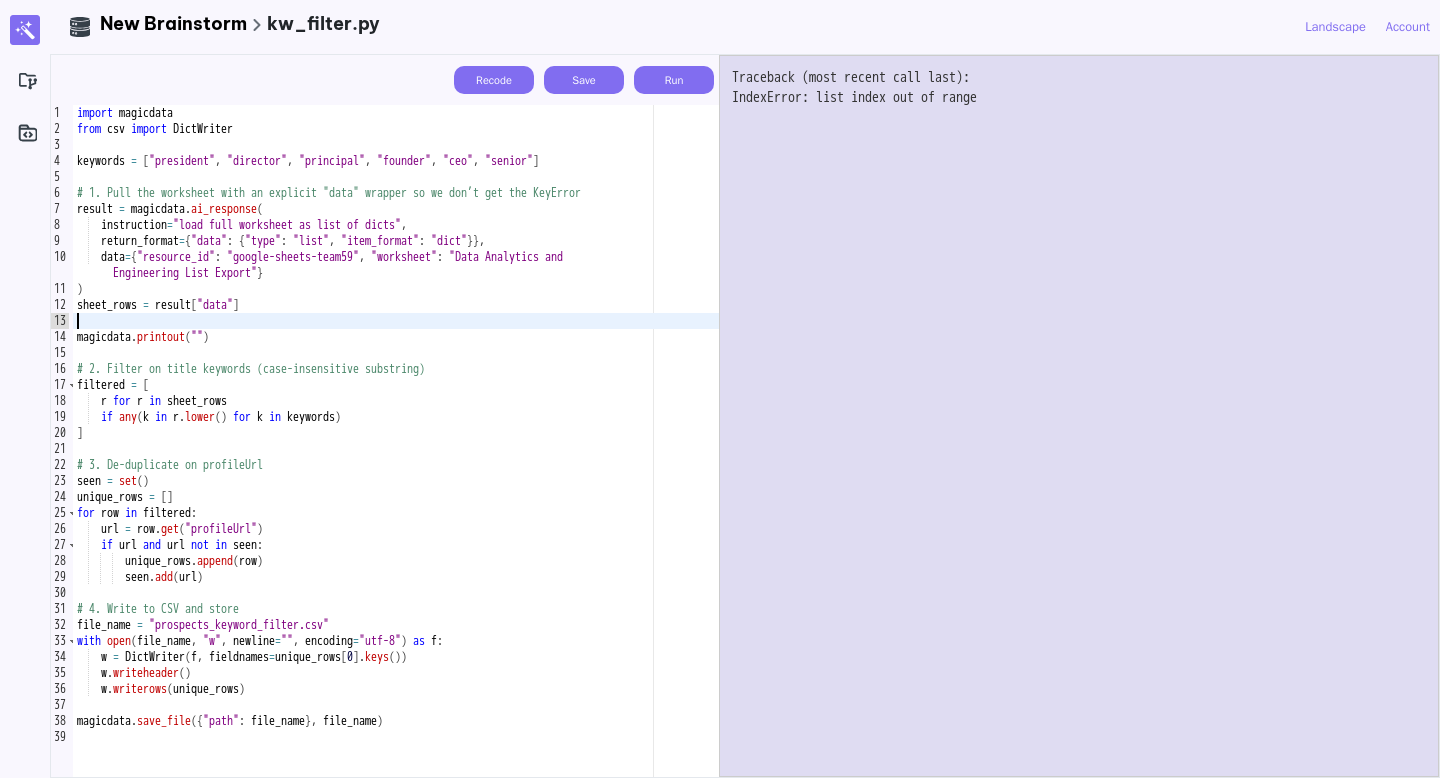 scroll, scrollTop: 0, scrollLeft: 0, axis: both 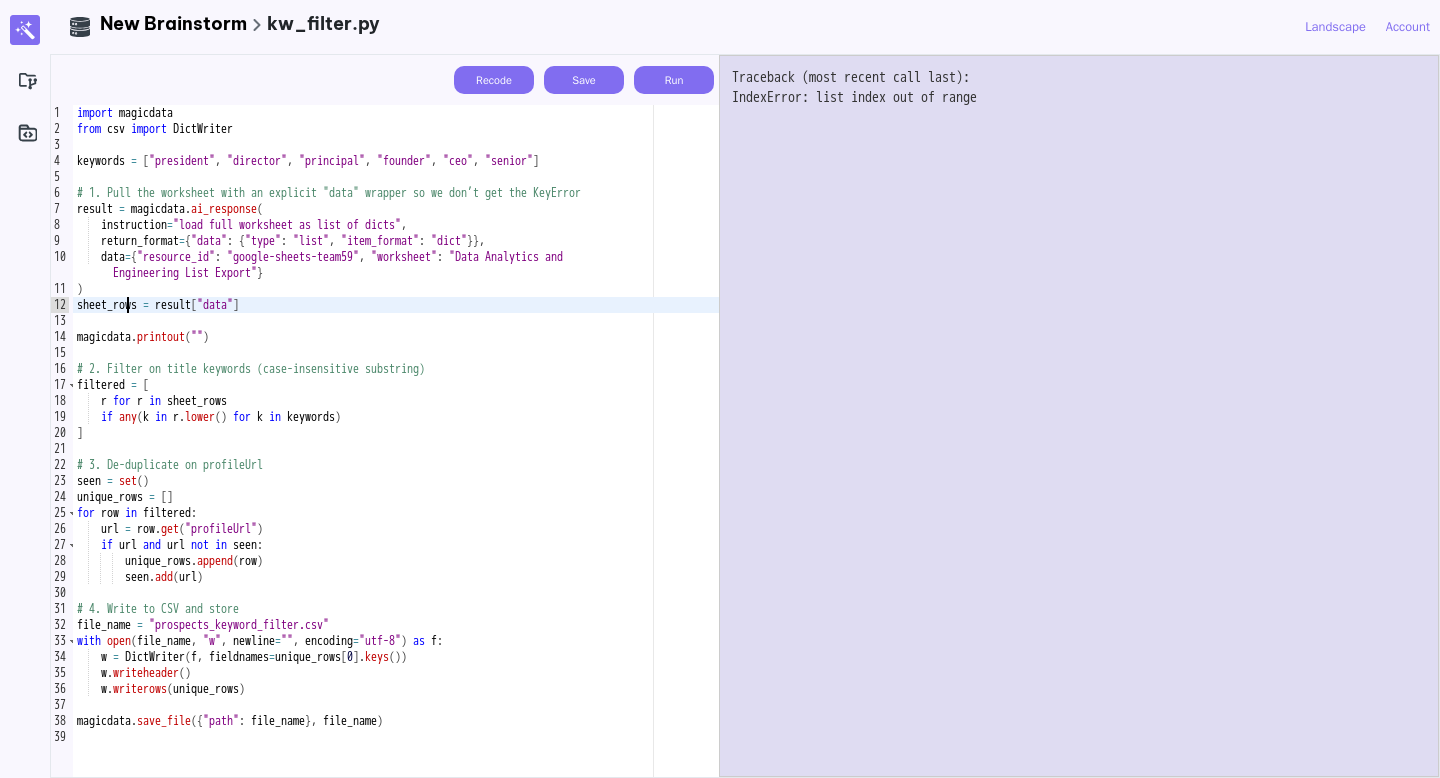click on "import   magicdata from   csv   import   DictWriter keywords   =   [ "president" ,   "director" ,   "principal" ,   "founder" ,   "ceo" ,   "senior" ] # 1. Pull the worksheet with an explicit "data" wrapper so we don’t get the KeyError result   =   magicdata . ai_response (       instruction = "load full worksheet as list of dicts" ,       return_format = { "data" :   { "type" :   "list" ,   "item_format" :   "dict" }} ,       data = { "resource_id" :   "google-sheets-team59" ,   "worksheet" :   "Data Analytics and         Engineering List Export" } ) sheet_rows   =   result [ "data" ] magicdata . printout ( "" ) # 2. Filter on title keywords (case-insensitive substring) filtered   =   [       r   for   r   in   sheet_rows         if   any ( k   in   r . lower ( )   for   k   in   keywords ) ] # 3. De-duplicate on profileUrl seen   =   set ( ) unique_rows   =   [ ] for   row   in   filtered :       url   =   row . get ( "profileUrl" )       if   url   and   url   not   in   seen :             . append" at bounding box center (396, 457) 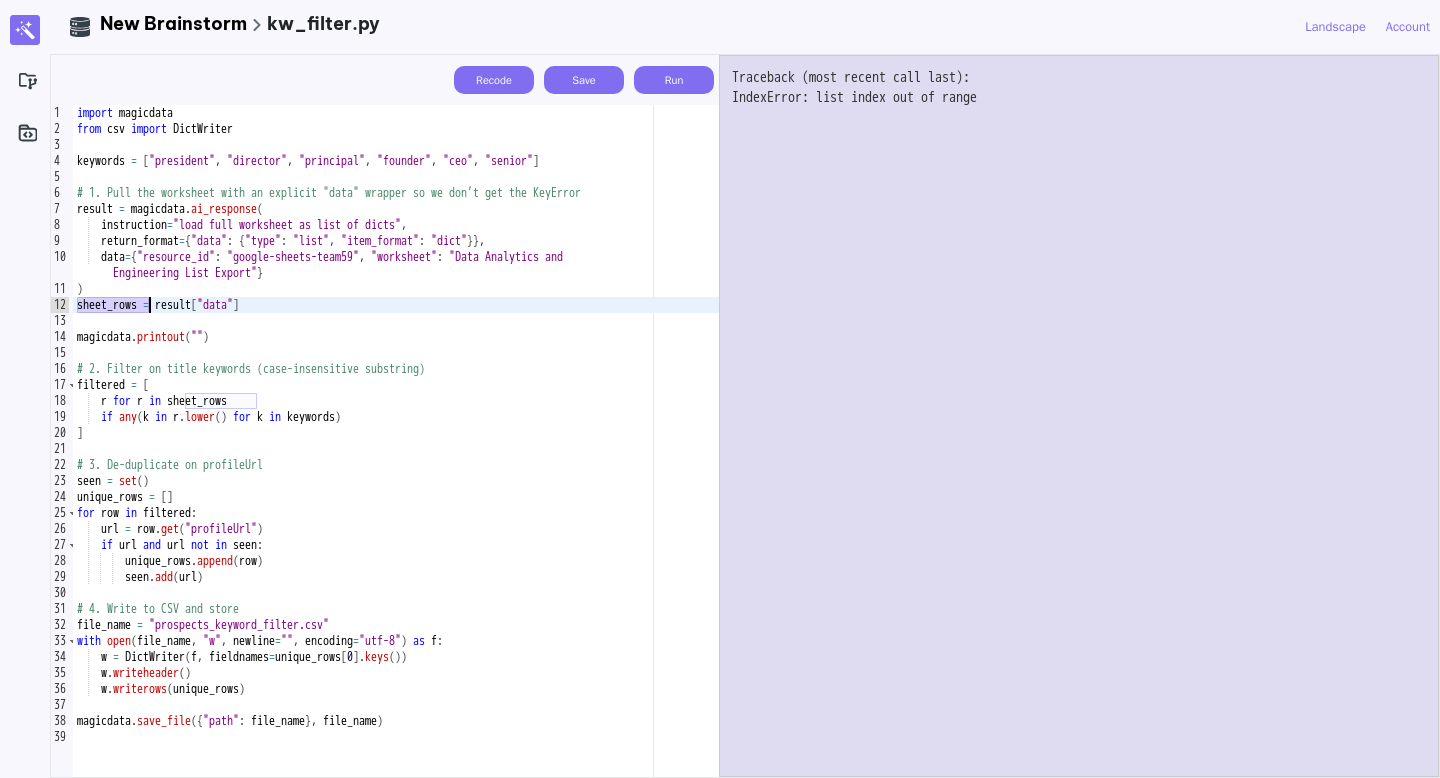 click on "import   magicdata from   csv   import   DictWriter keywords   =   [ "president" ,   "director" ,   "principal" ,   "founder" ,   "ceo" ,   "senior" ] # 1. Pull the worksheet with an explicit "data" wrapper so we don’t get the KeyError result   =   magicdata . ai_response (       instruction = "load full worksheet as list of dicts" ,       return_format = { "data" :   { "type" :   "list" ,   "item_format" :   "dict" }} ,       data = { "resource_id" :   "google-sheets-team59" ,   "worksheet" :   "Data Analytics and         Engineering List Export" } ) sheet_rows   =   result [ "data" ] magicdata . printout ( "" ) # 2. Filter on title keywords (case-insensitive substring) filtered   =   [       r   for   r   in   sheet_rows         if   any ( k   in   r . lower ( )   for   k   in   keywords ) ] # 3. De-duplicate on profileUrl seen   =   set ( ) unique_rows   =   [ ] for   row   in   filtered :       url   =   row . get ( "profileUrl" )       if   url   and   url   not   in   seen :             . append" at bounding box center [396, 457] 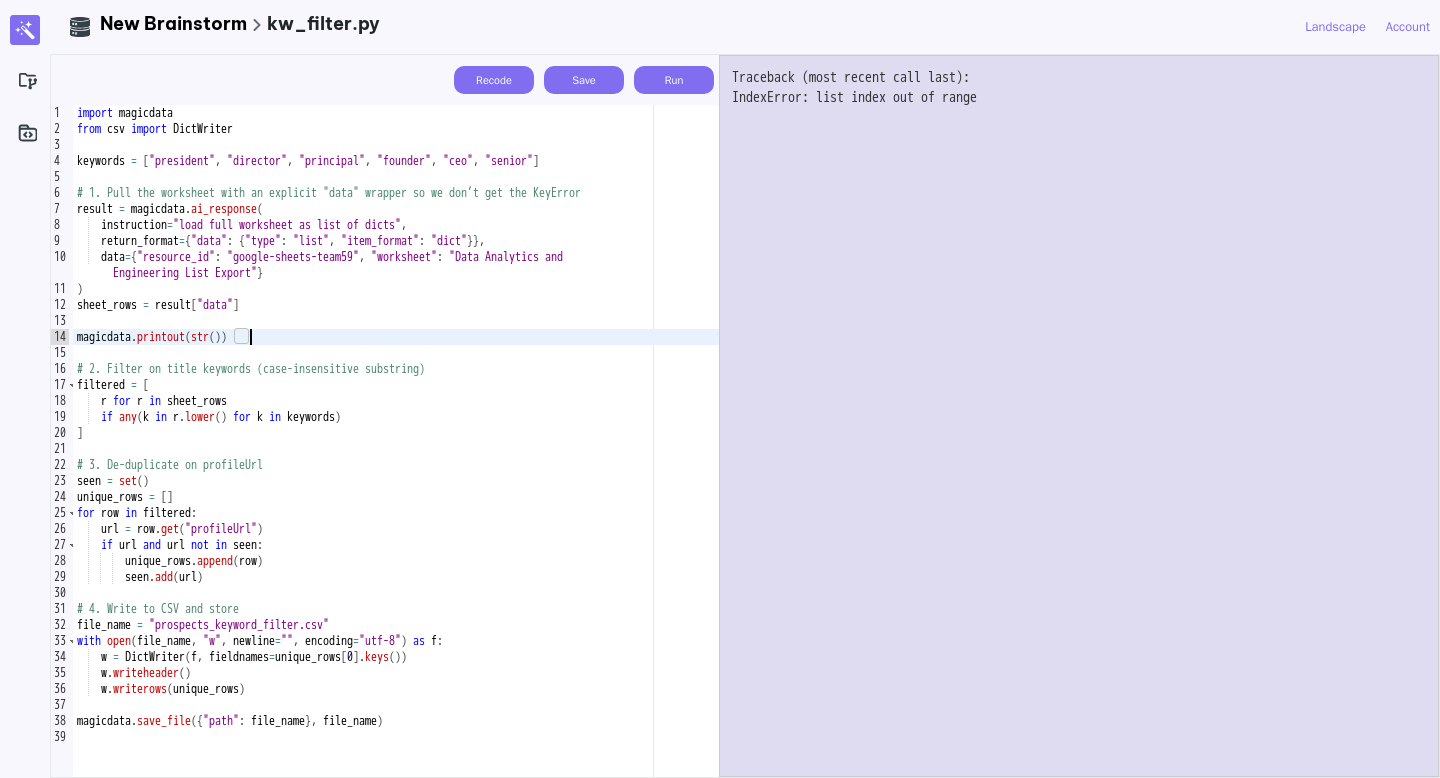 scroll, scrollTop: 0, scrollLeft: 14, axis: horizontal 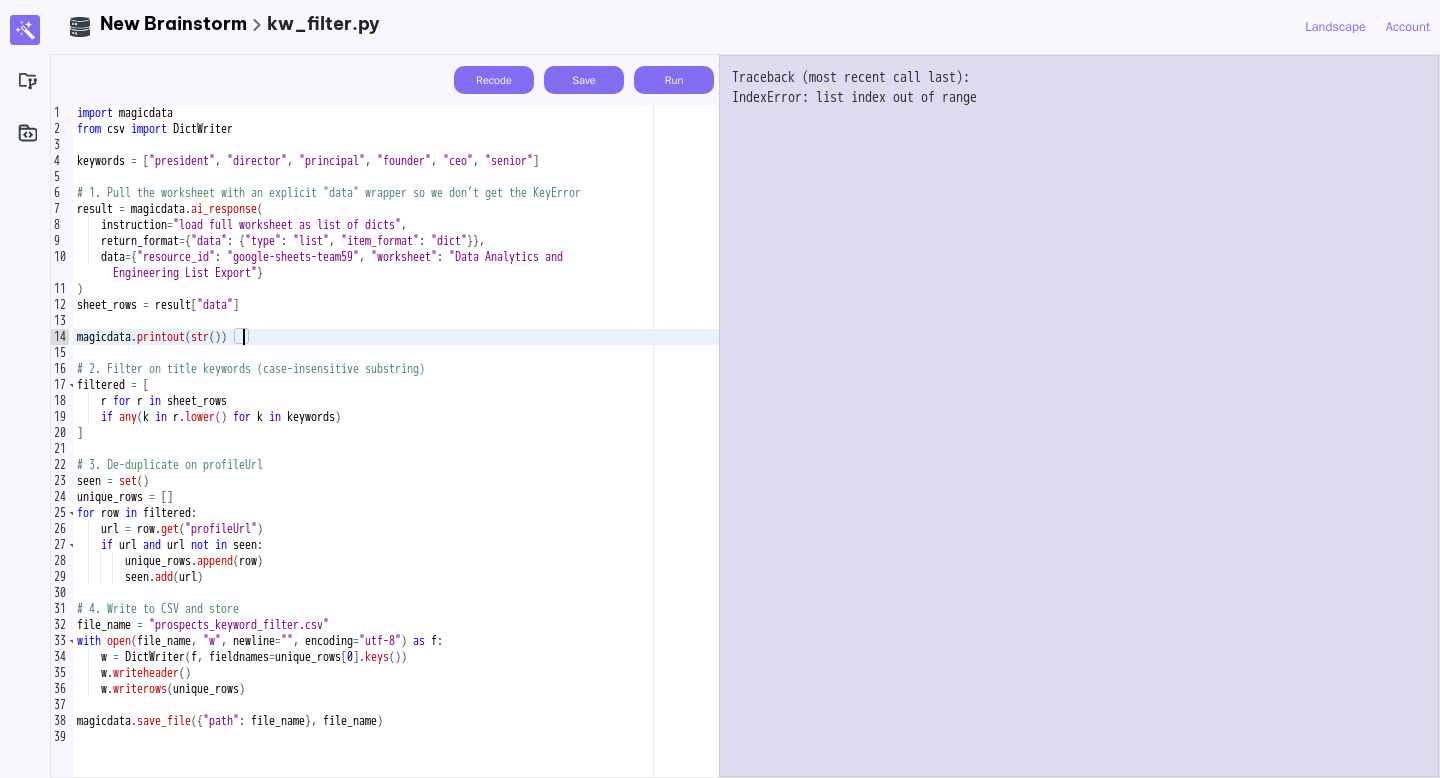 paste on "**********" 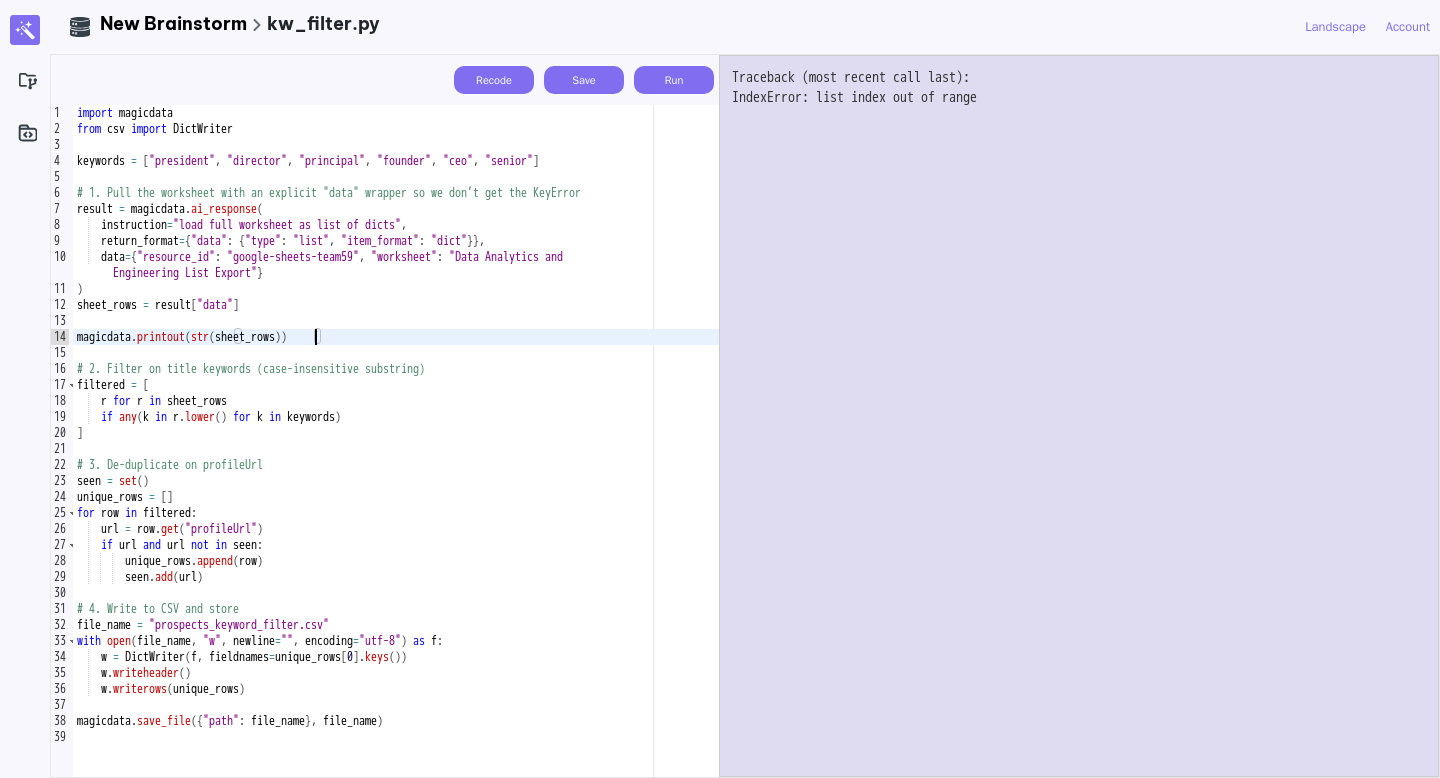 type on "**********" 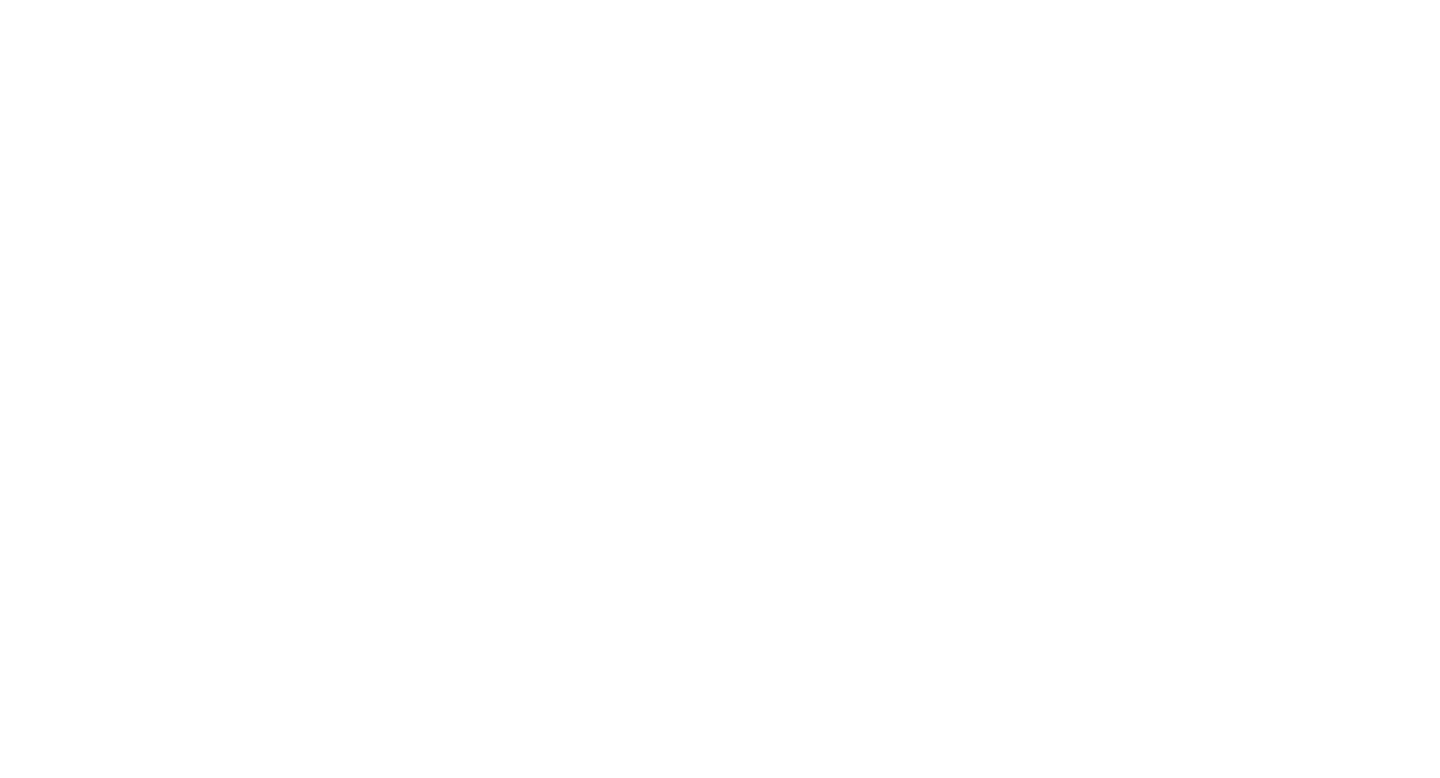 scroll, scrollTop: 0, scrollLeft: 0, axis: both 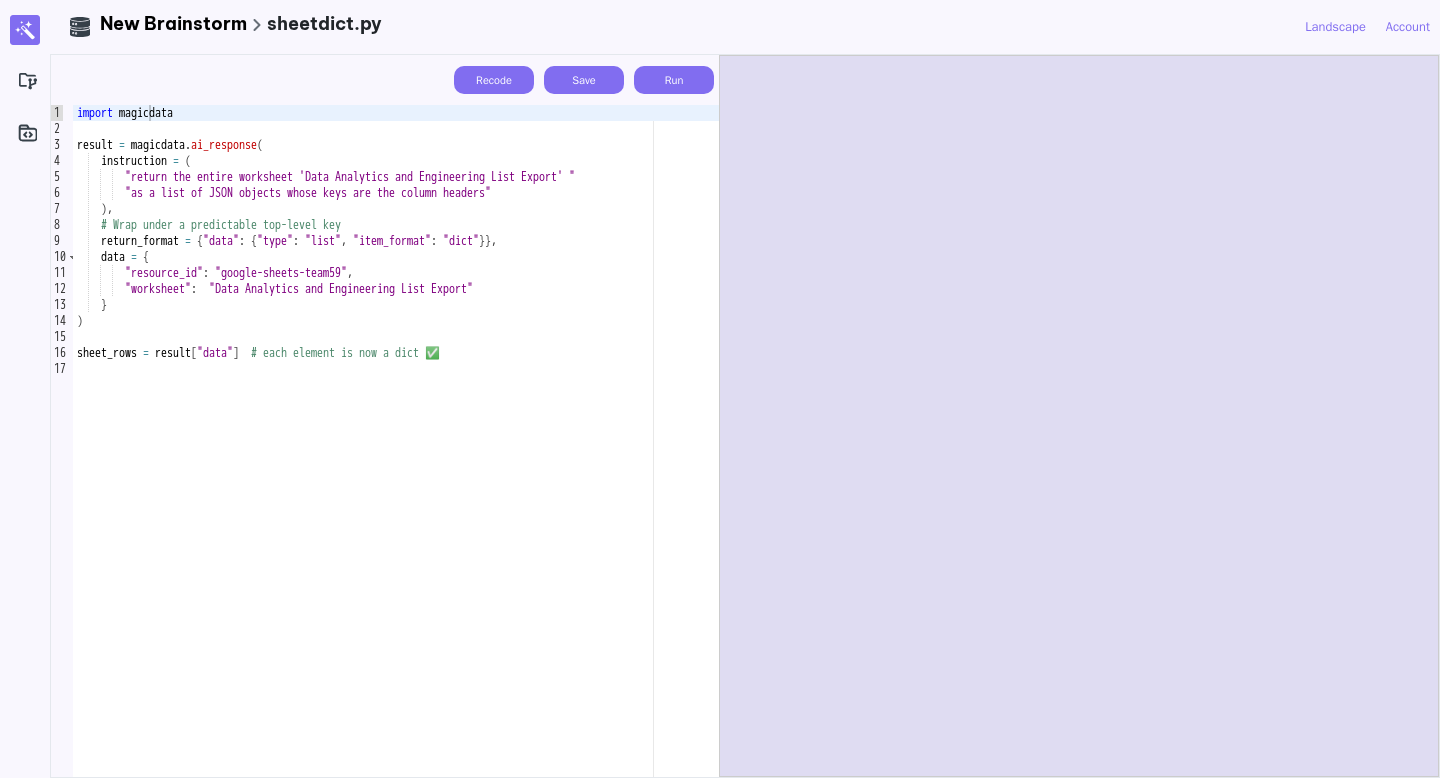 click on "Run" at bounding box center (674, 80) 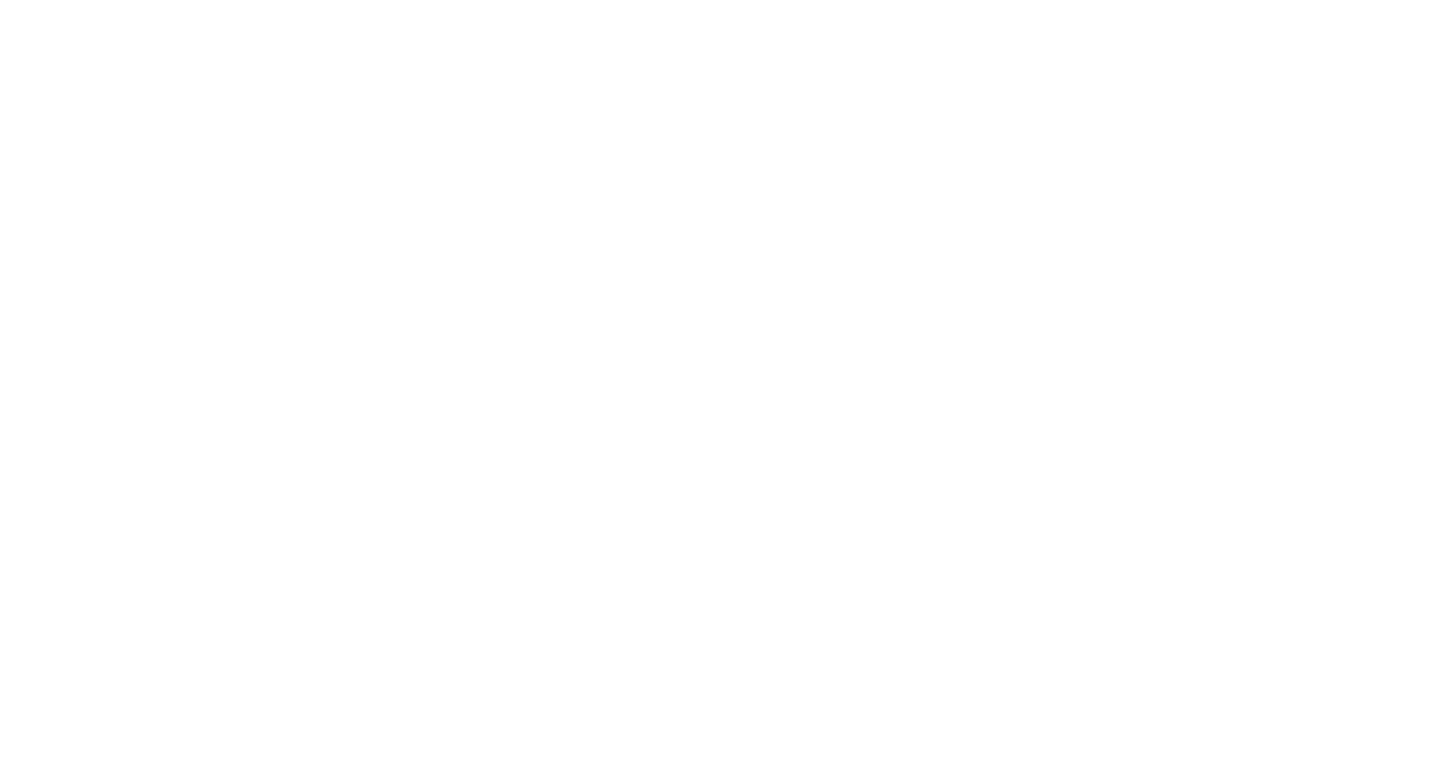 scroll, scrollTop: 0, scrollLeft: 0, axis: both 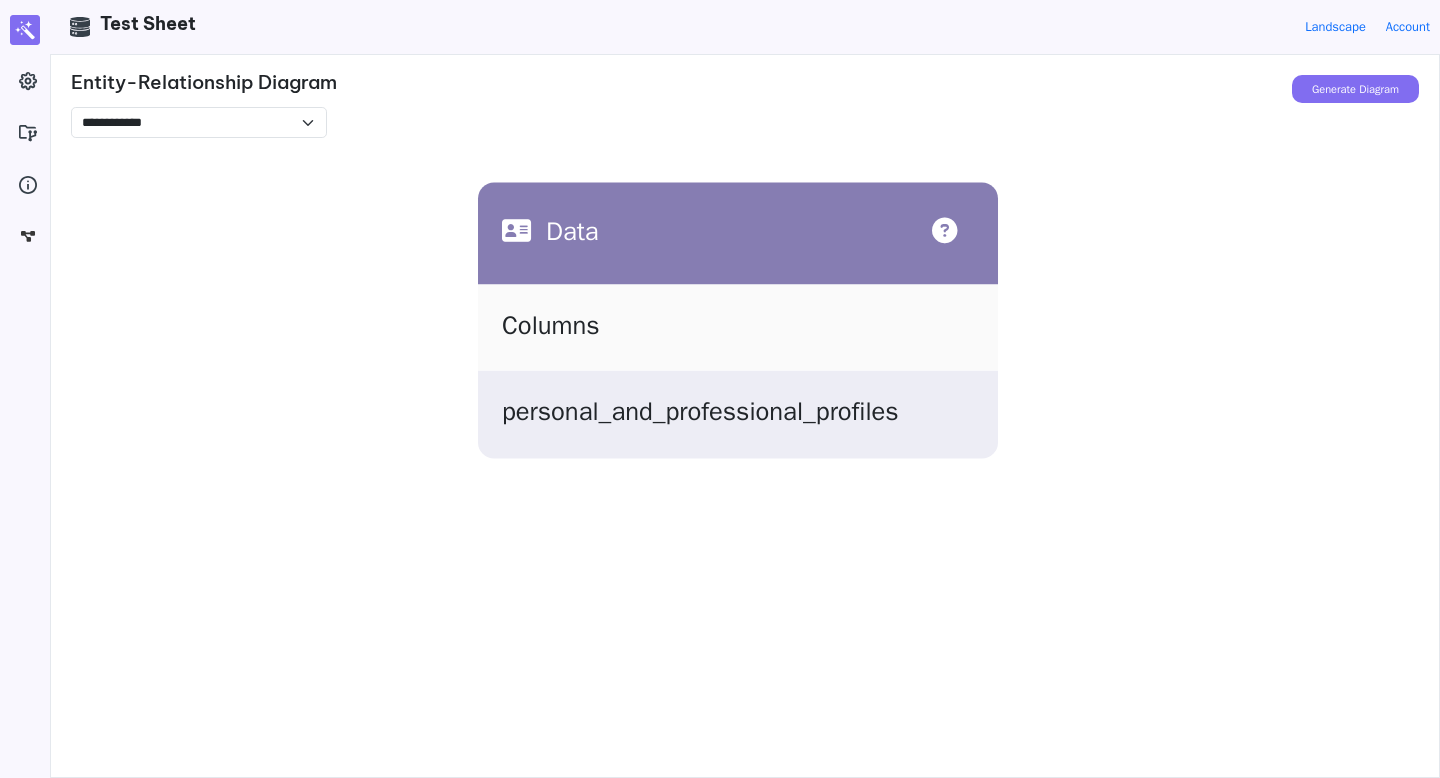 click on "personal_and_professional_profiles" at bounding box center [738, 414] 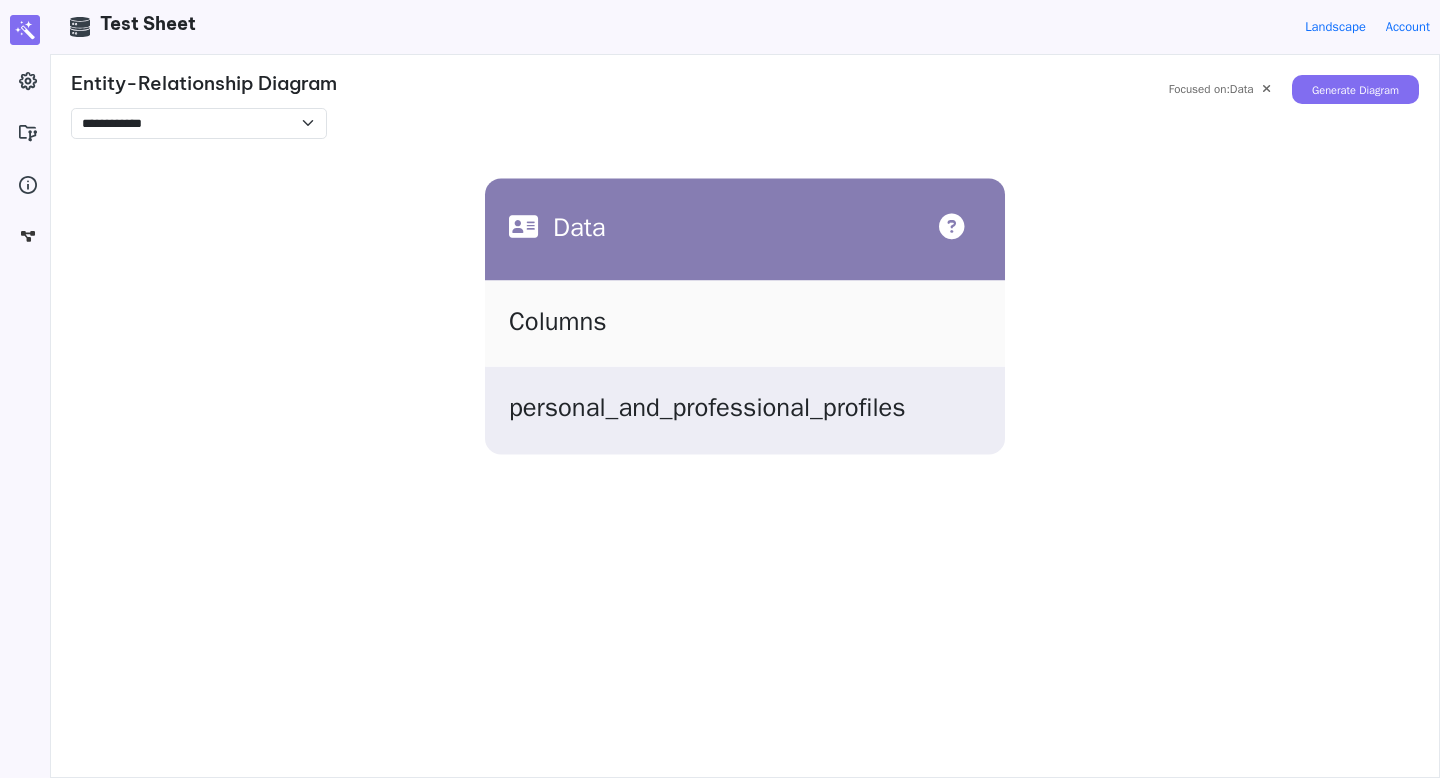 click on "Columns" at bounding box center (745, 324) 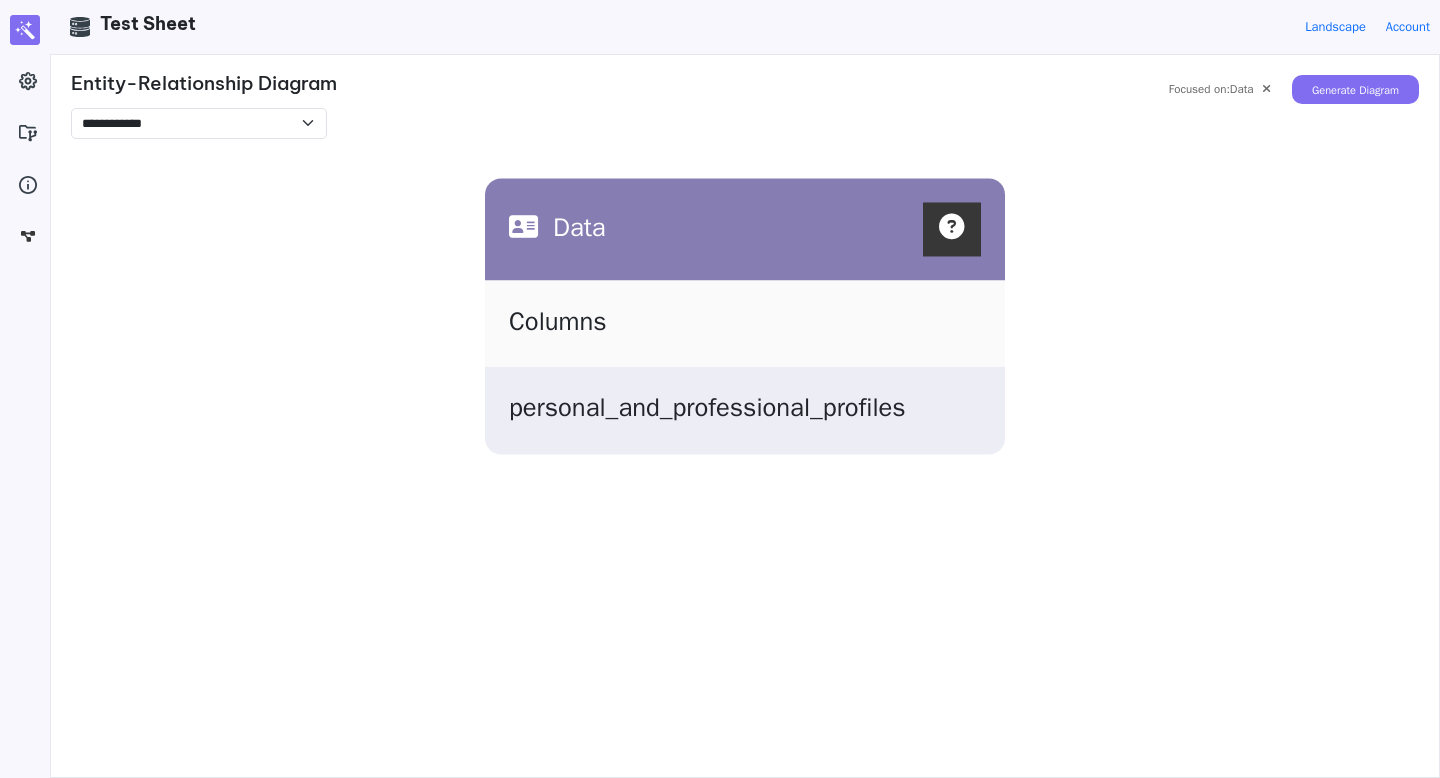 click at bounding box center [952, 229] 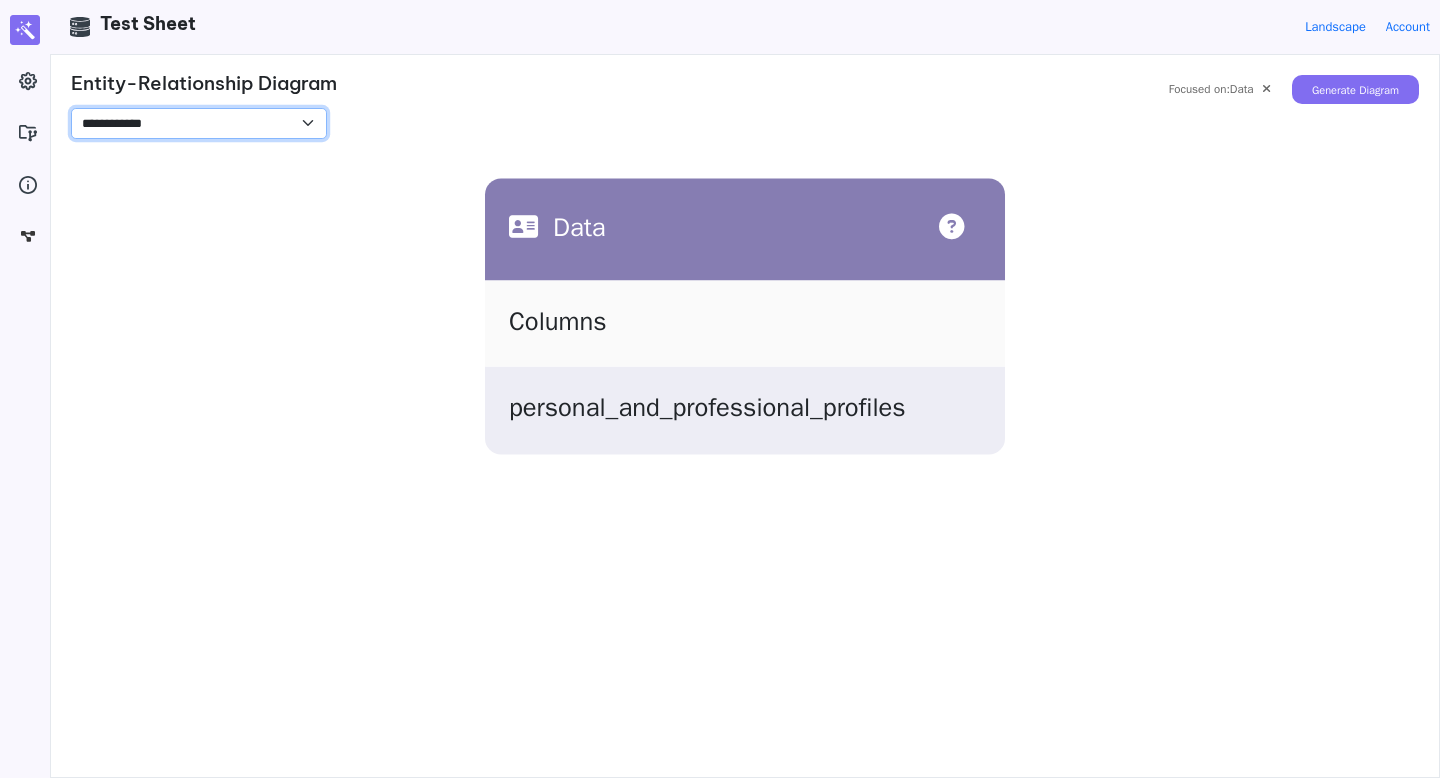 click on "**********" at bounding box center (199, 123) 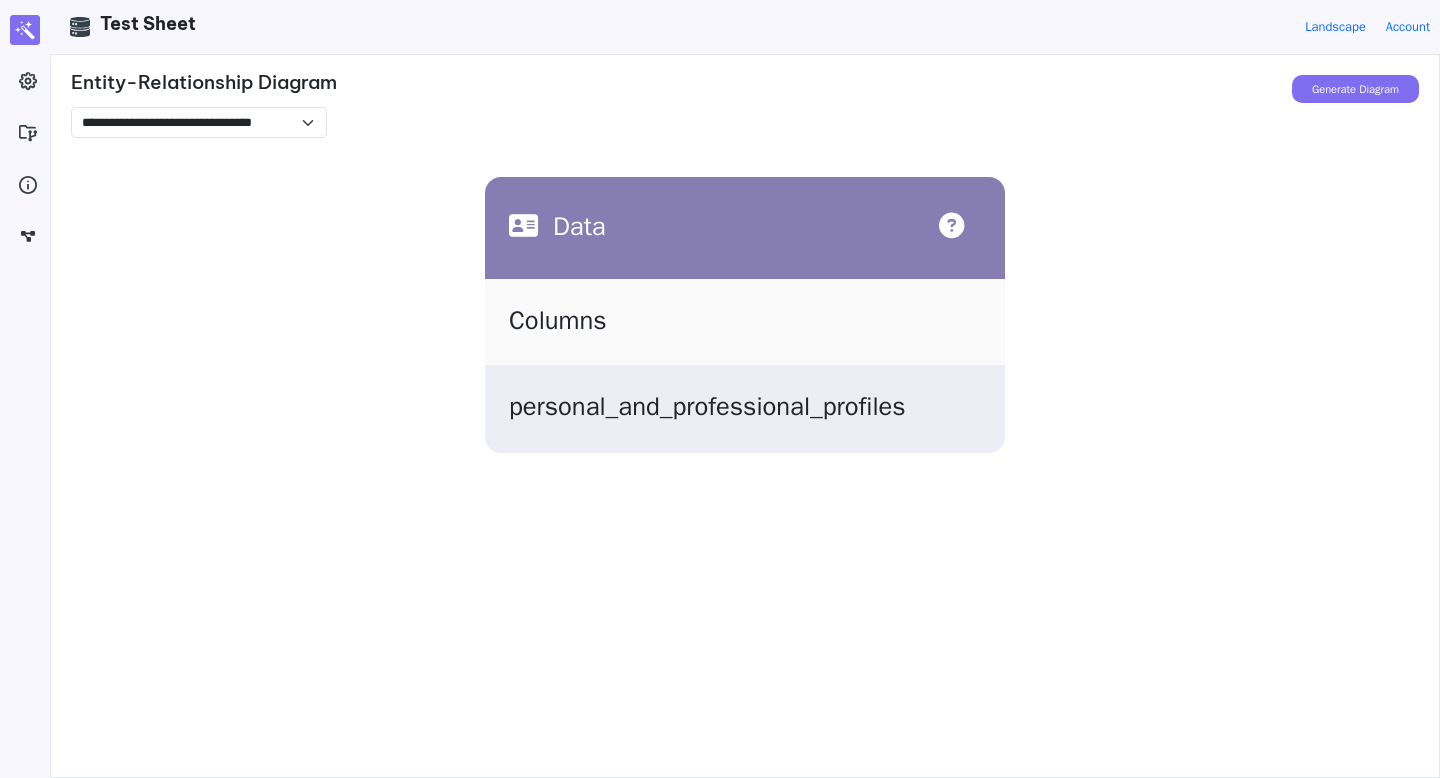 click on "Generate Diagram" at bounding box center [1355, 89] 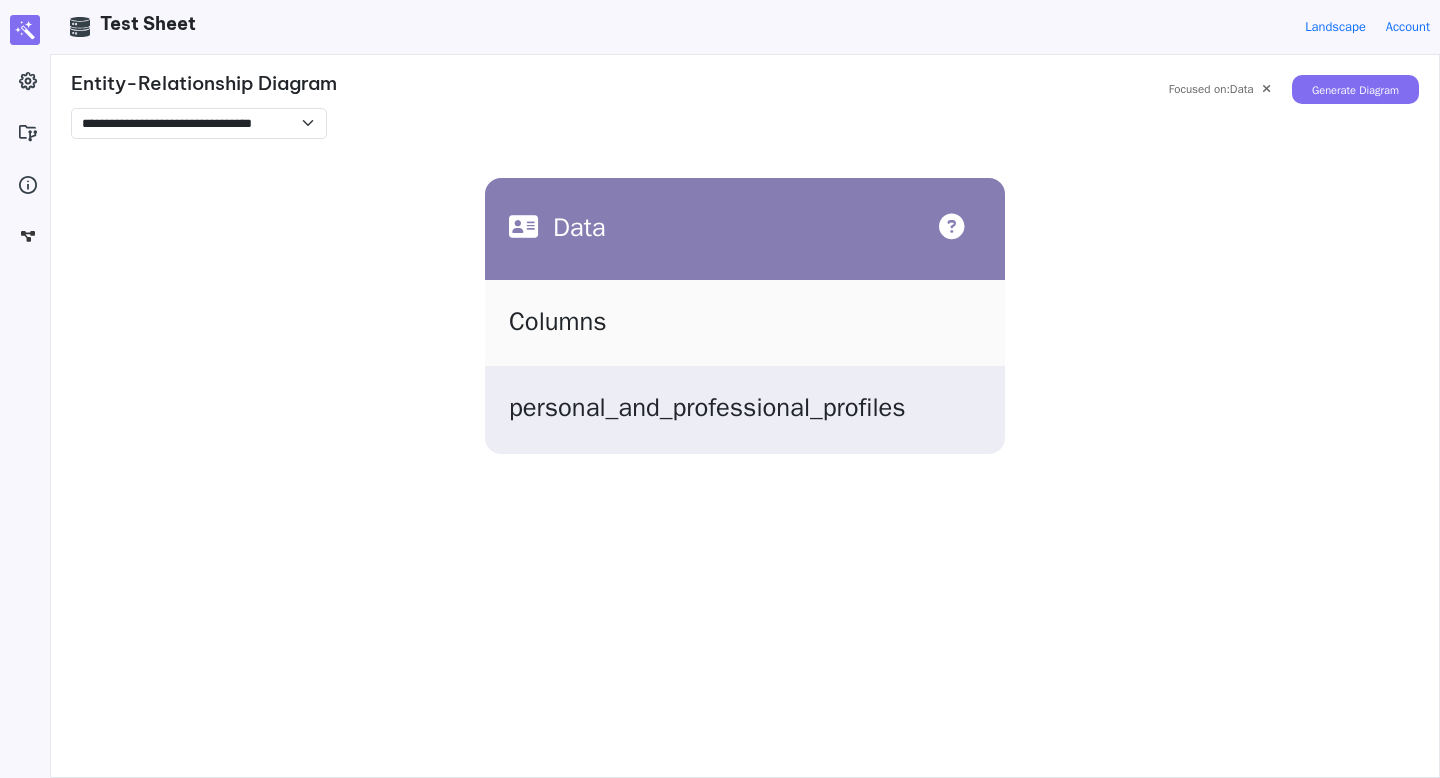click on "Columns" at bounding box center (745, 323) 